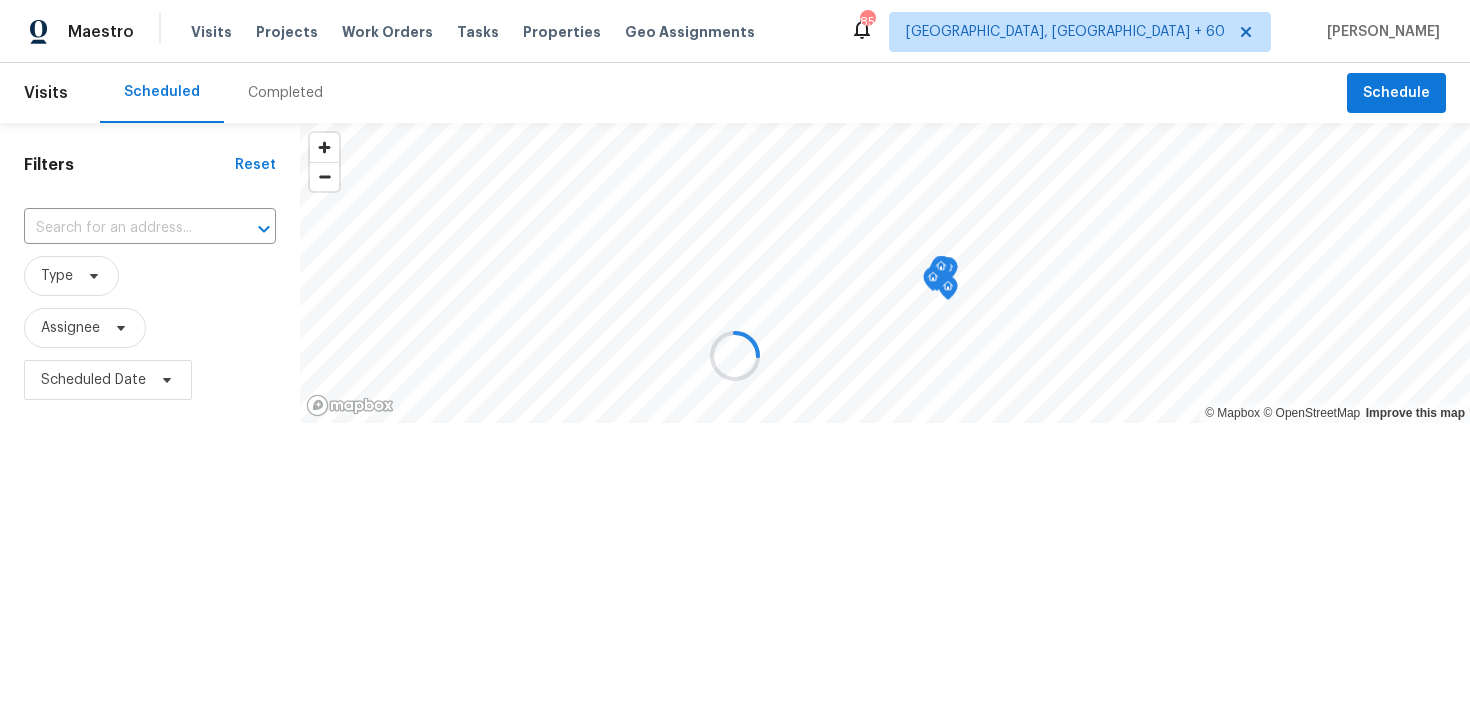 scroll, scrollTop: 0, scrollLeft: 0, axis: both 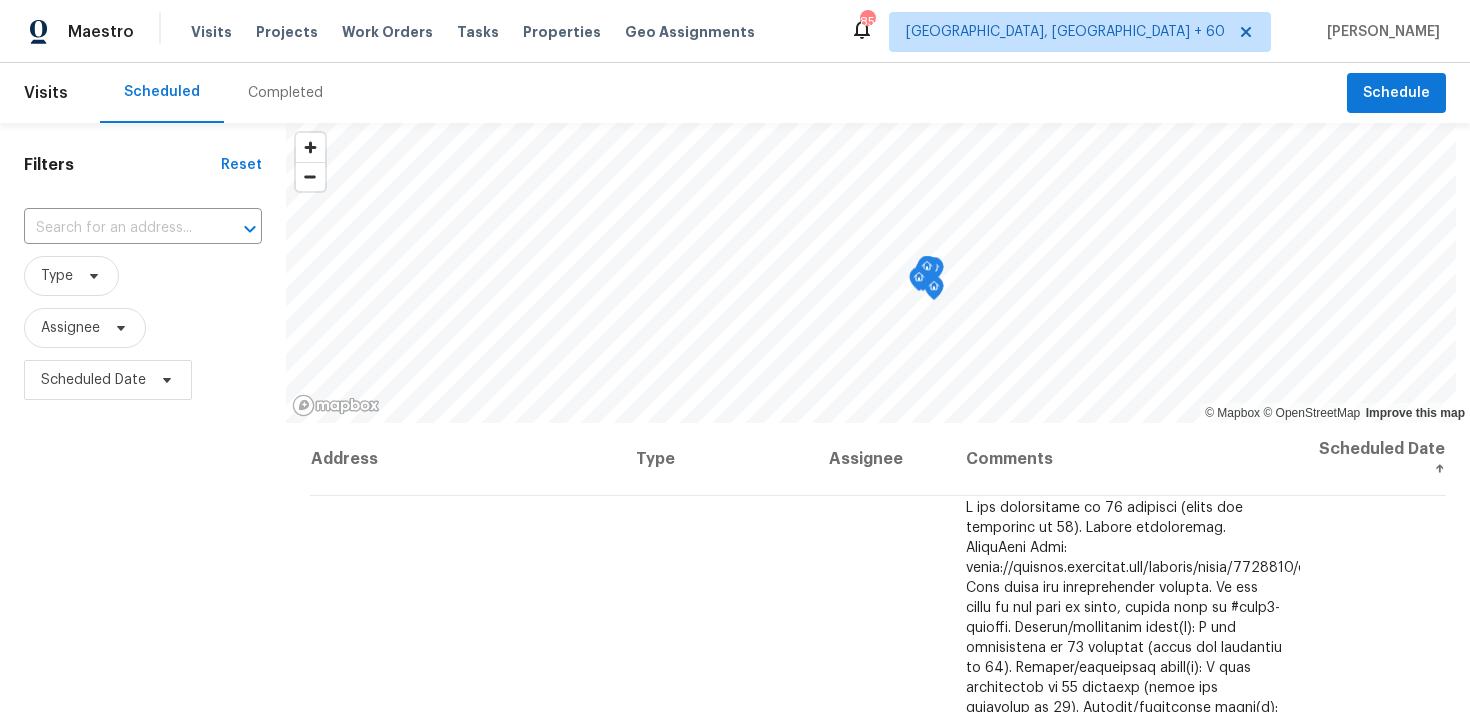 click on "Completed" at bounding box center [285, 93] 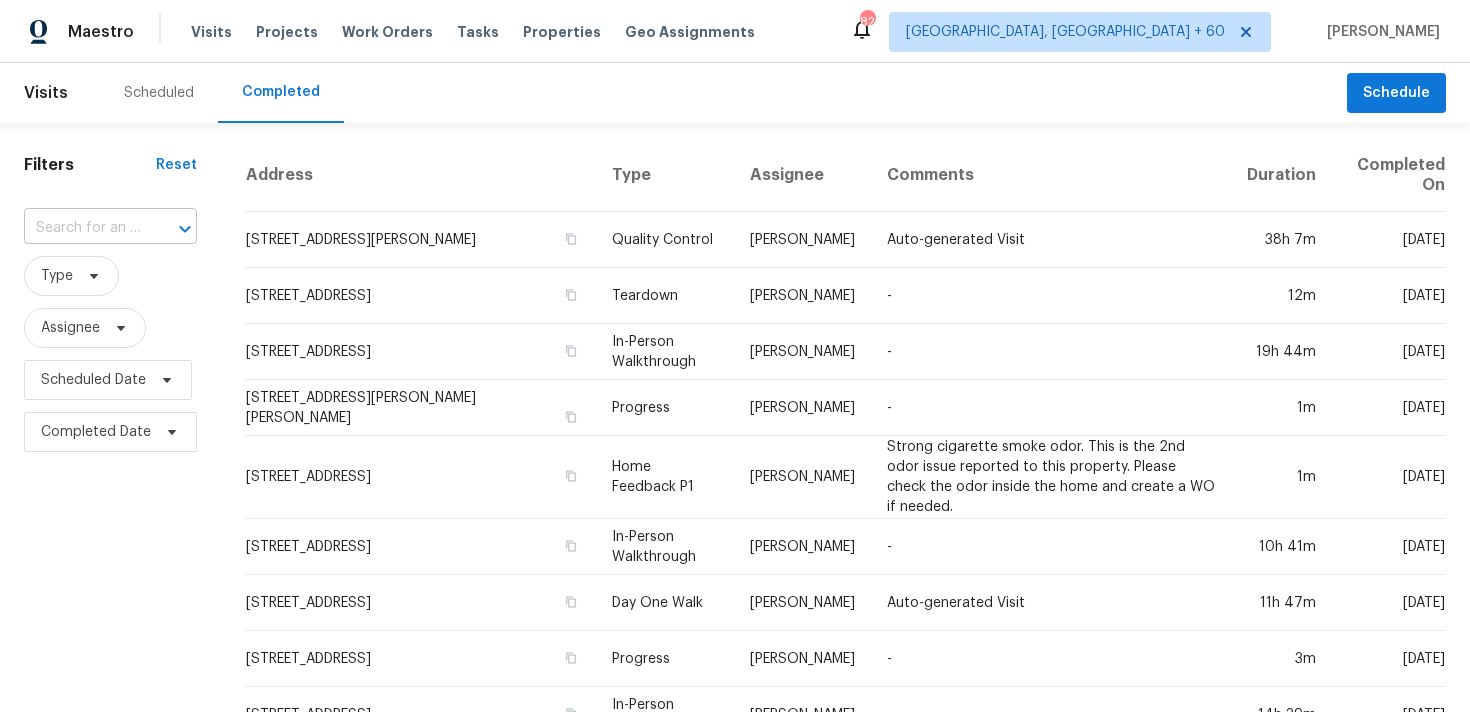 click at bounding box center (82, 228) 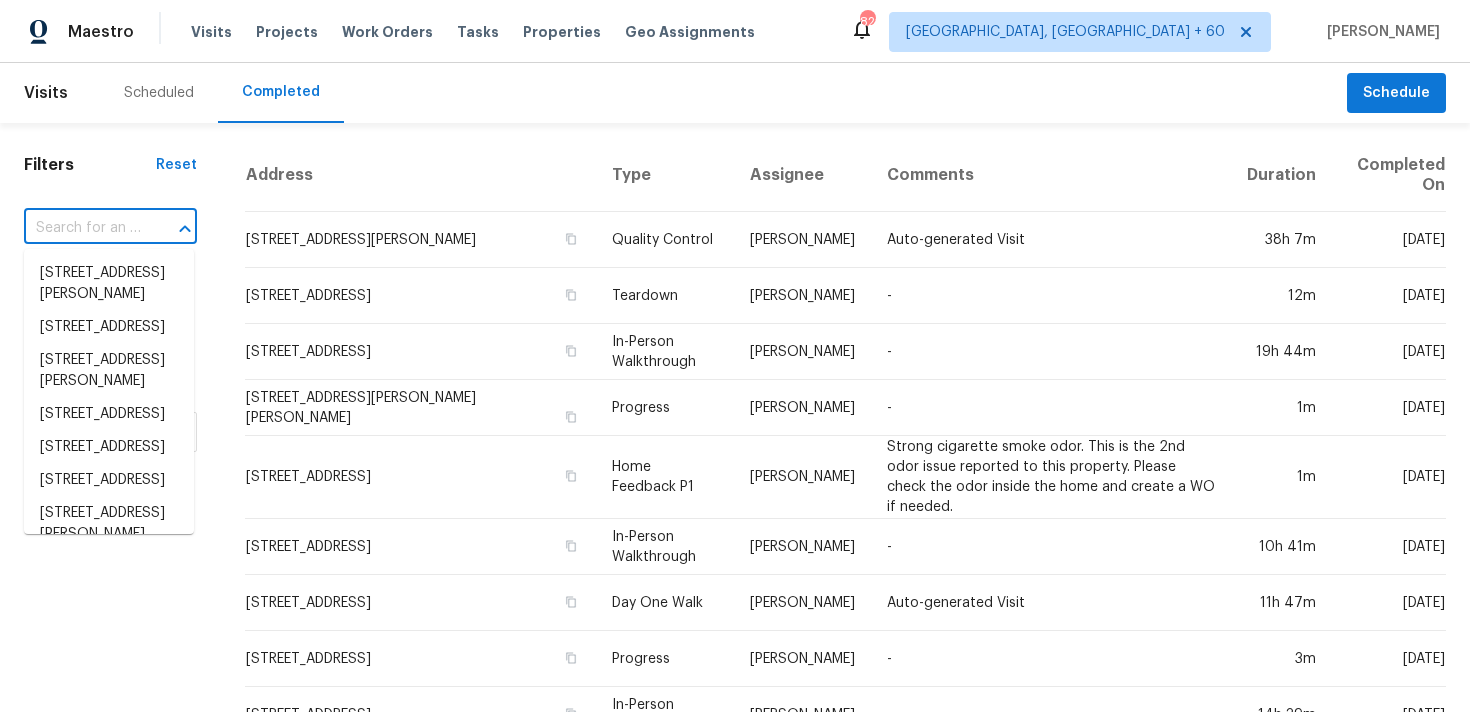 paste on "[STREET_ADDRESS][PERSON_NAME]" 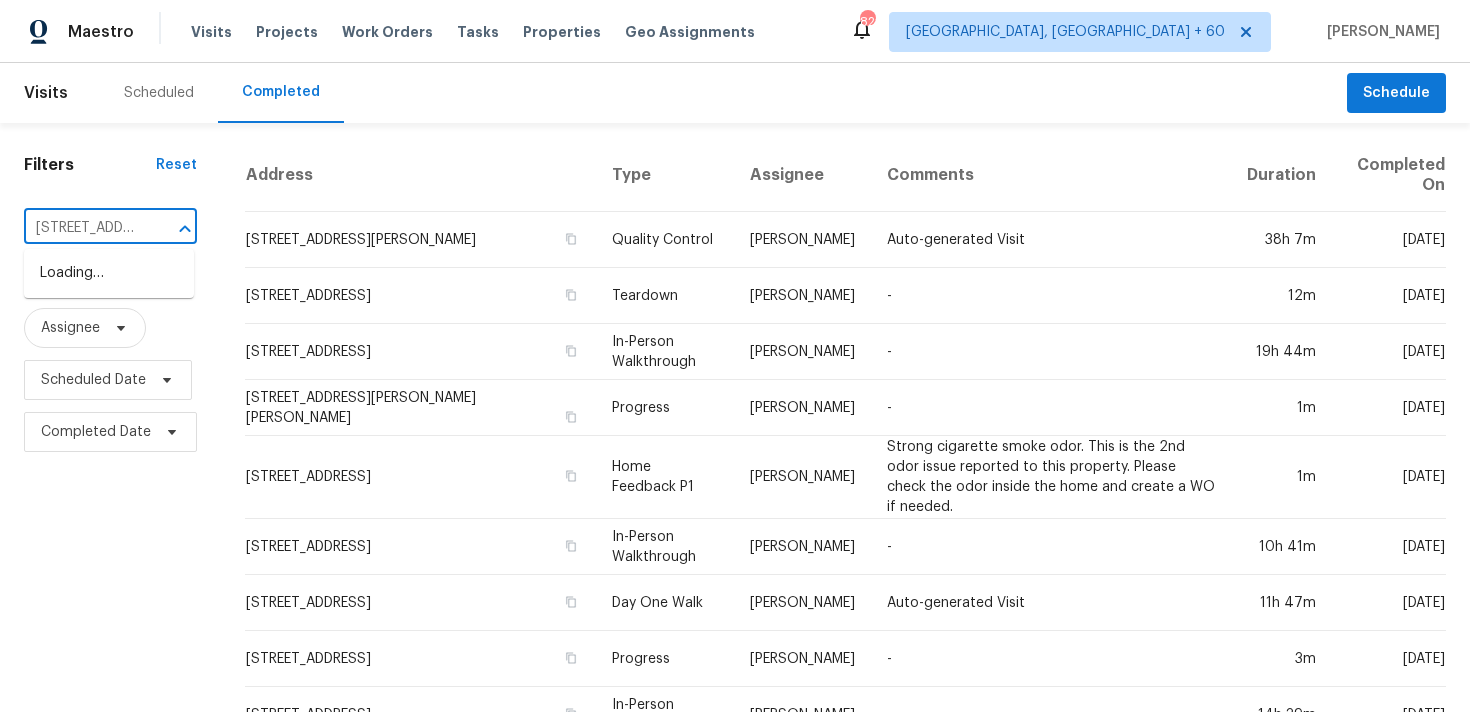 scroll, scrollTop: 0, scrollLeft: 171, axis: horizontal 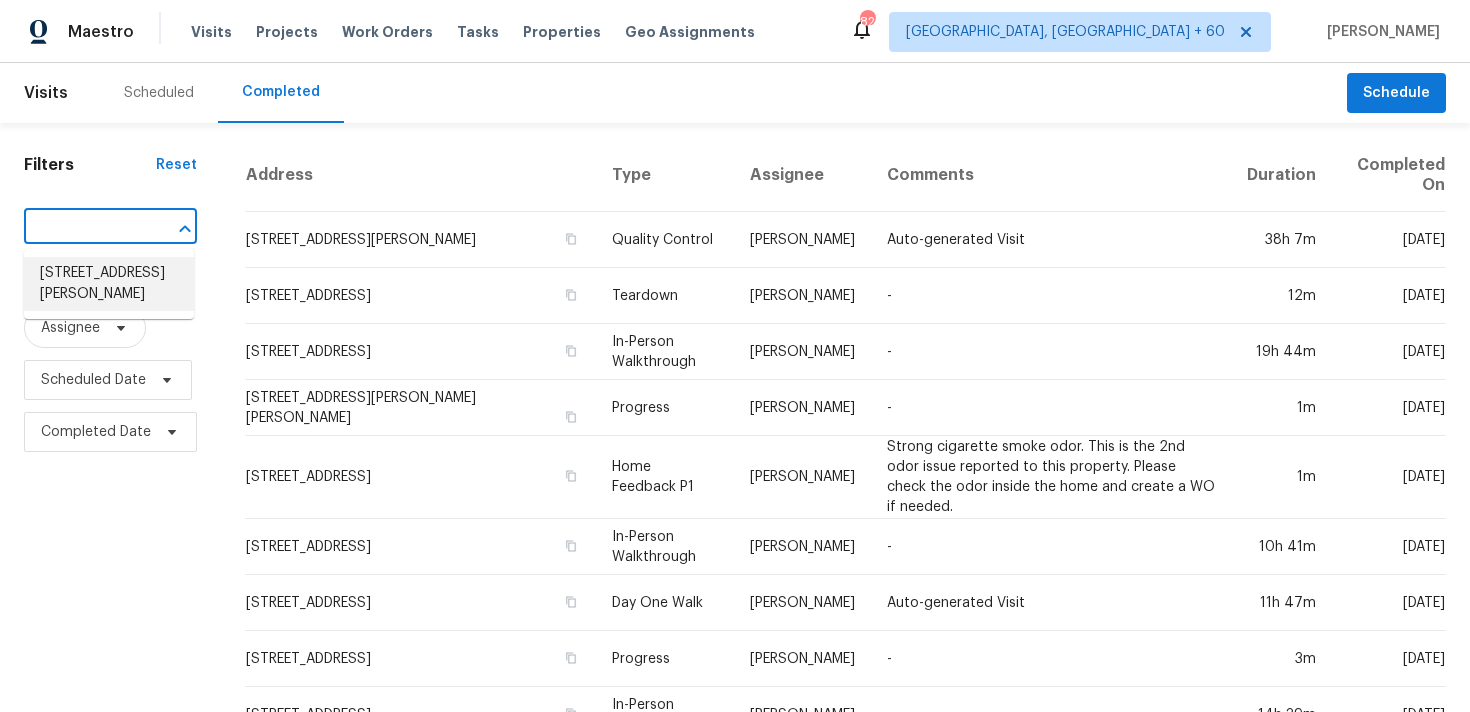 click on "[STREET_ADDRESS][PERSON_NAME]" at bounding box center [109, 284] 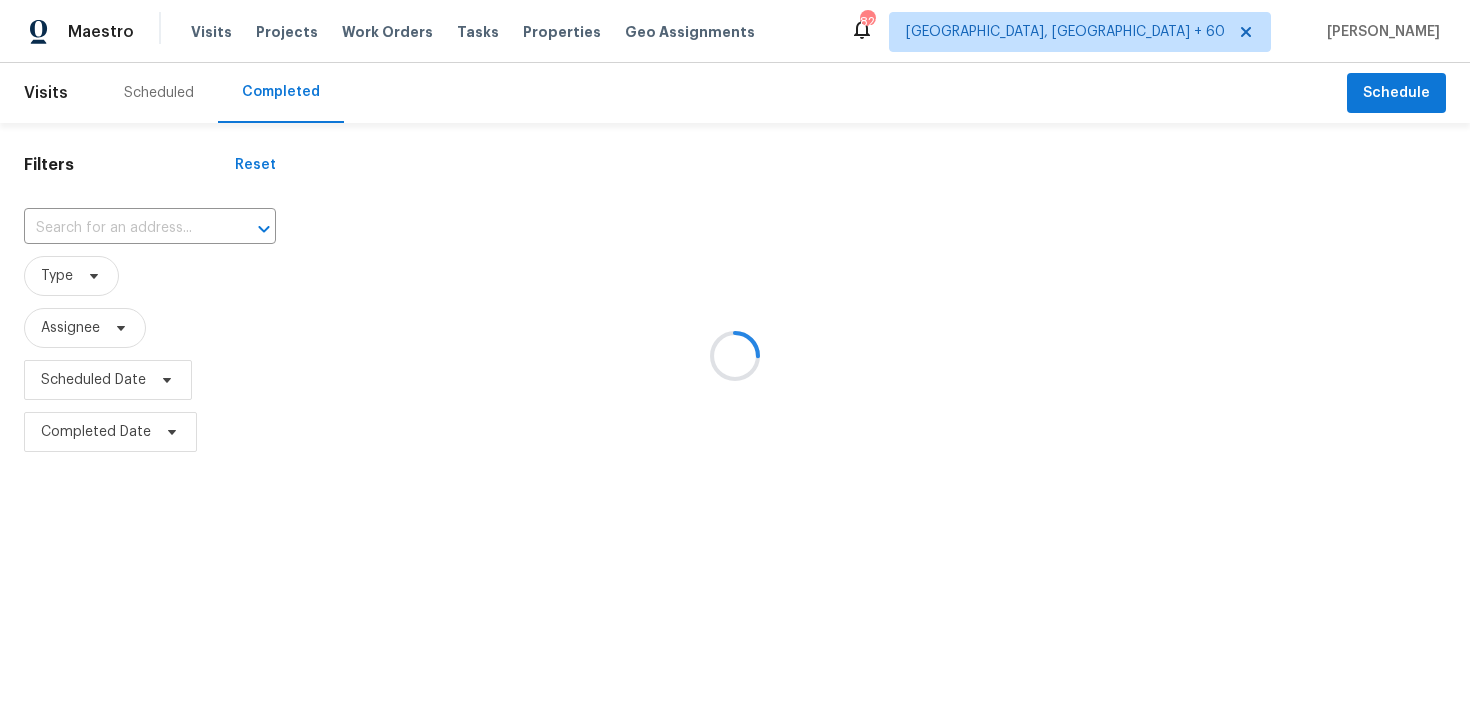type on "[STREET_ADDRESS][PERSON_NAME]" 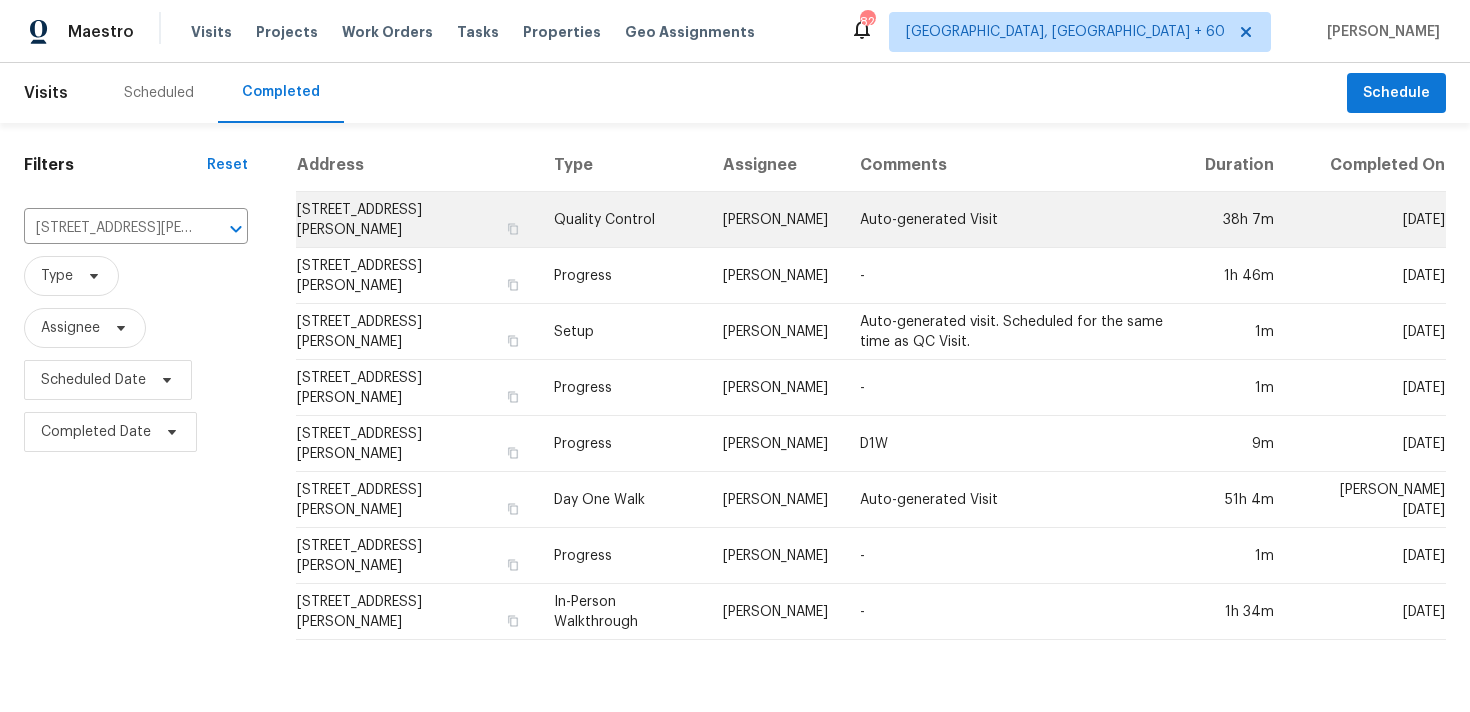 click on "Quality Control" at bounding box center (622, 220) 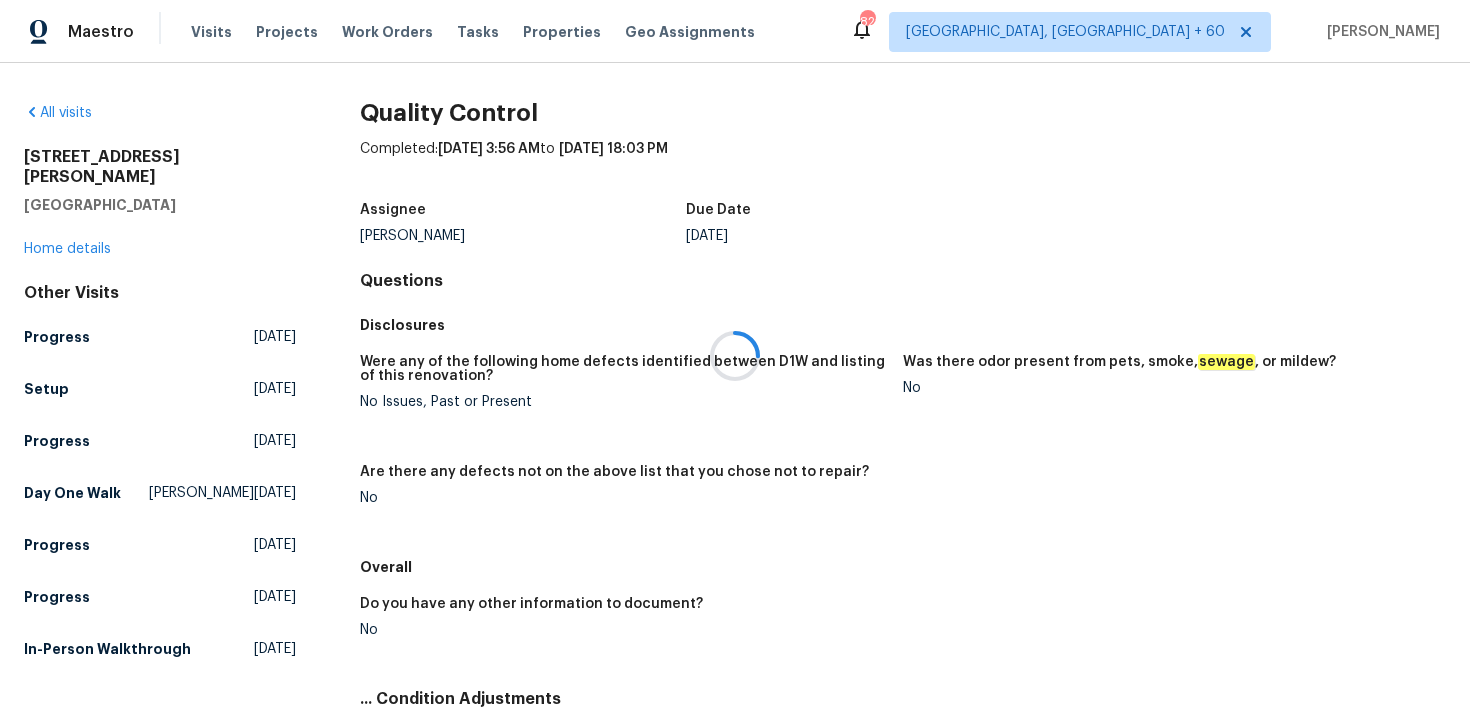 click at bounding box center [735, 356] 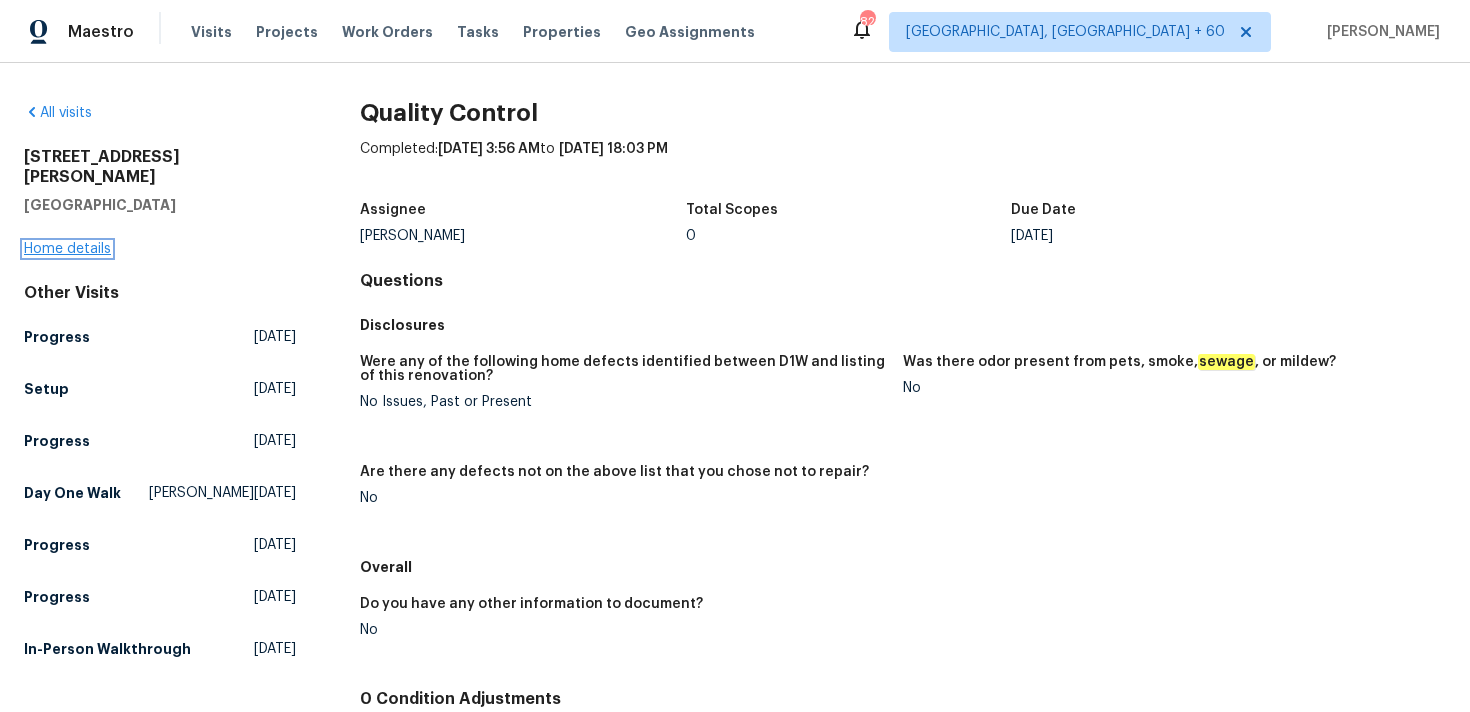 click on "Home details" at bounding box center (67, 249) 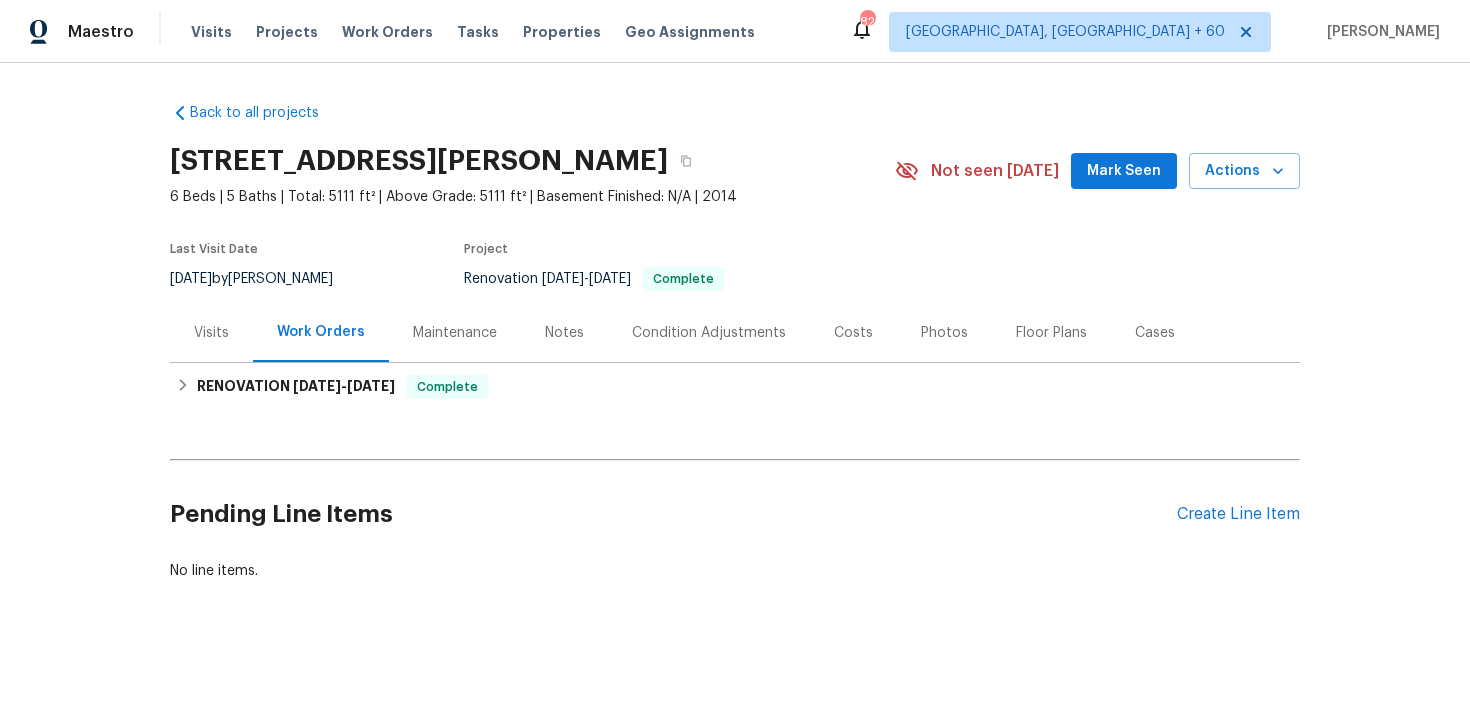 scroll, scrollTop: 5, scrollLeft: 0, axis: vertical 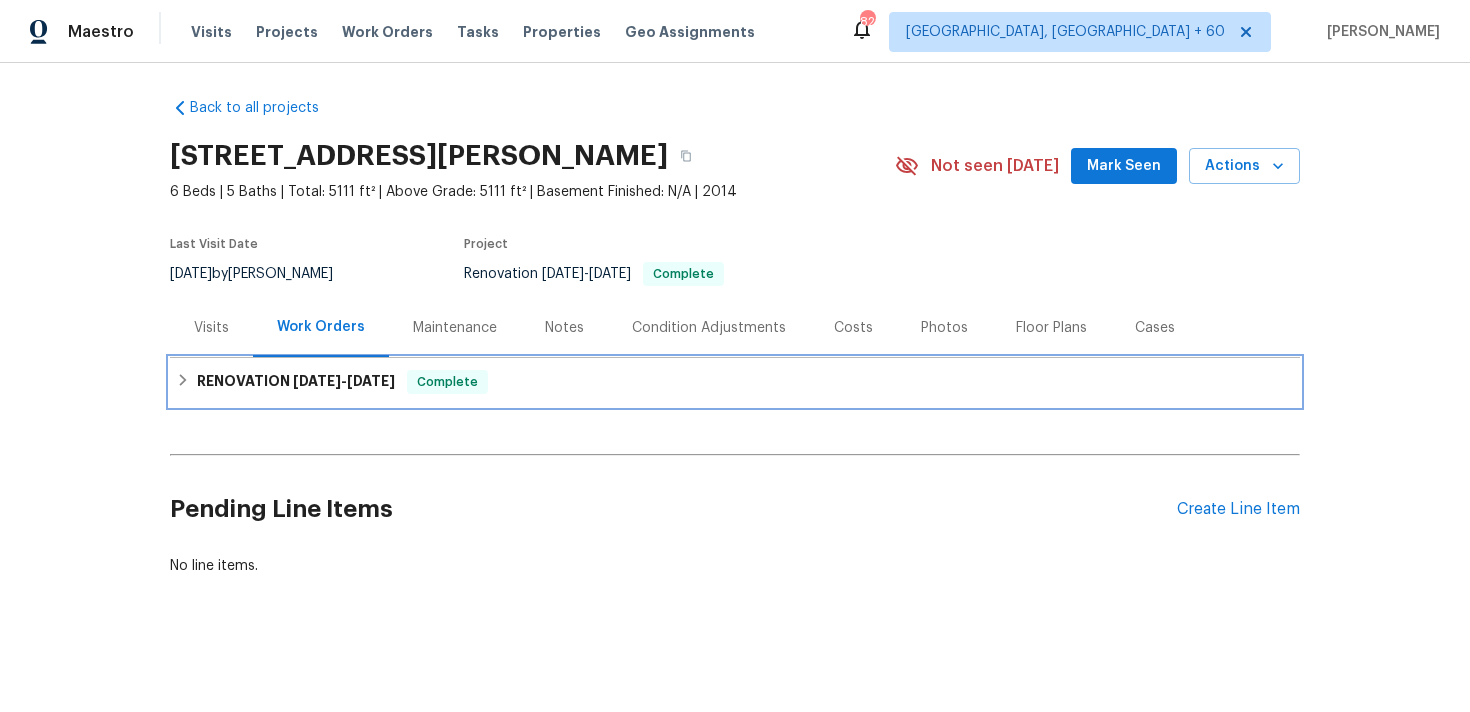 click on "RENOVATION   [DATE]  -  [DATE] Complete" at bounding box center [735, 382] 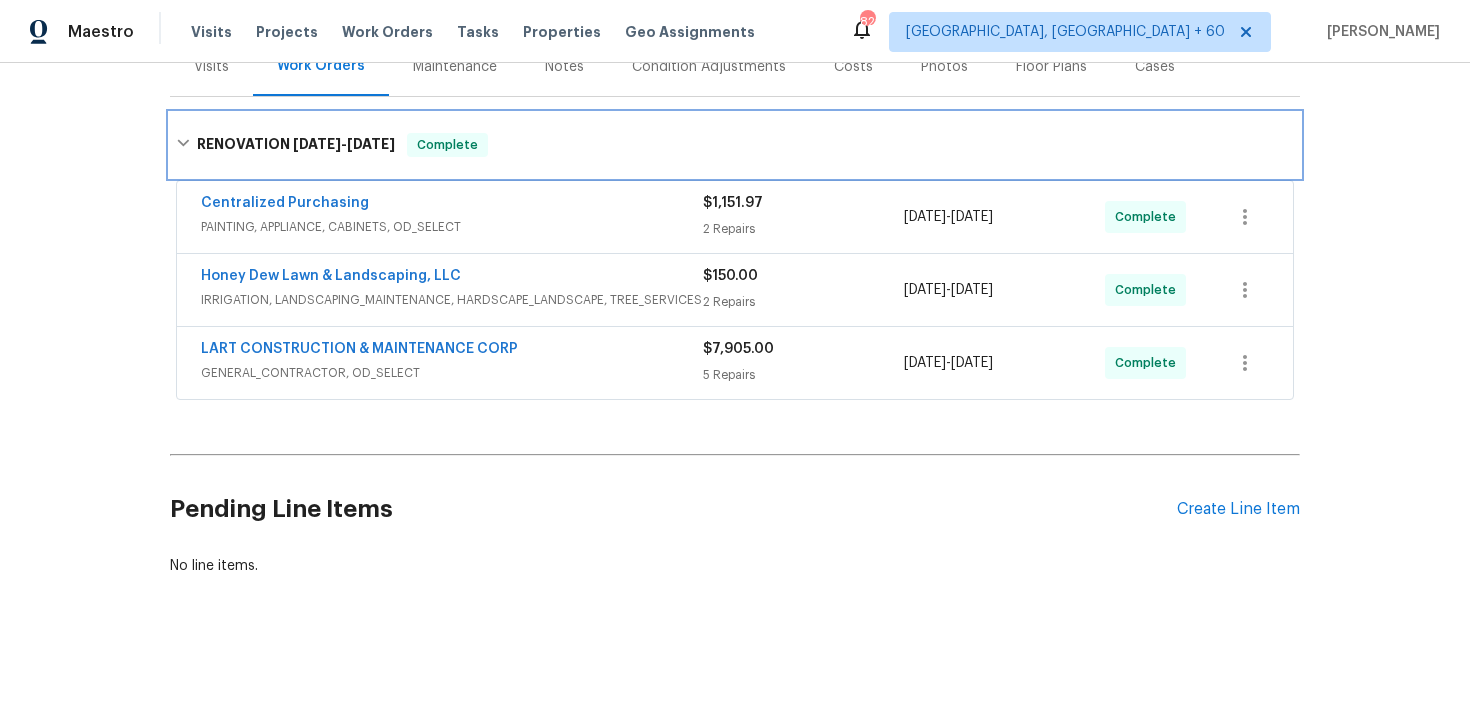 scroll, scrollTop: 0, scrollLeft: 0, axis: both 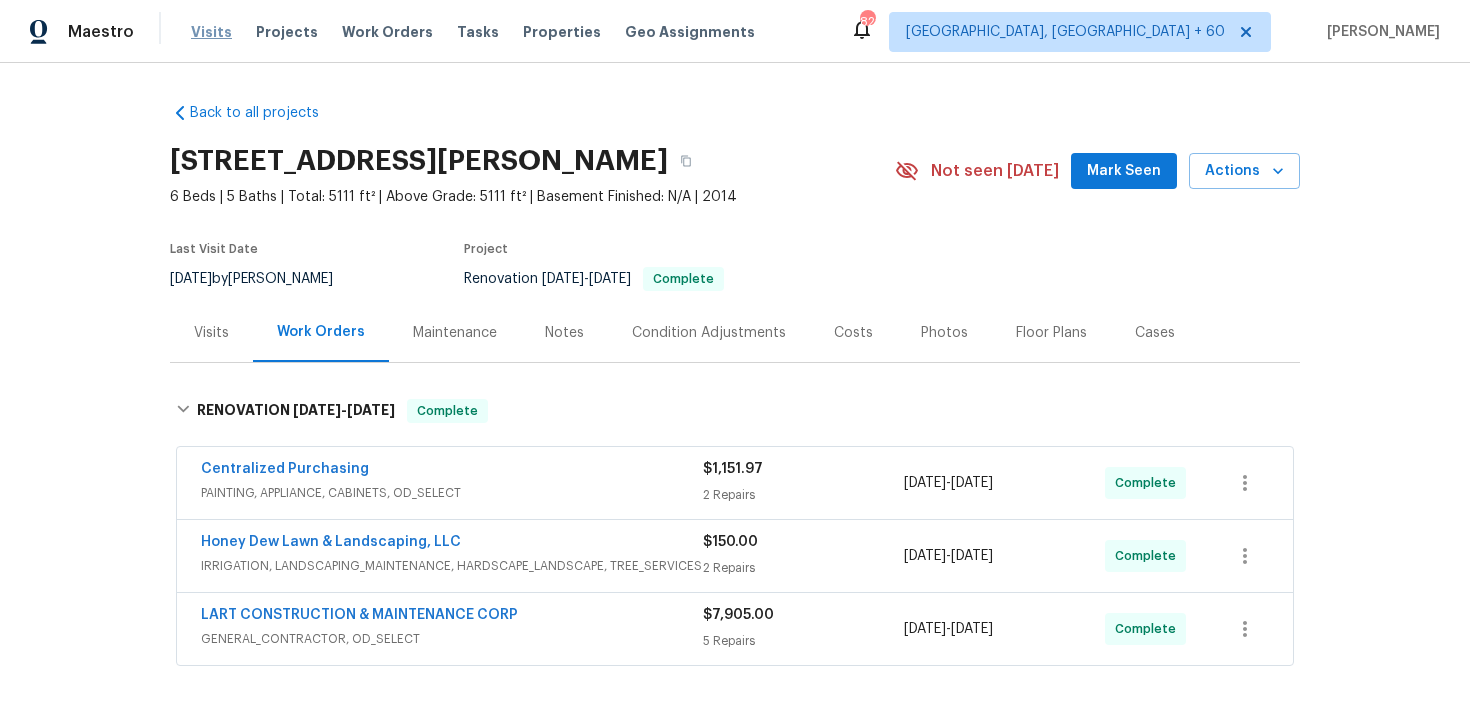 click on "Visits" at bounding box center [211, 32] 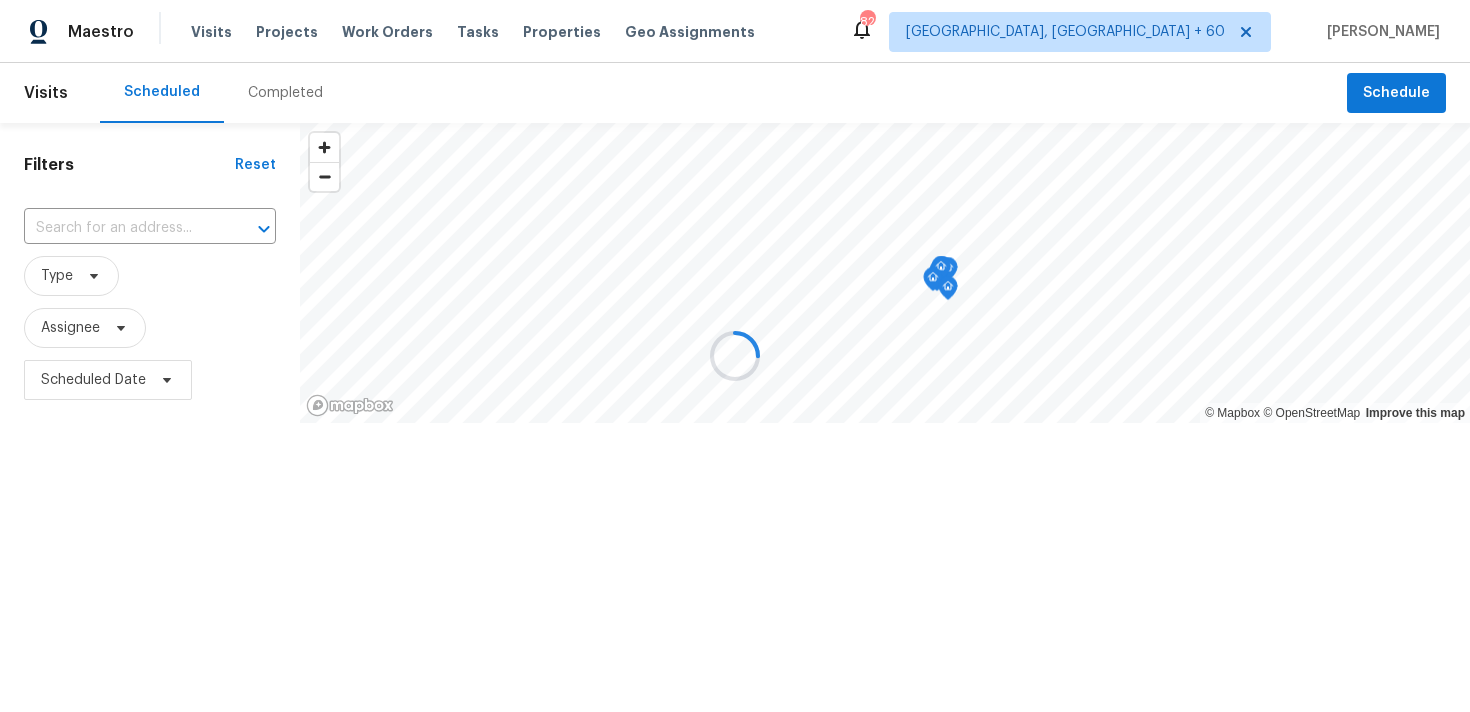 click at bounding box center (735, 356) 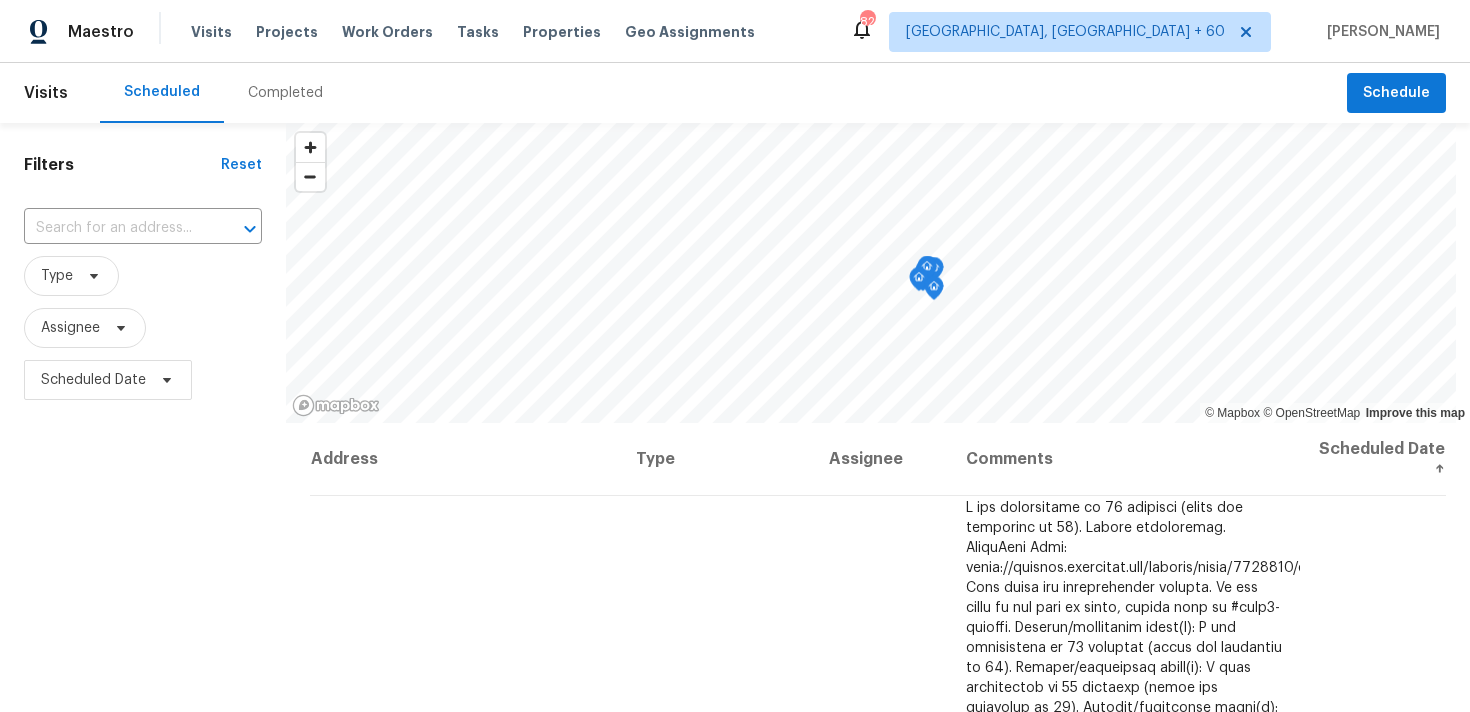 click on "Completed" at bounding box center (285, 93) 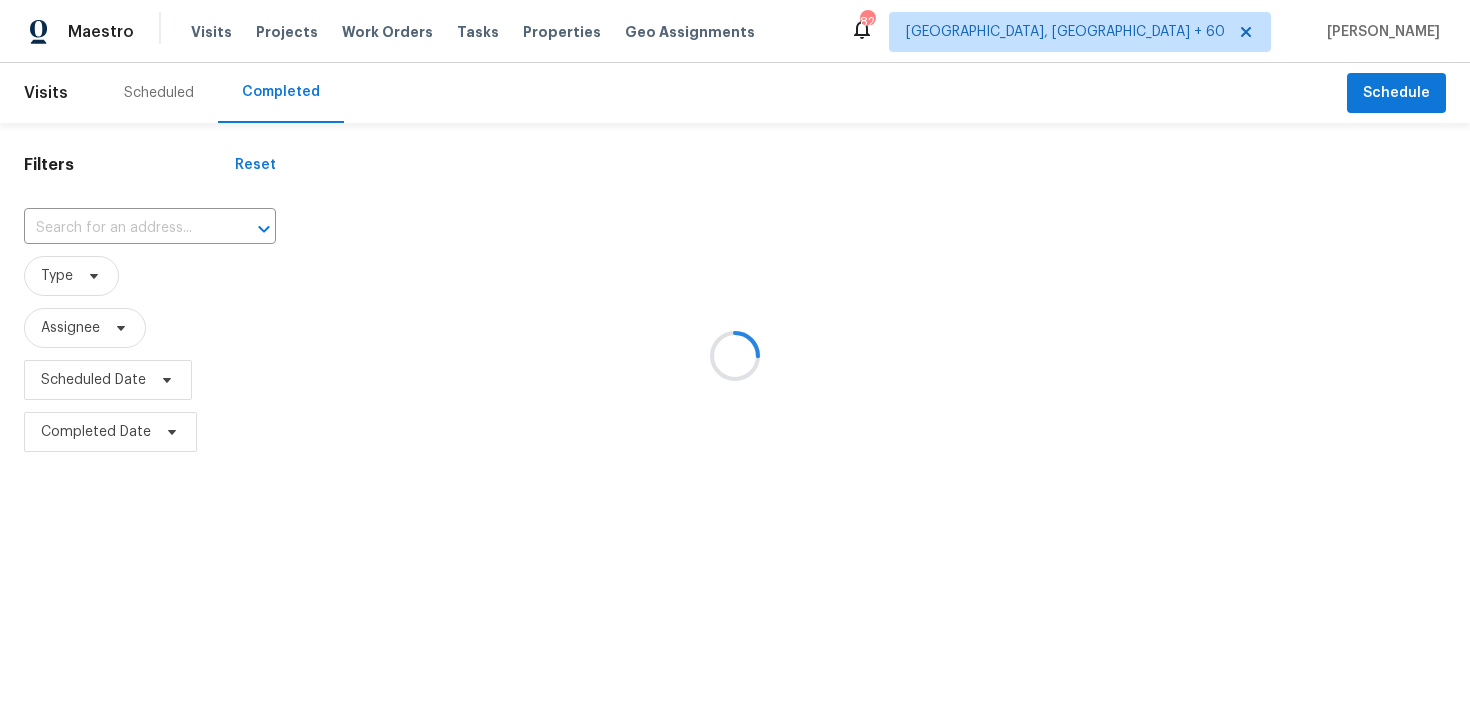 click at bounding box center [735, 356] 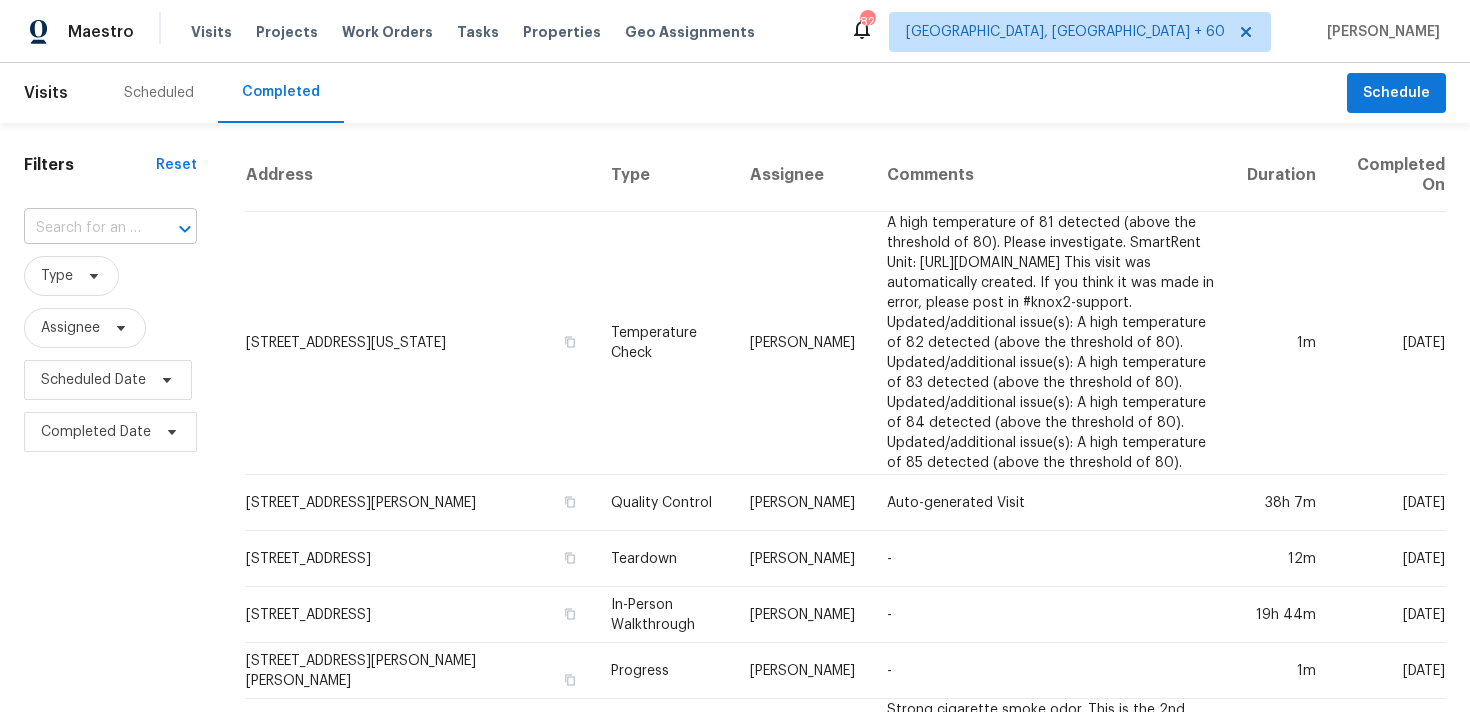 click at bounding box center (82, 228) 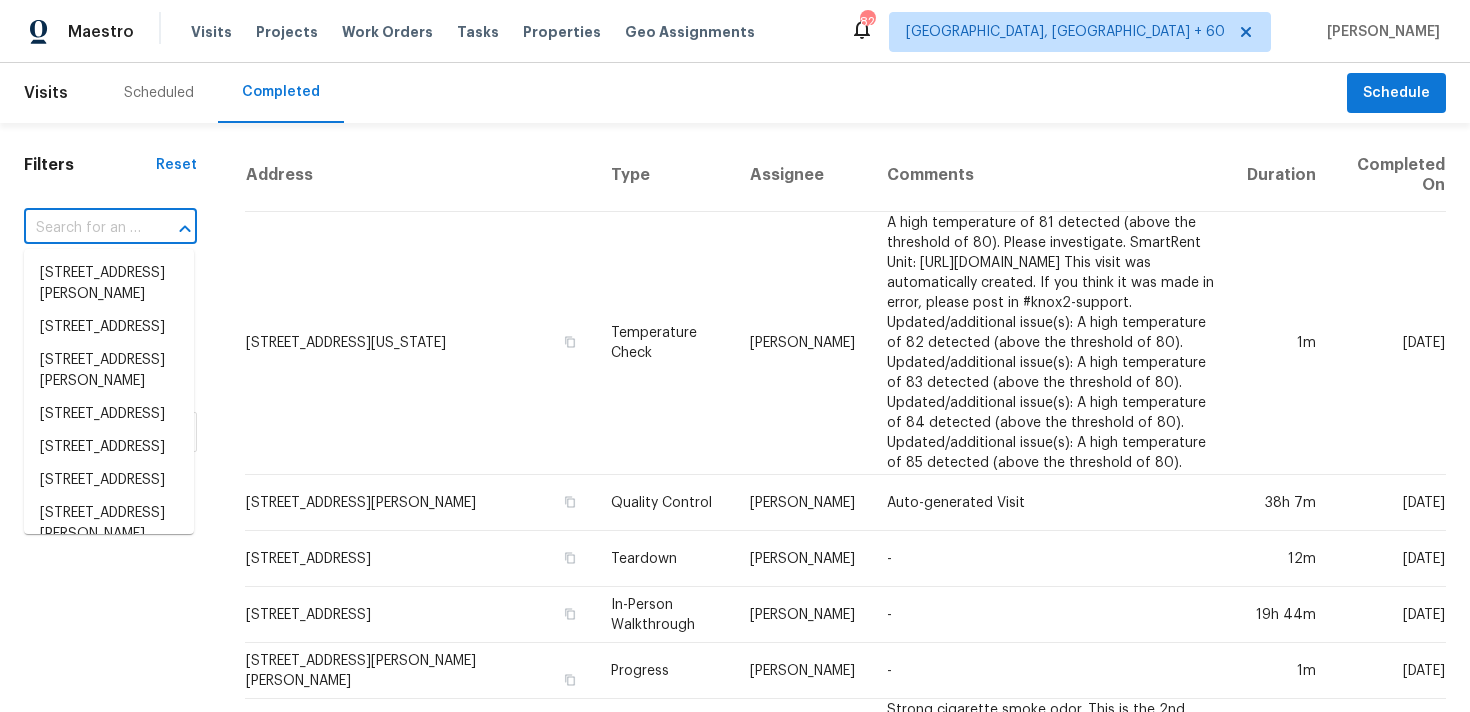 paste on "[STREET_ADDRESS][PERSON_NAME]" 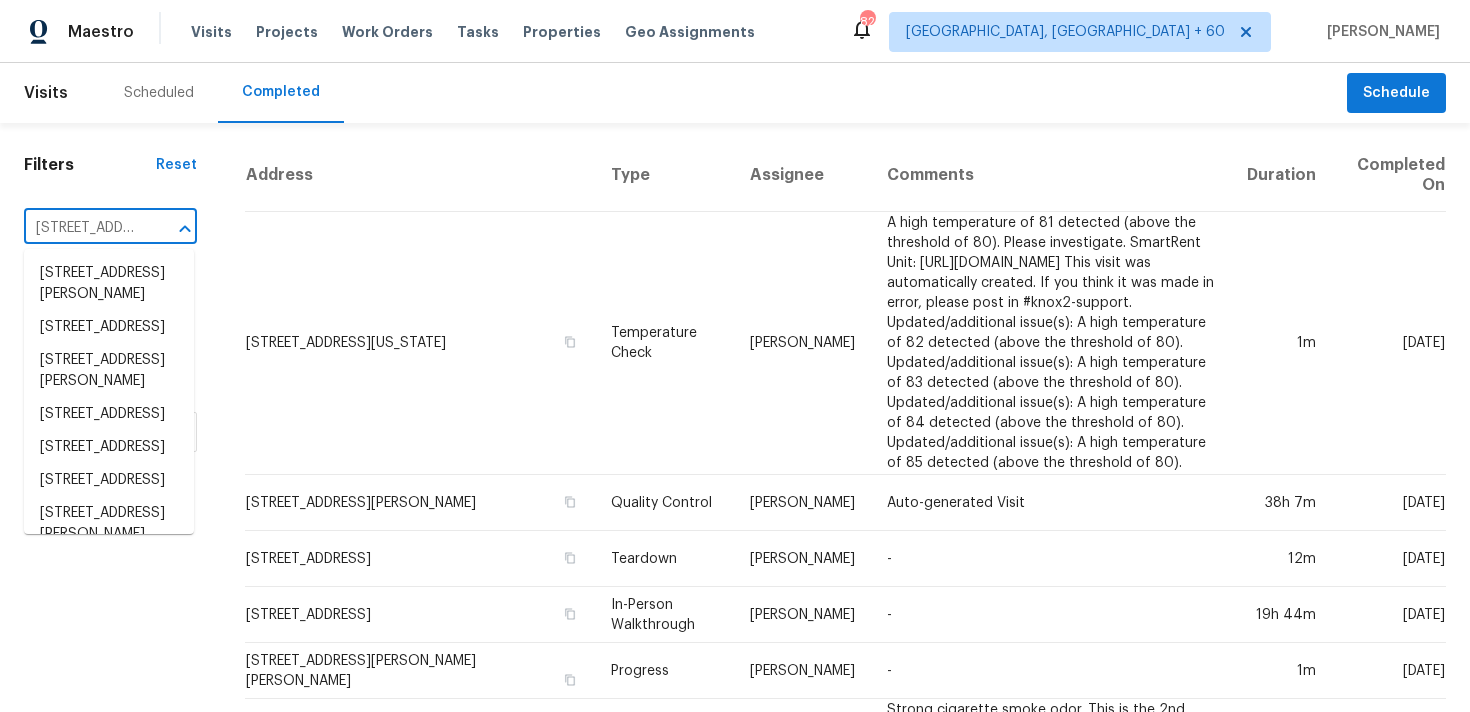 scroll, scrollTop: 0, scrollLeft: 167, axis: horizontal 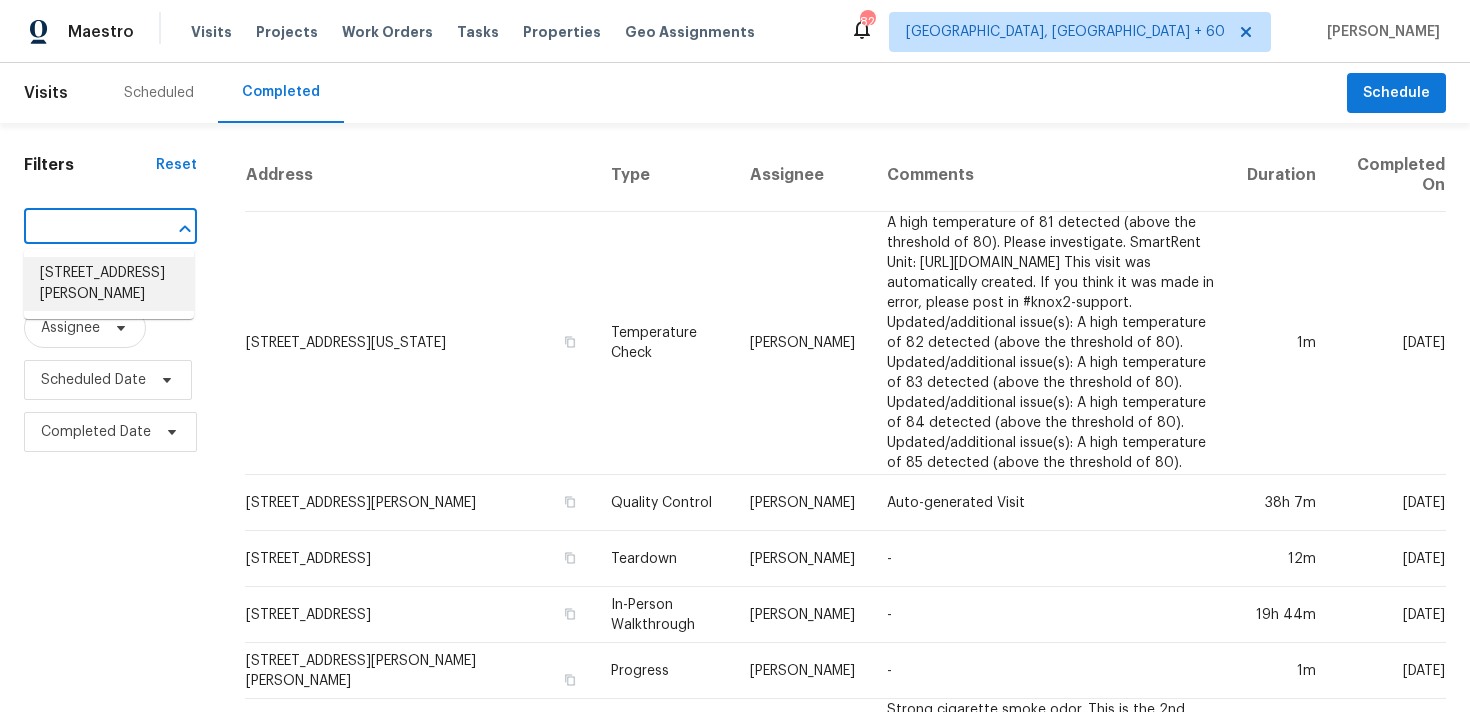 click on "[STREET_ADDRESS][PERSON_NAME]" at bounding box center [109, 284] 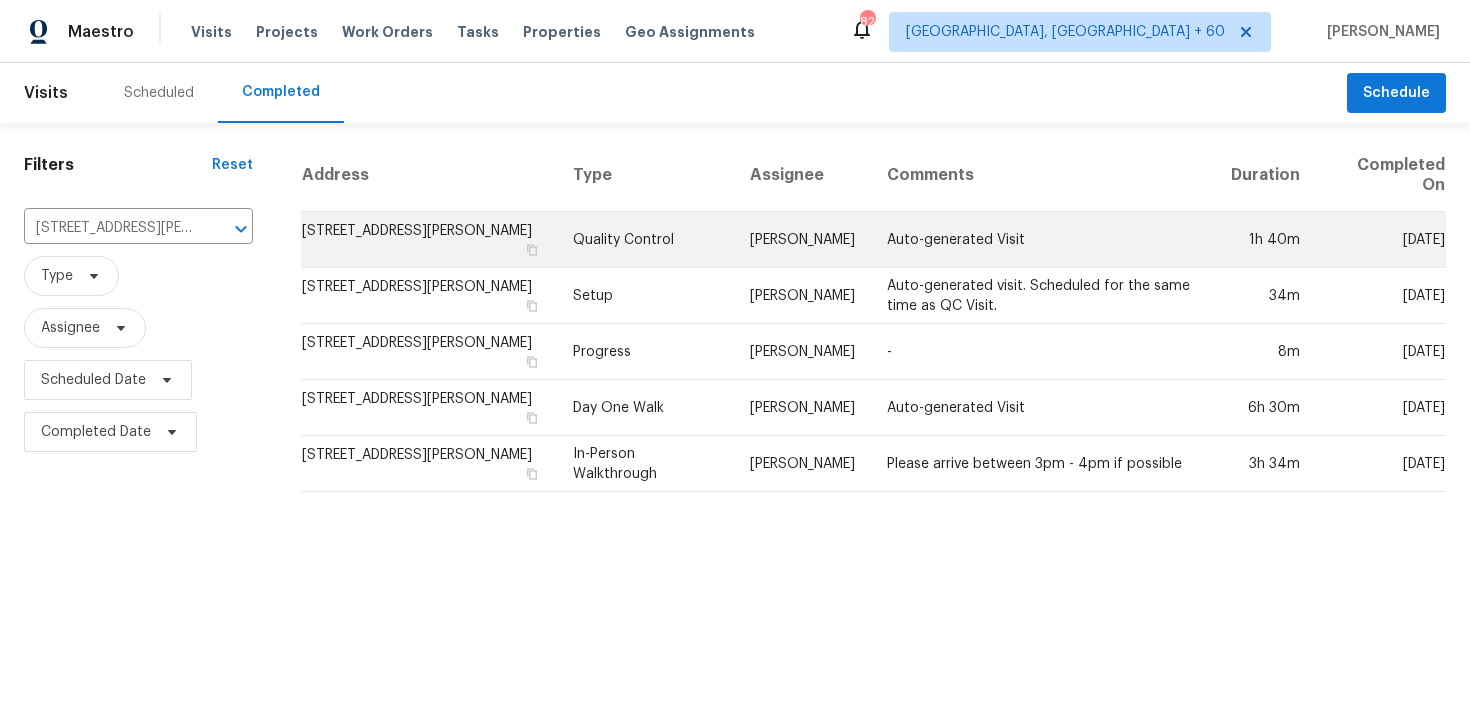 click on "Quality Control" at bounding box center (645, 240) 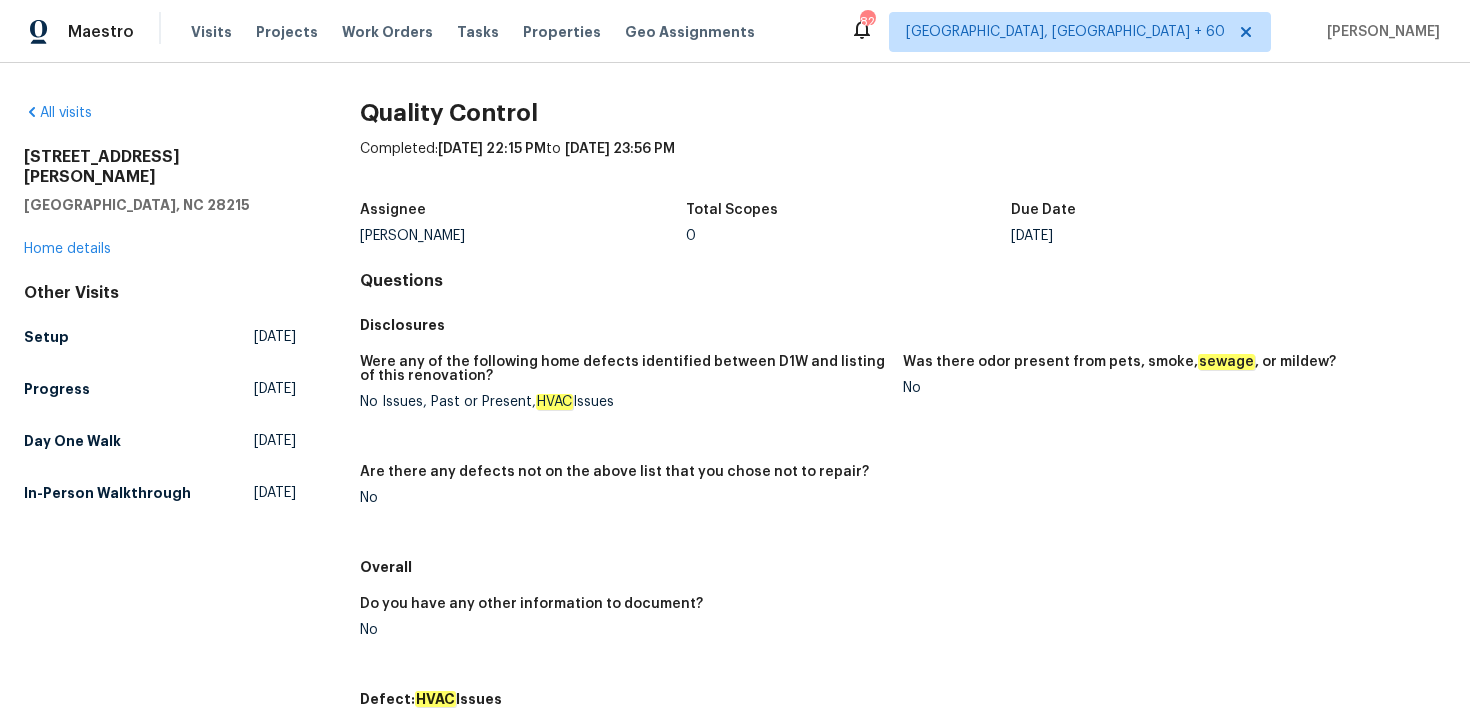 click on "All visits [STREET_ADDRESS][PERSON_NAME] Home details Other Visits Setup [DATE] Progress [DATE] Day One Walk [DATE] In-Person Walkthrough [DATE]" at bounding box center [160, 307] 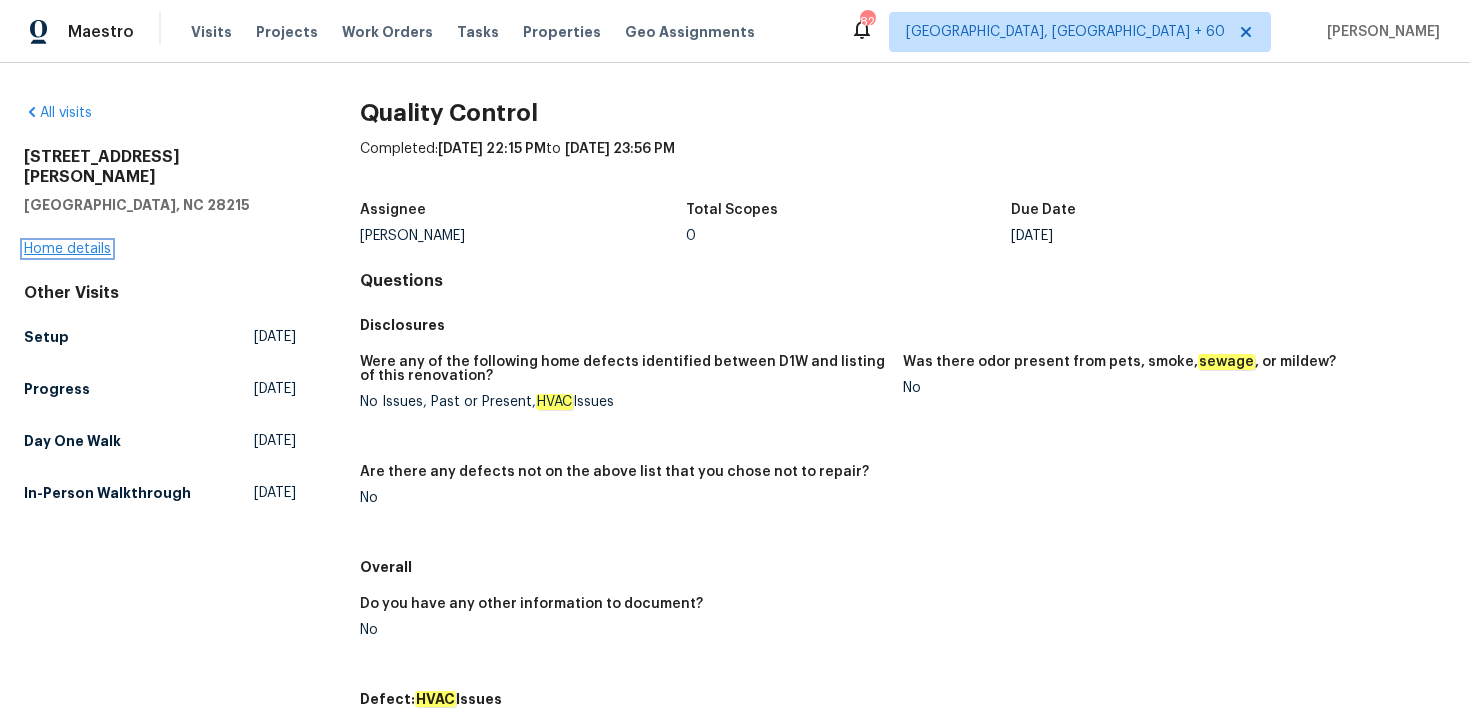 click on "Home details" at bounding box center (67, 249) 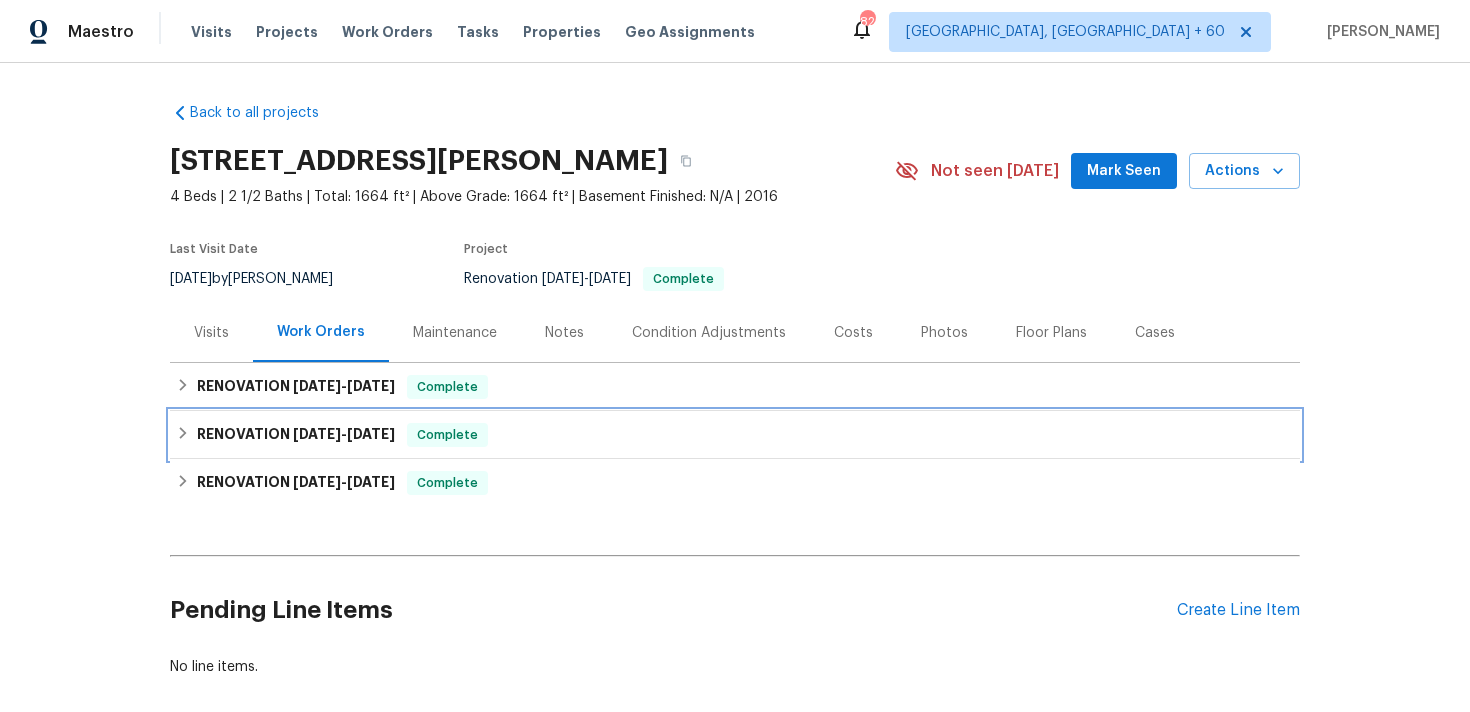 click on "RENOVATION   [DATE]  -  [DATE] Complete" at bounding box center (735, 435) 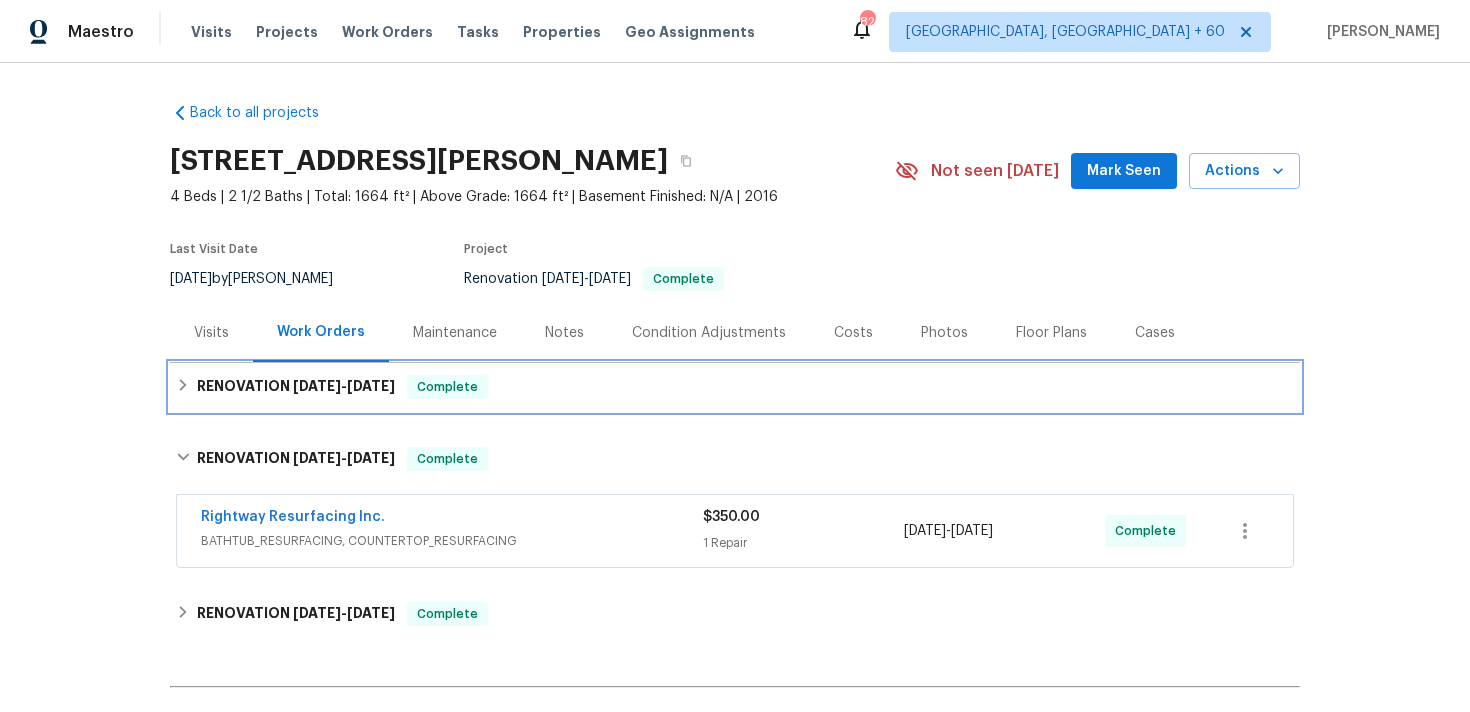 click on "RENOVATION   [DATE]  -  [DATE] Complete" at bounding box center [735, 387] 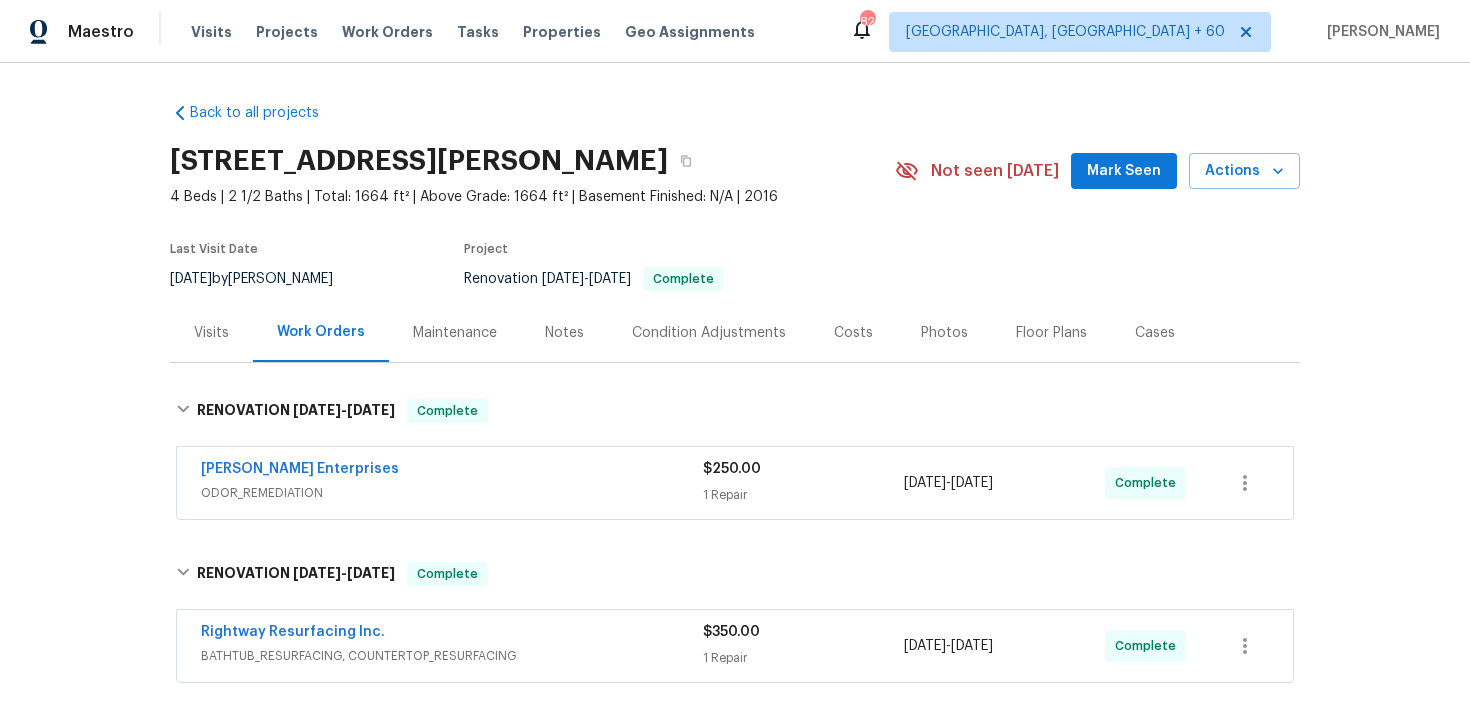 click on "ODOR_REMEDIATION" at bounding box center [452, 493] 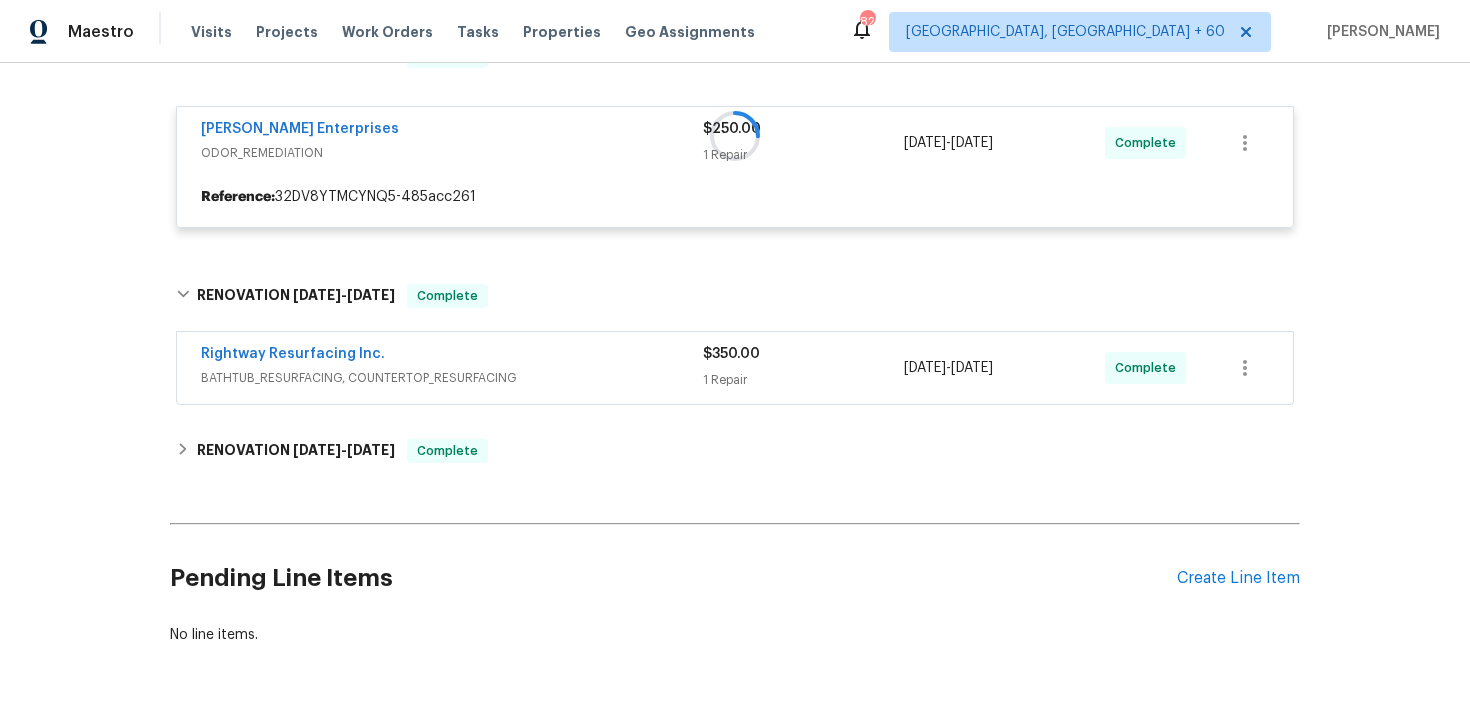 scroll, scrollTop: 364, scrollLeft: 0, axis: vertical 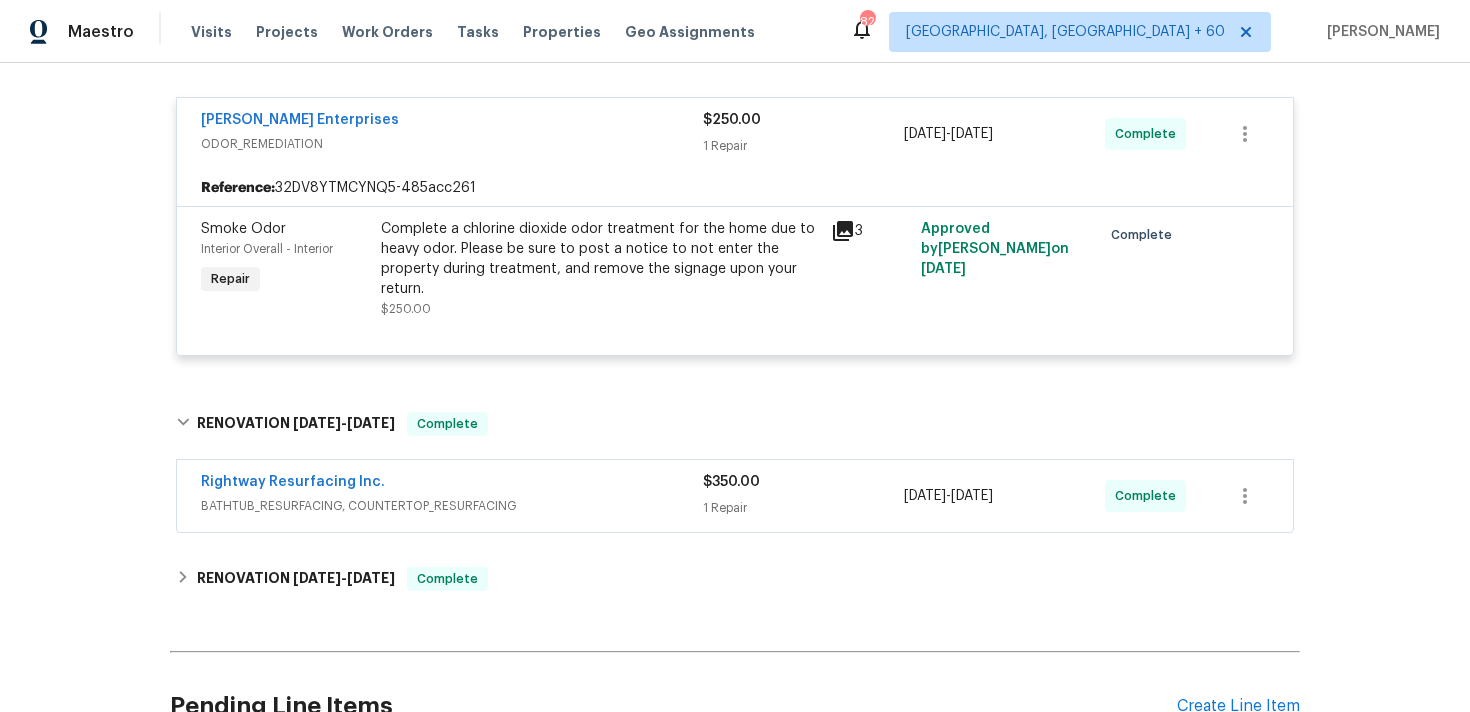 click on "1 Repair" at bounding box center [803, 508] 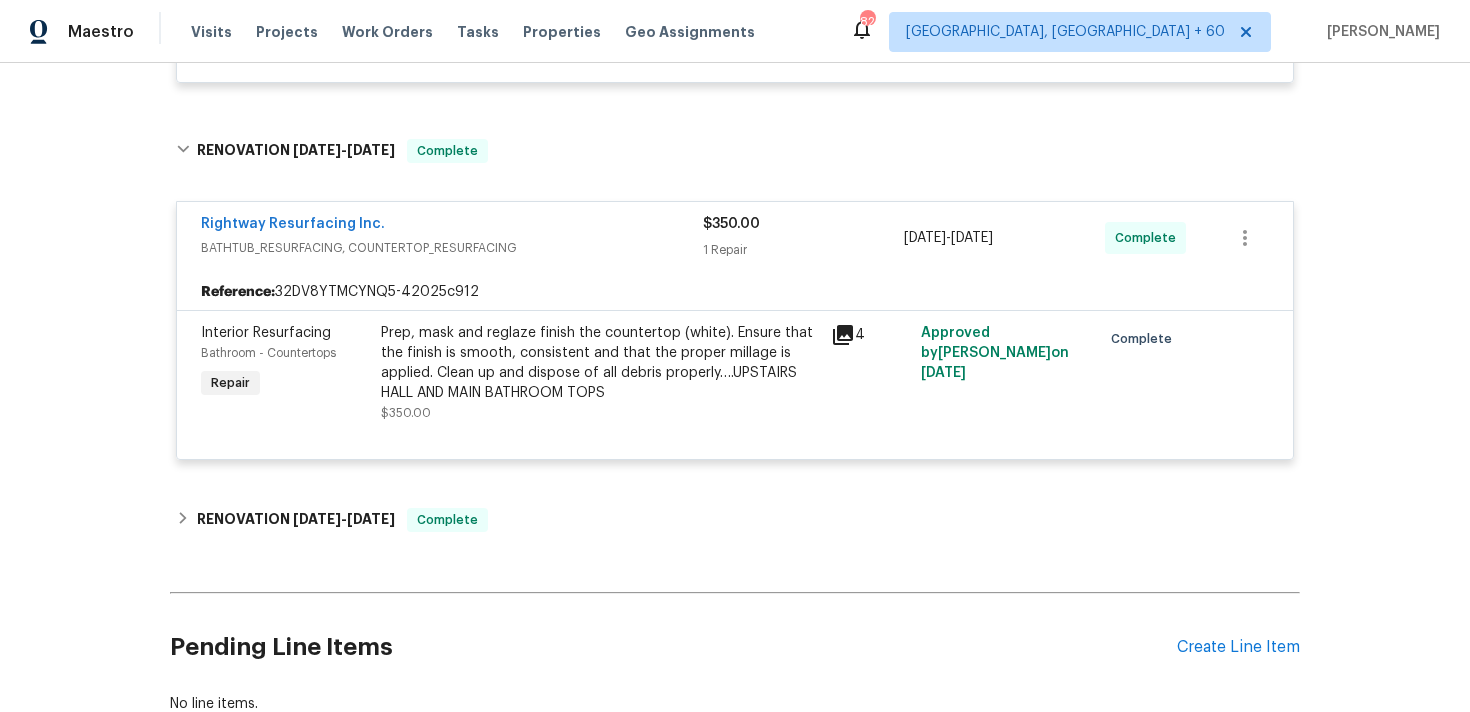 scroll, scrollTop: 638, scrollLeft: 0, axis: vertical 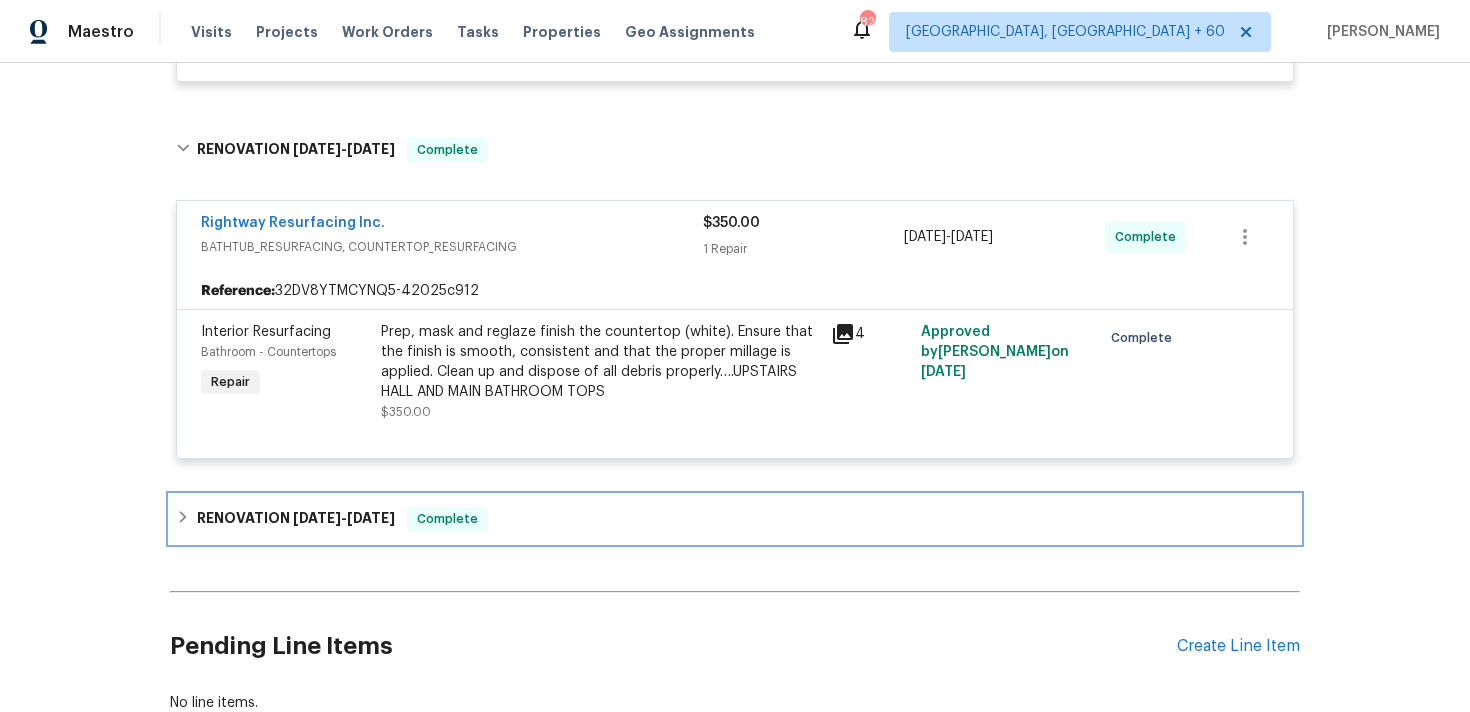 click on "RENOVATION   [DATE]  -  [DATE] Complete" at bounding box center (735, 519) 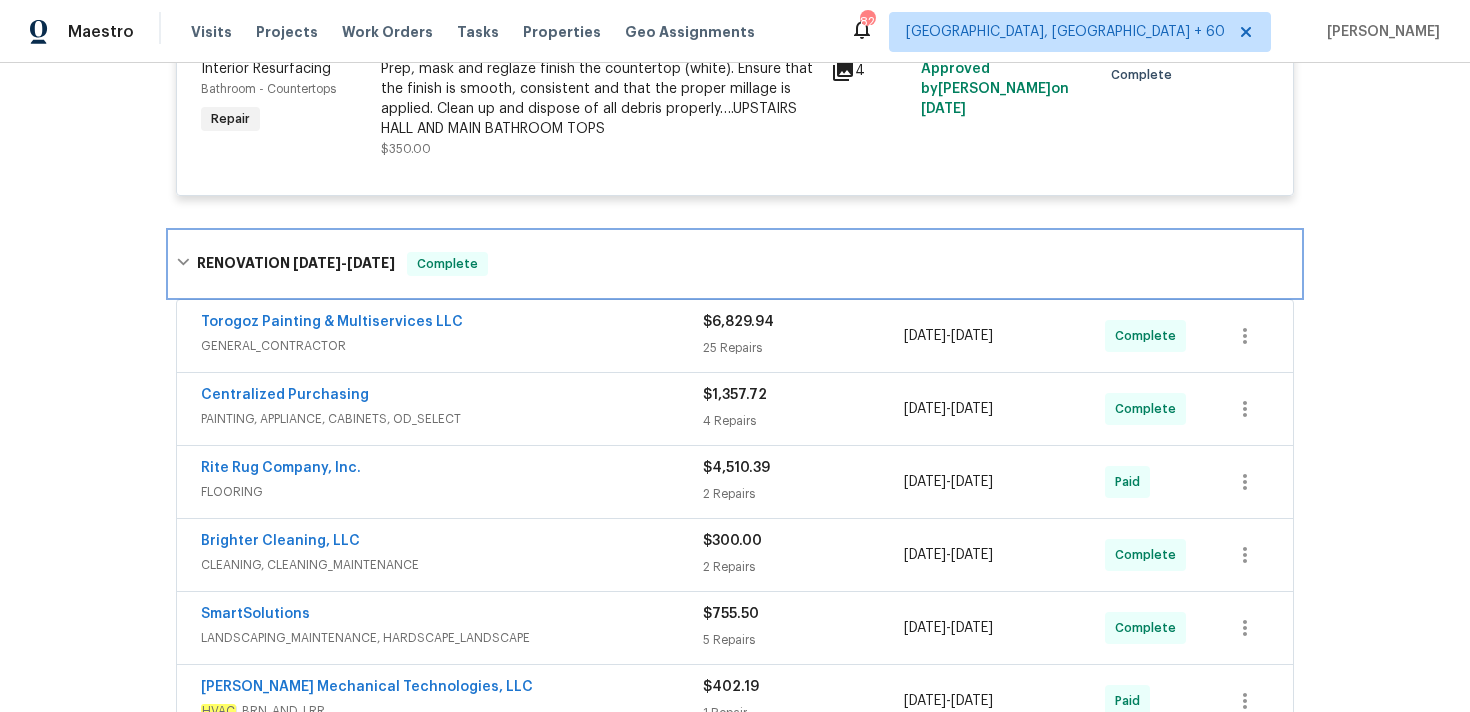 scroll, scrollTop: 886, scrollLeft: 0, axis: vertical 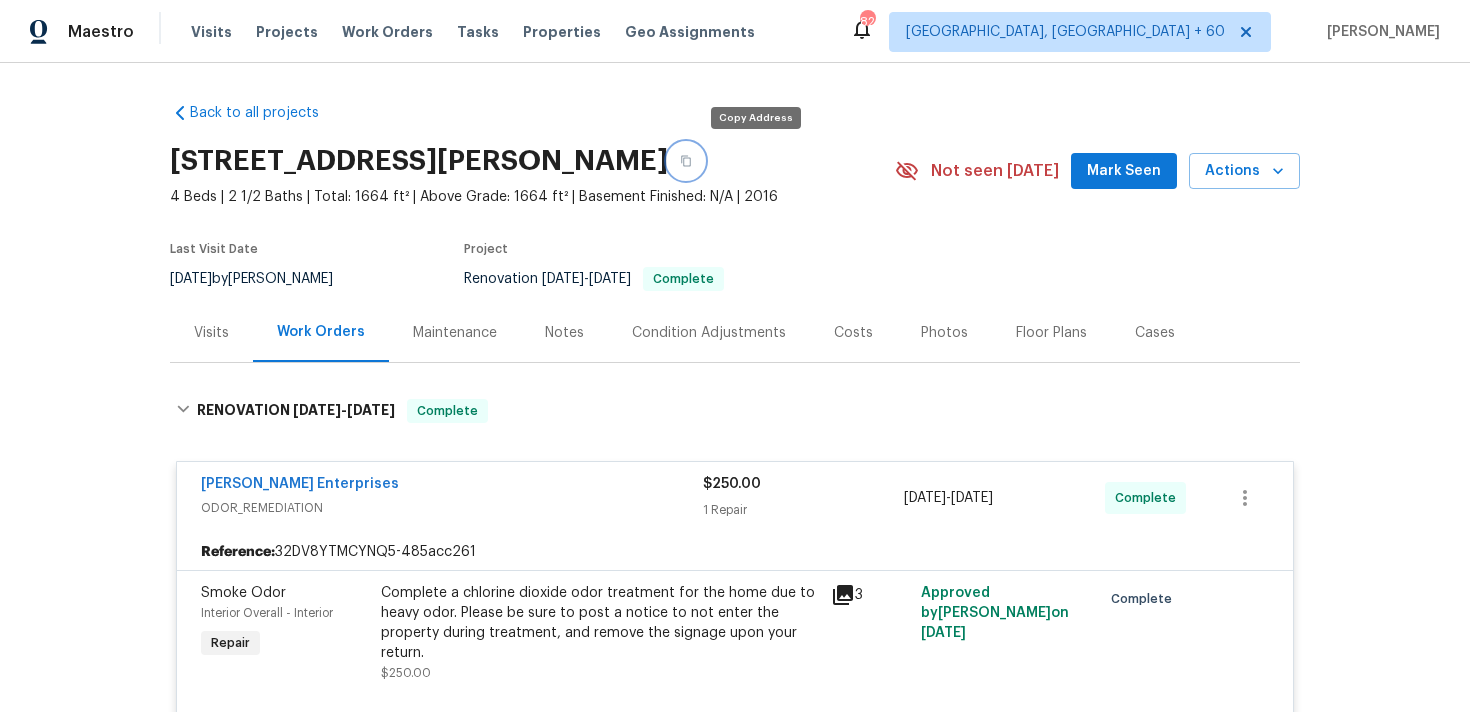 click at bounding box center [686, 161] 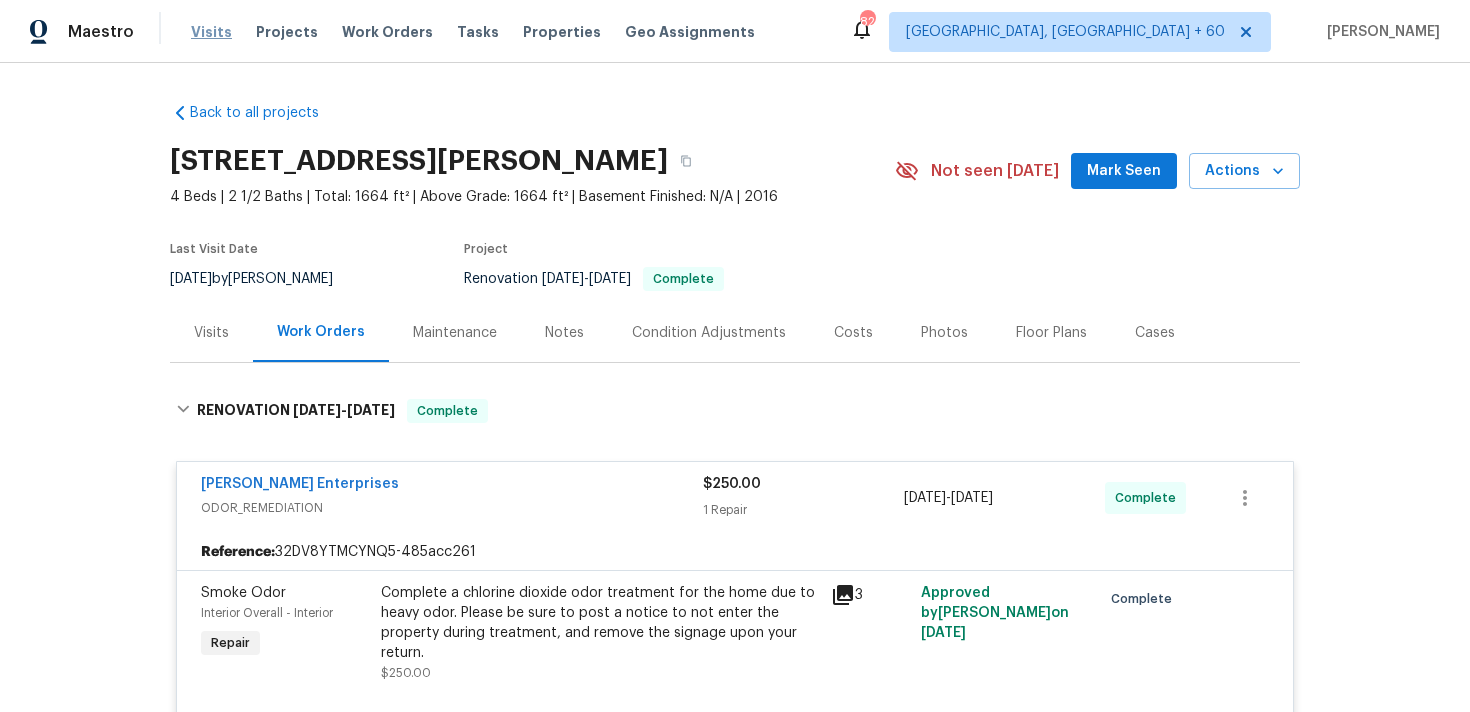 click on "Visits" at bounding box center (211, 32) 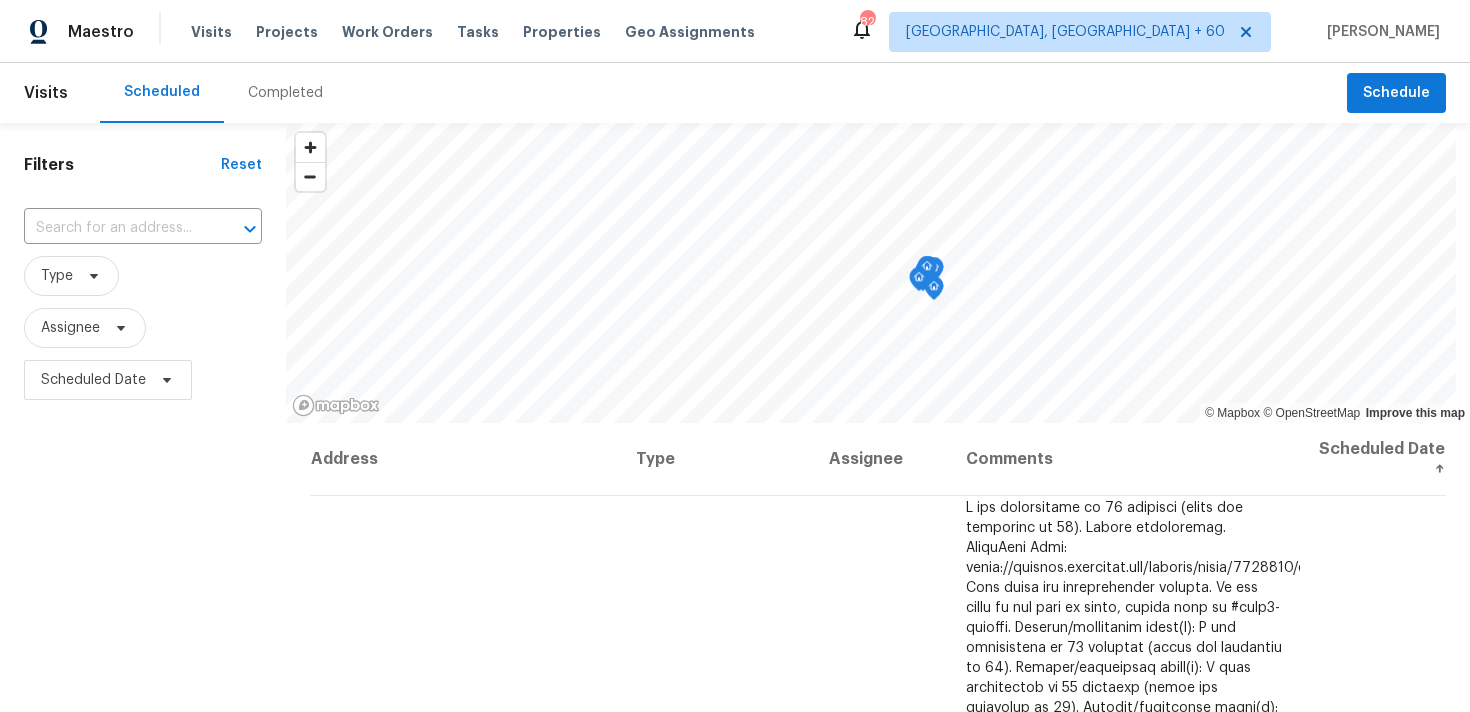 click on "Completed" at bounding box center [285, 93] 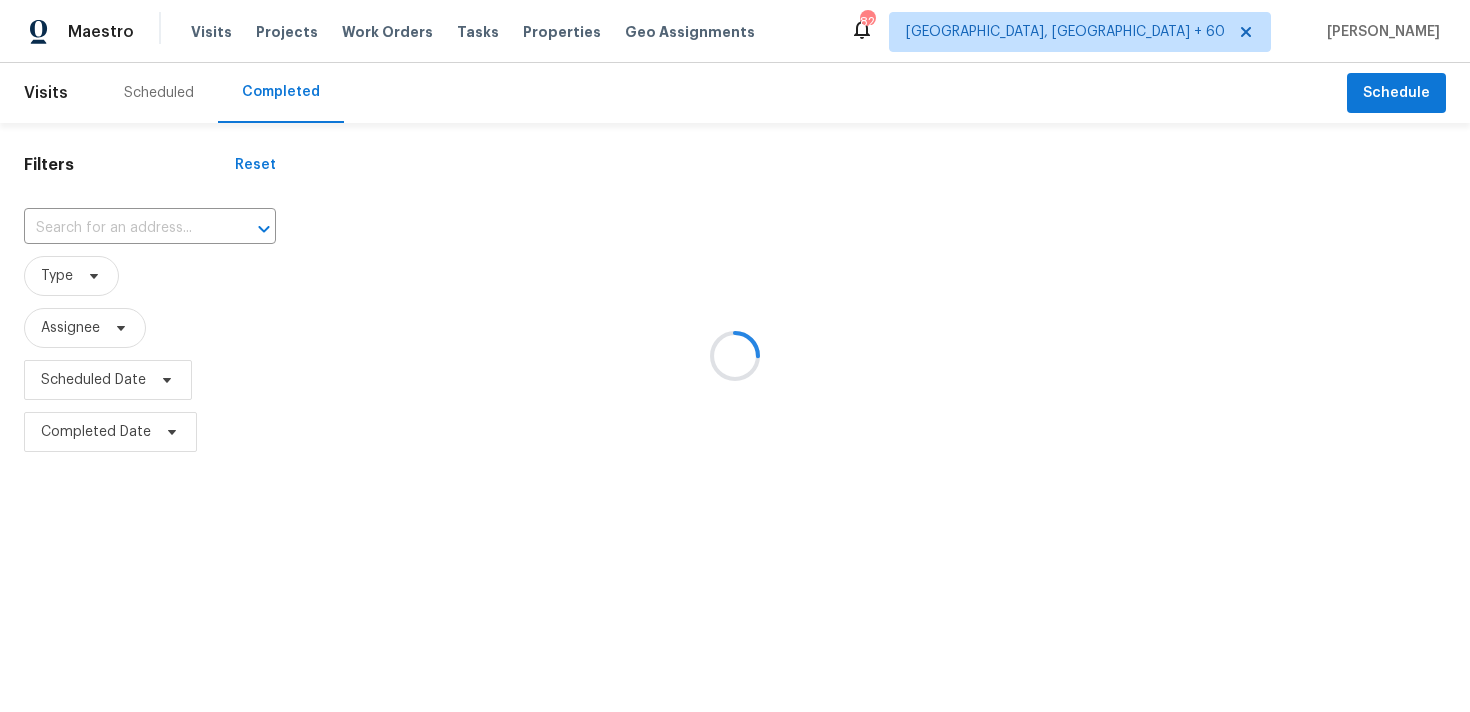 click at bounding box center [735, 356] 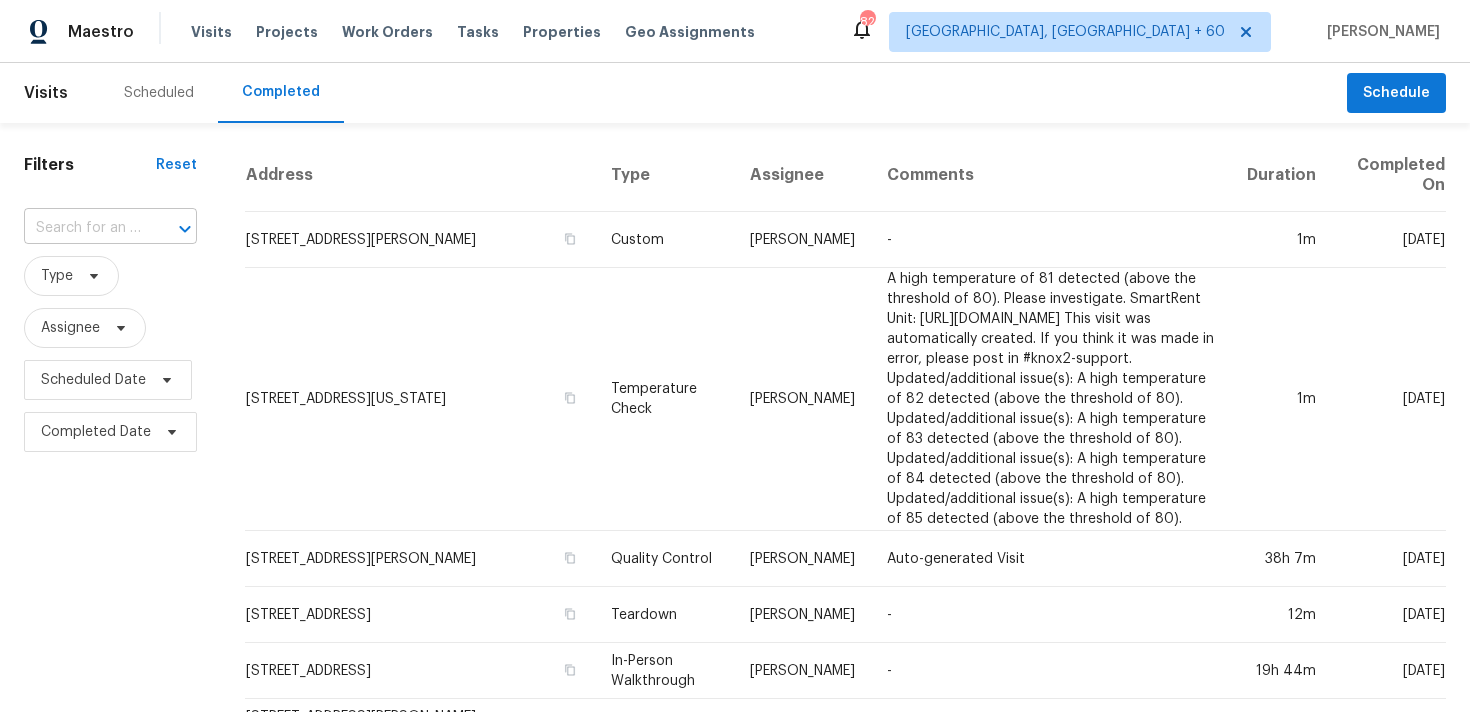 click at bounding box center [82, 228] 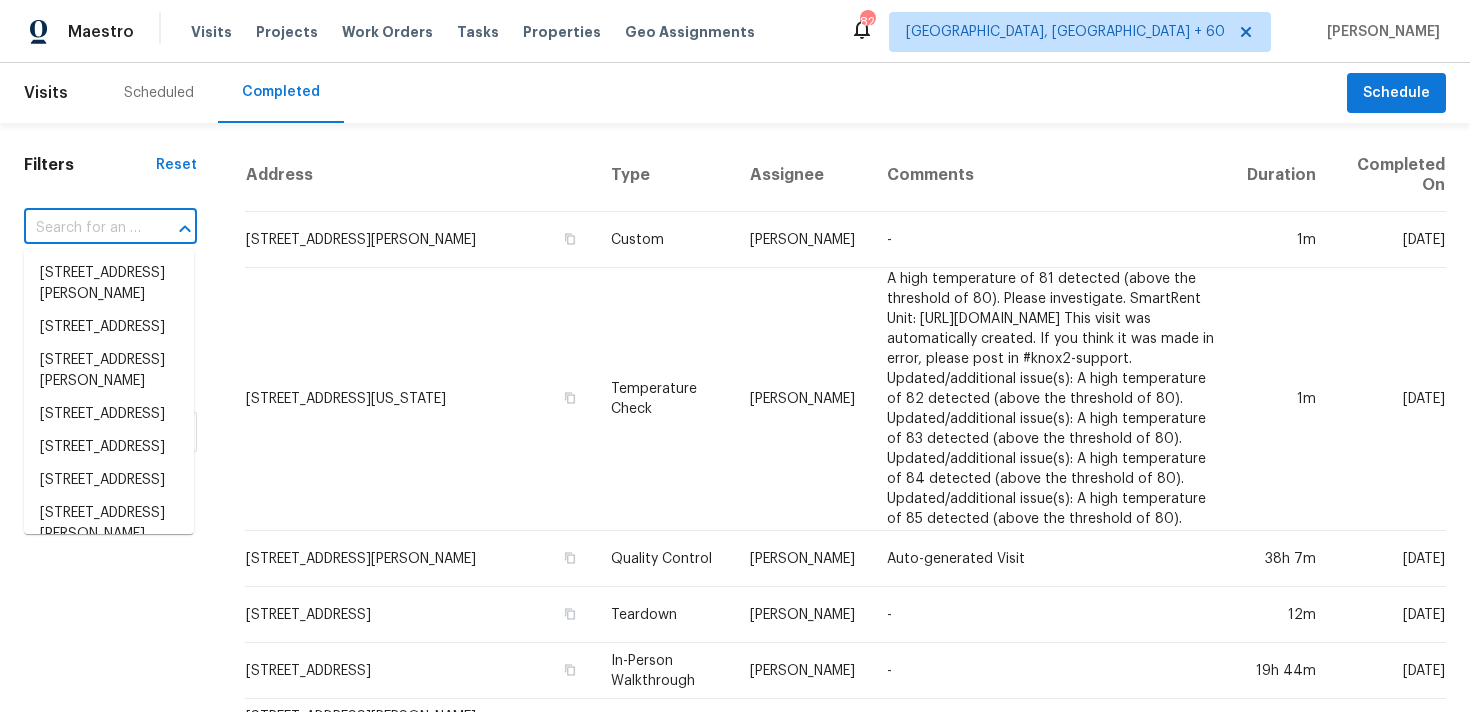 paste on "[STREET_ADDRESS][PERSON_NAME]" 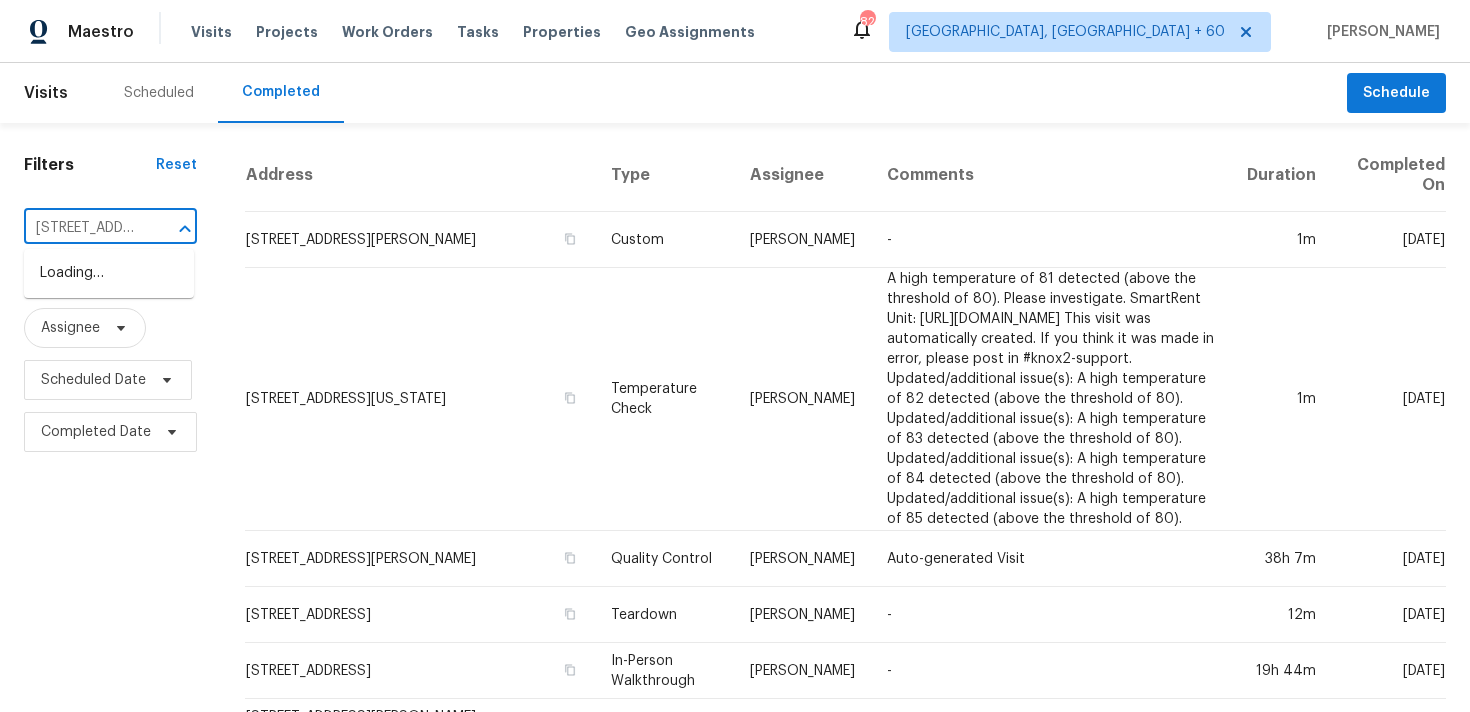 scroll, scrollTop: 0, scrollLeft: 152, axis: horizontal 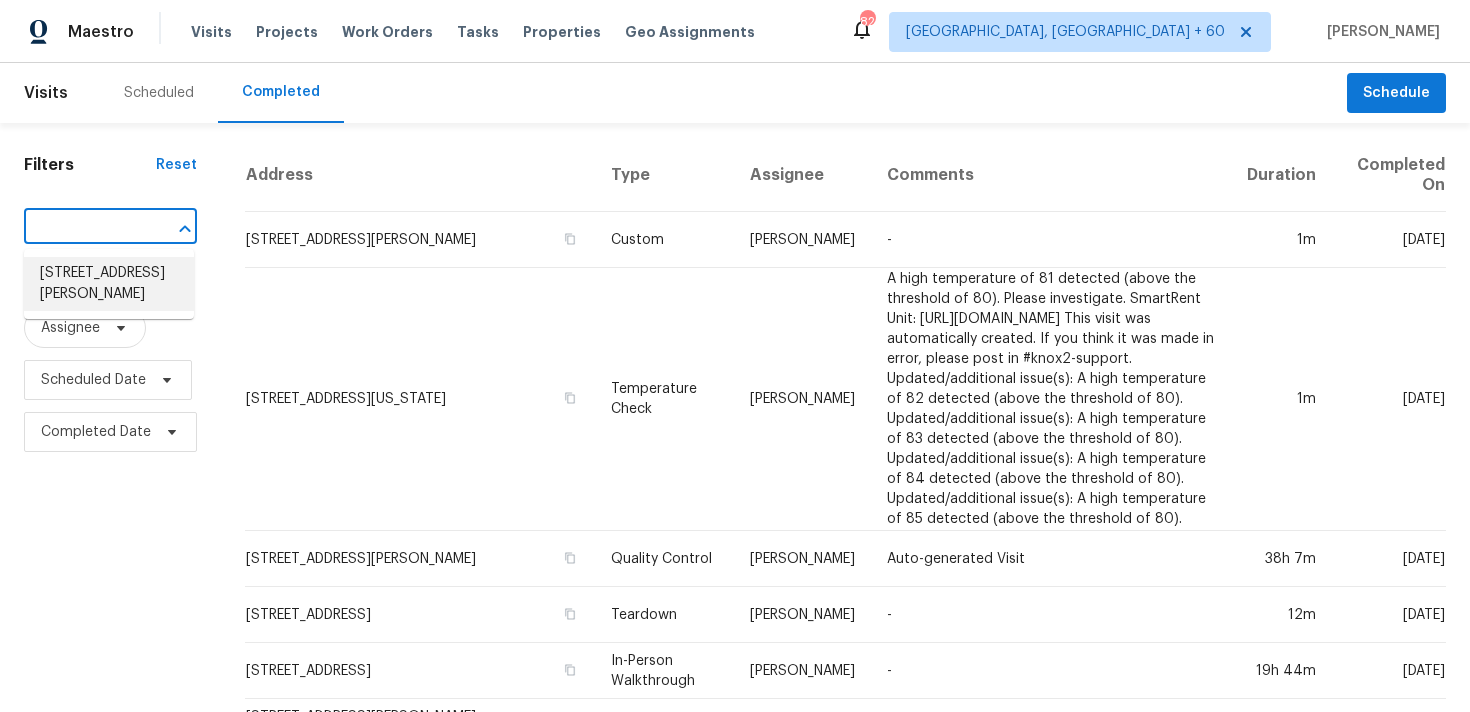click on "[STREET_ADDRESS][PERSON_NAME]" at bounding box center [109, 284] 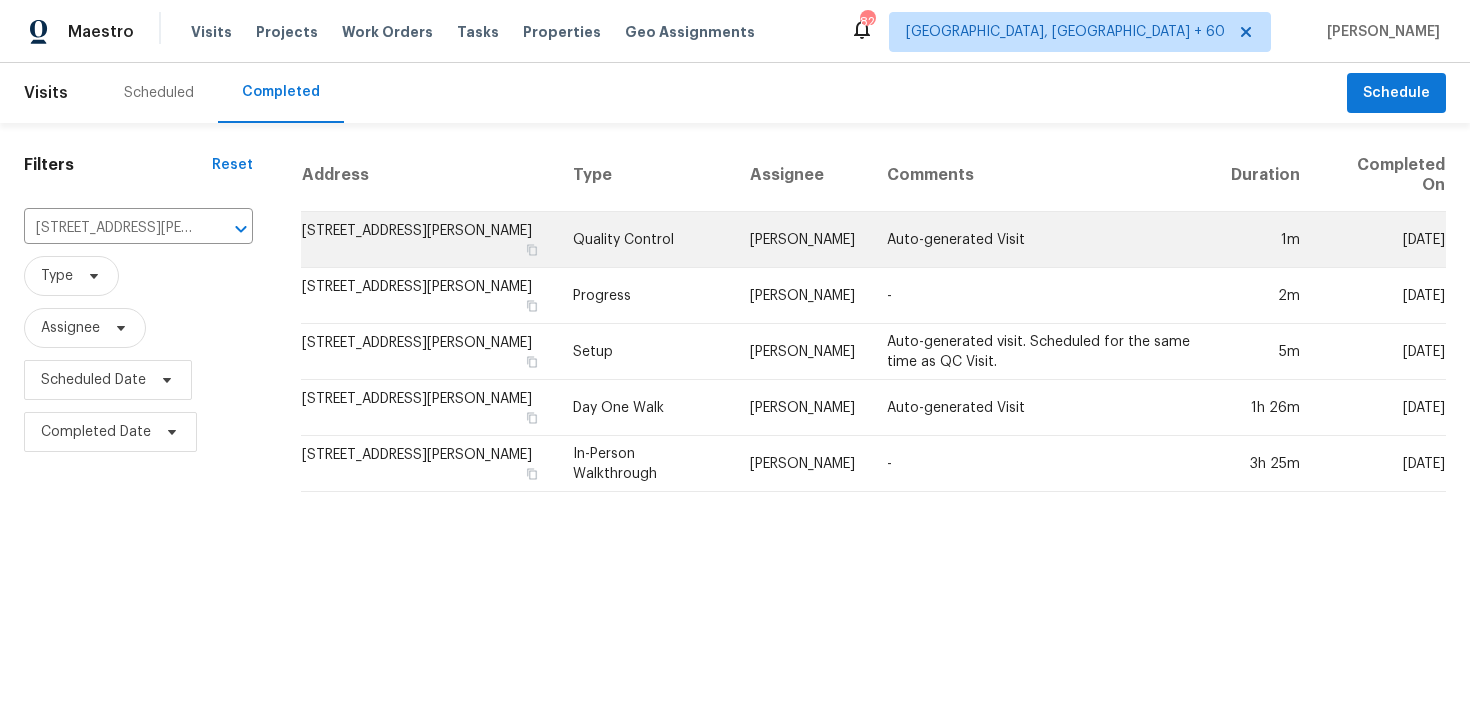 click on "Quality Control" at bounding box center (645, 240) 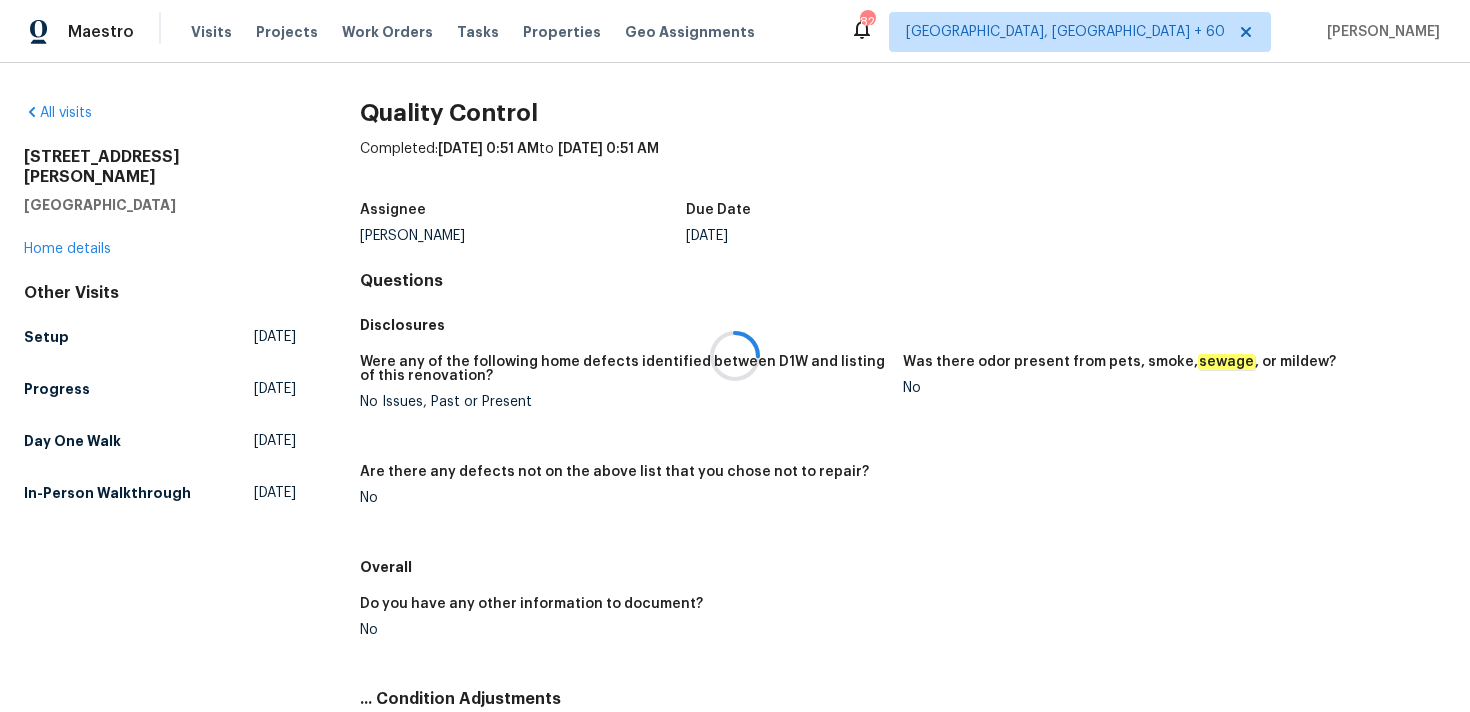 click at bounding box center (735, 356) 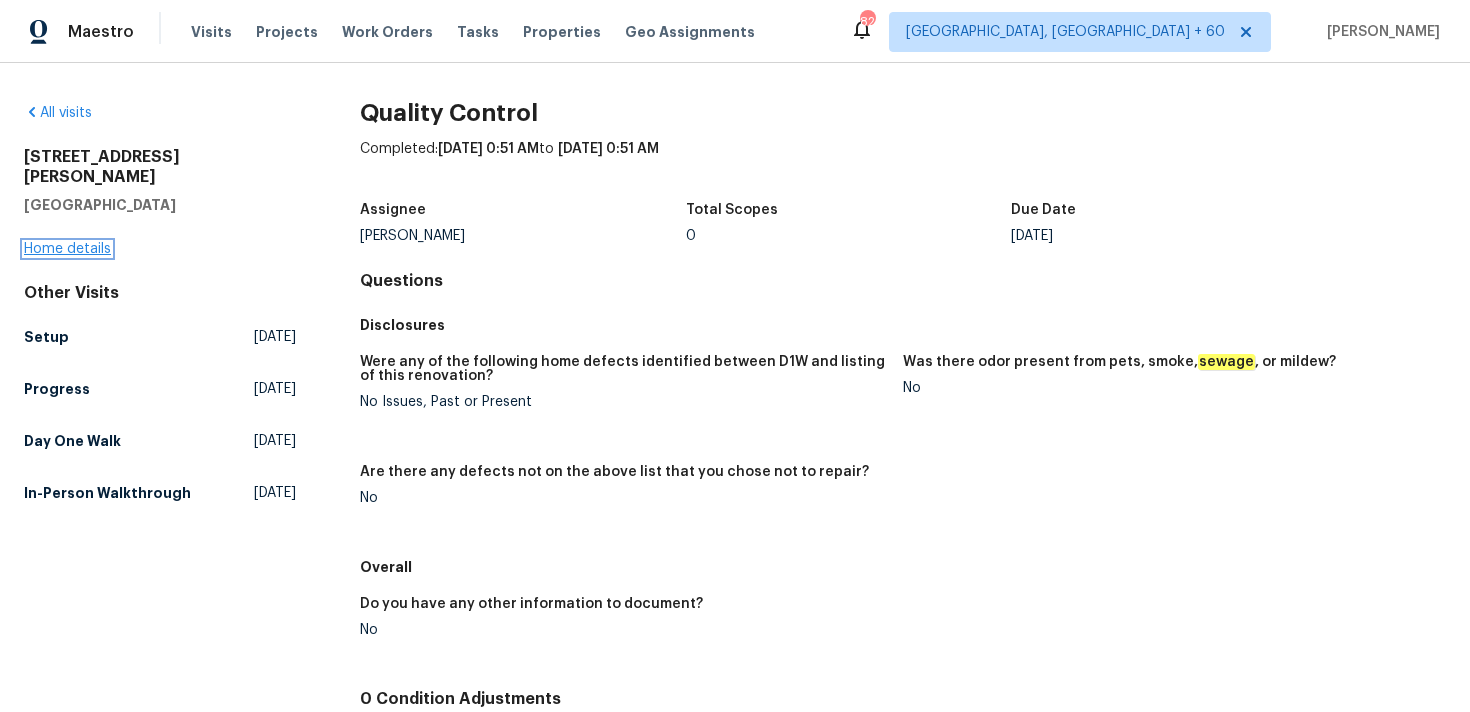 click on "Home details" at bounding box center (67, 249) 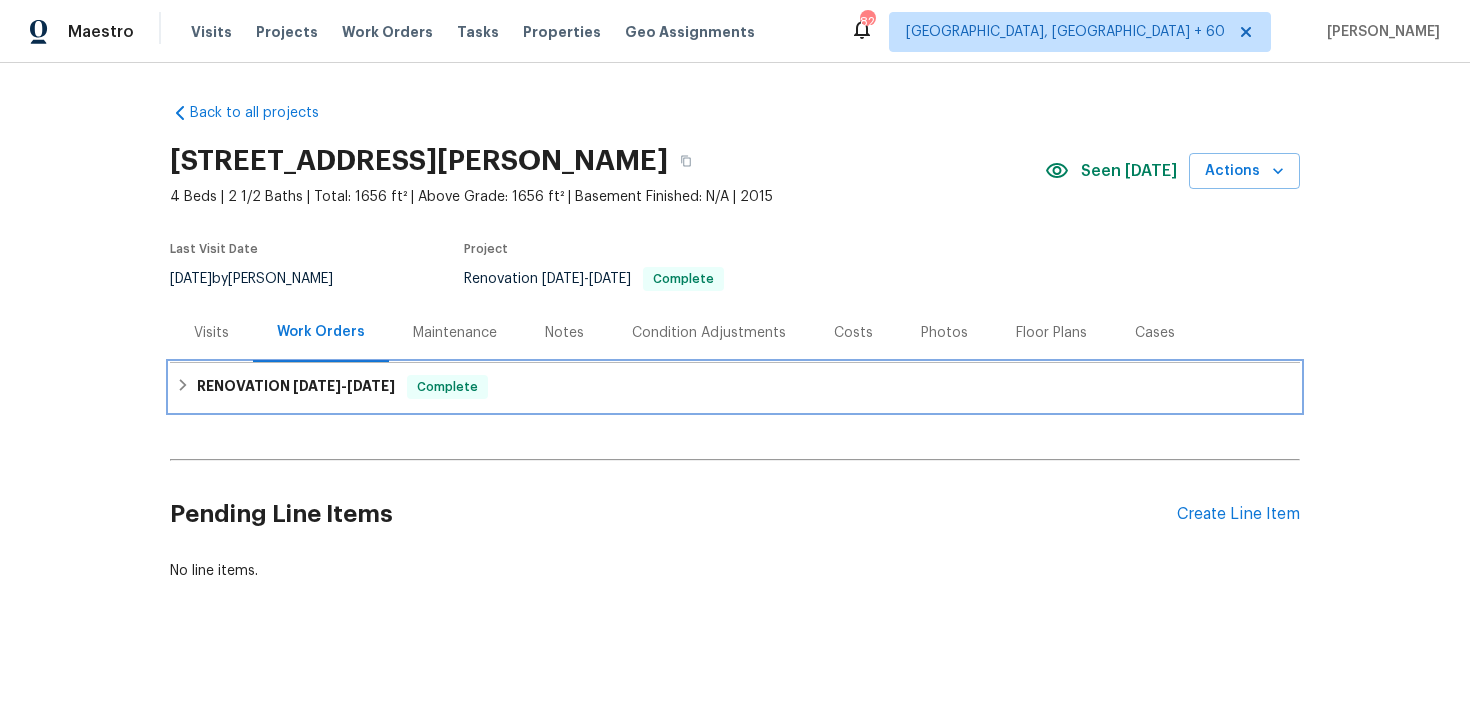 click on "Complete" at bounding box center (447, 387) 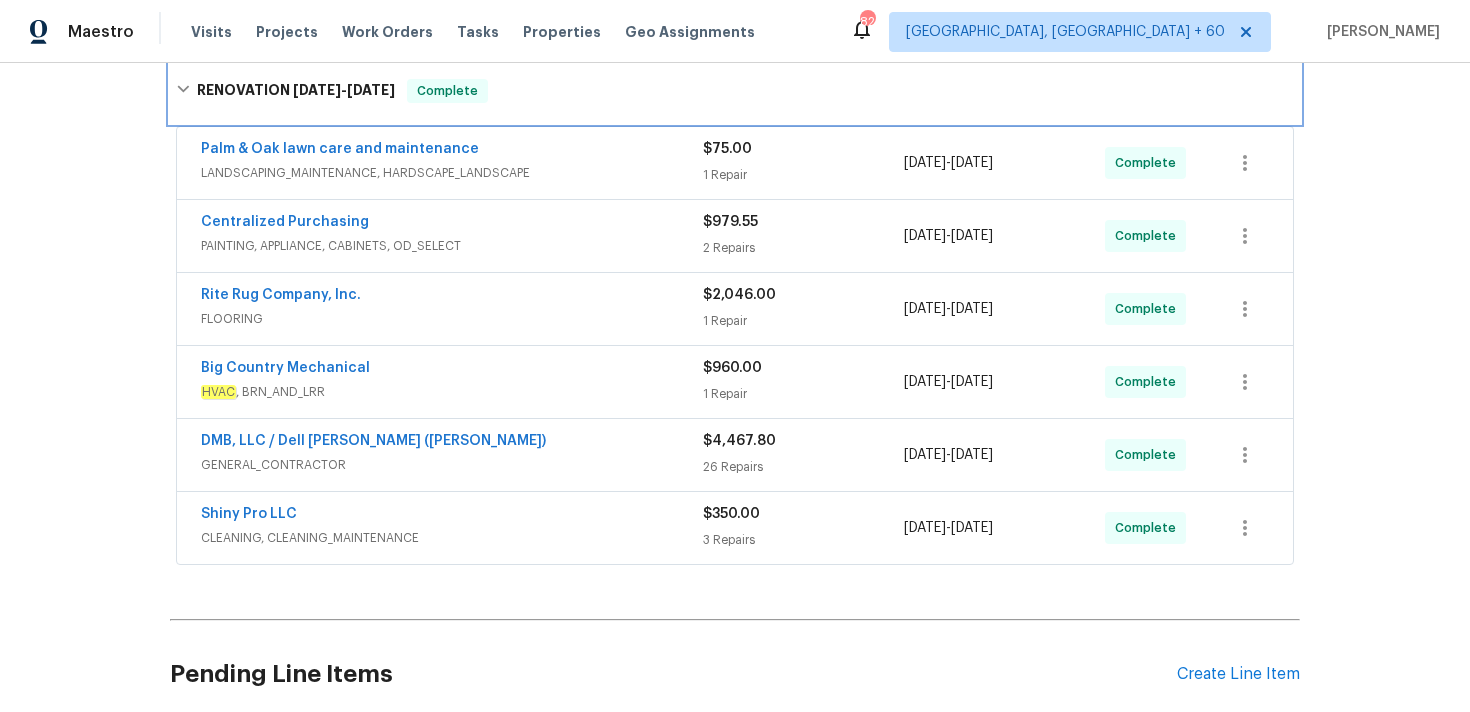 scroll, scrollTop: 485, scrollLeft: 0, axis: vertical 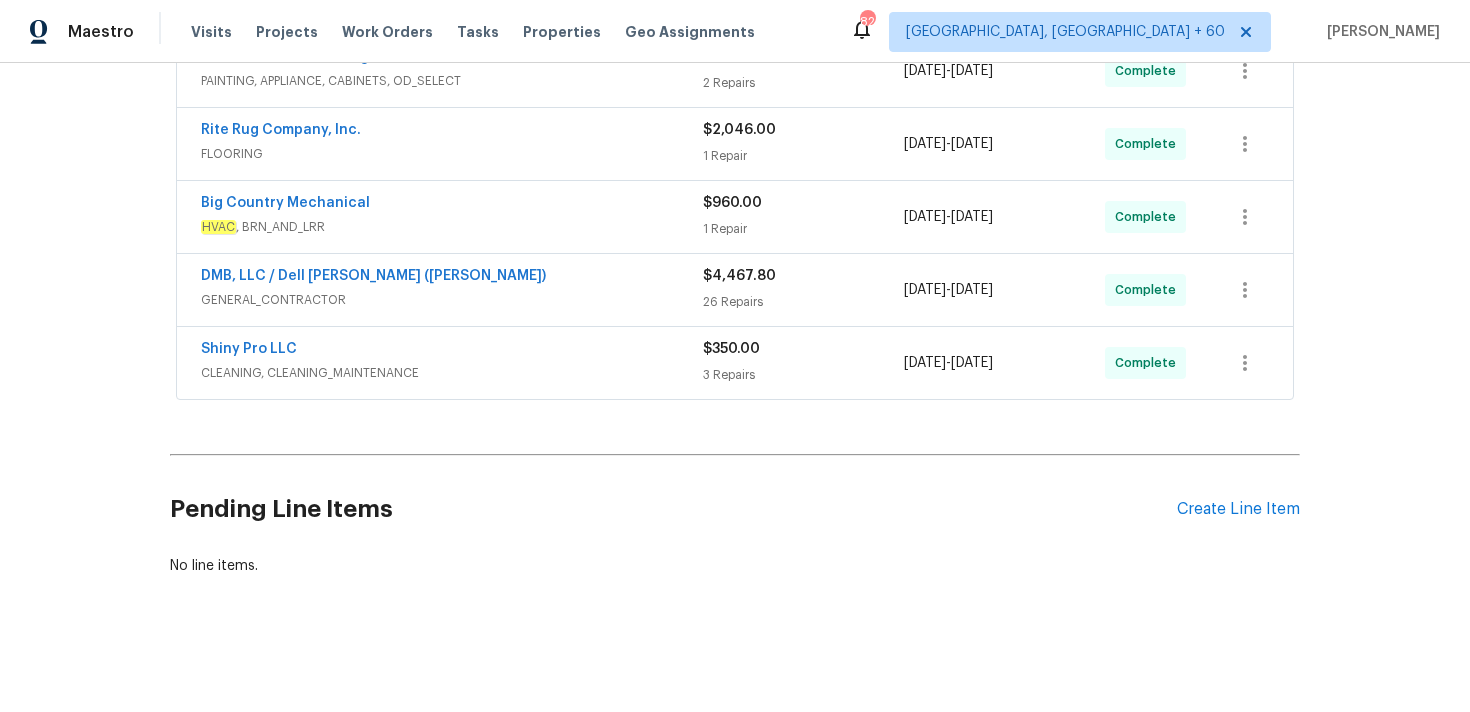 click on "3 Repairs" at bounding box center [803, 375] 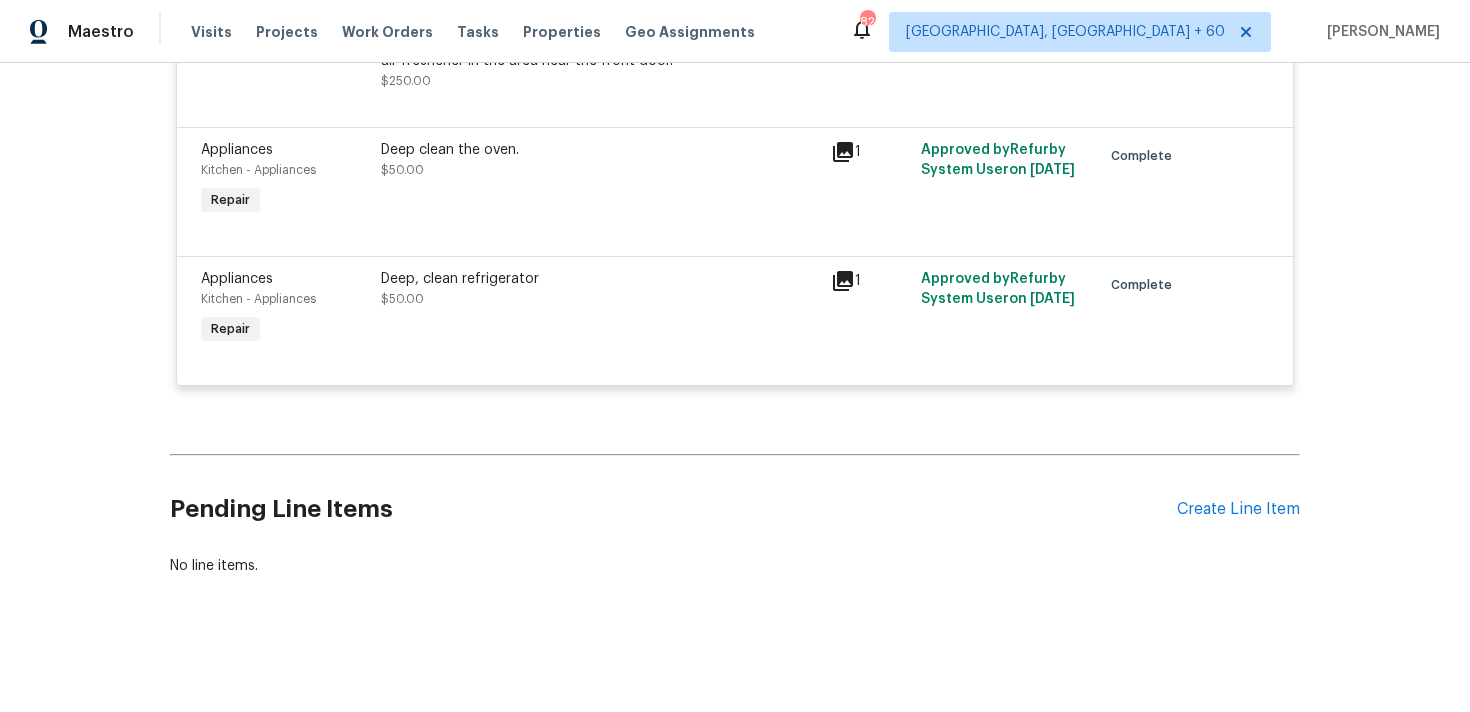 scroll, scrollTop: 0, scrollLeft: 0, axis: both 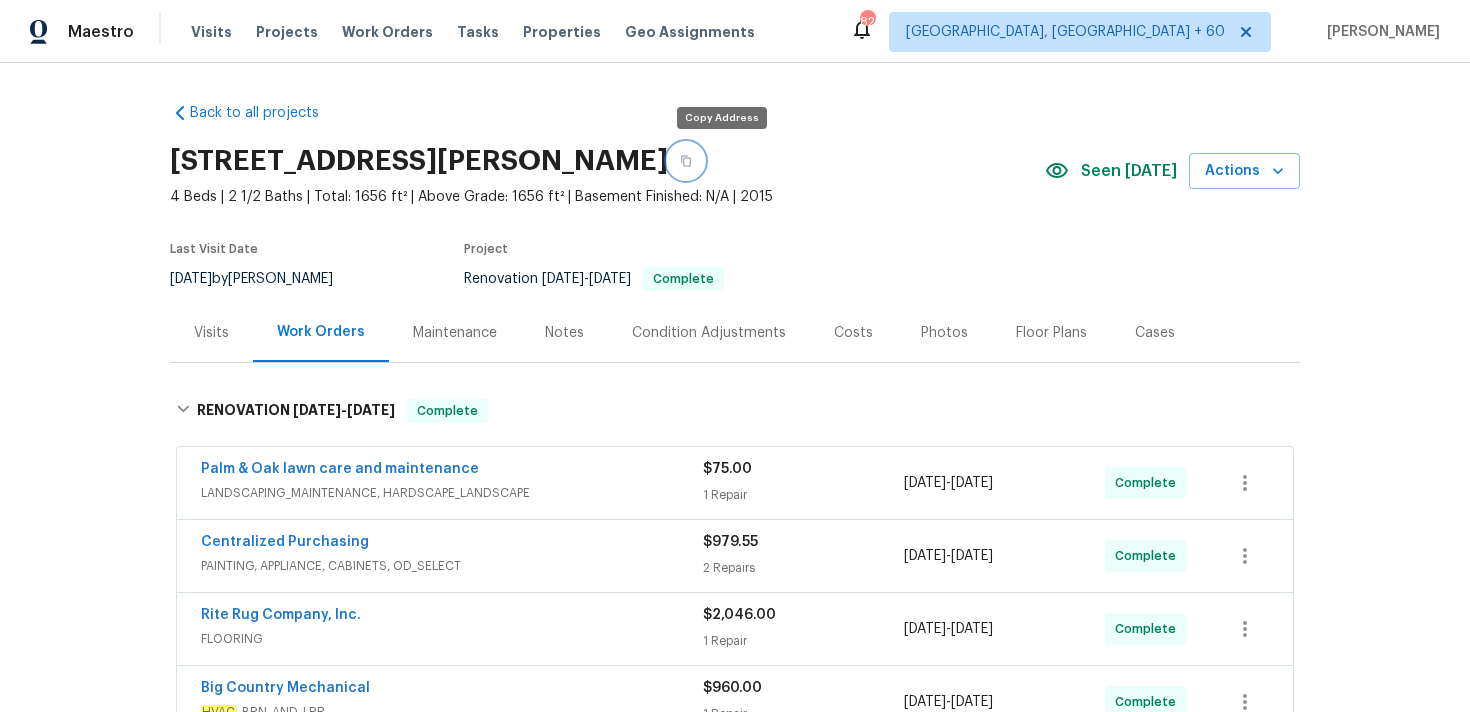 click 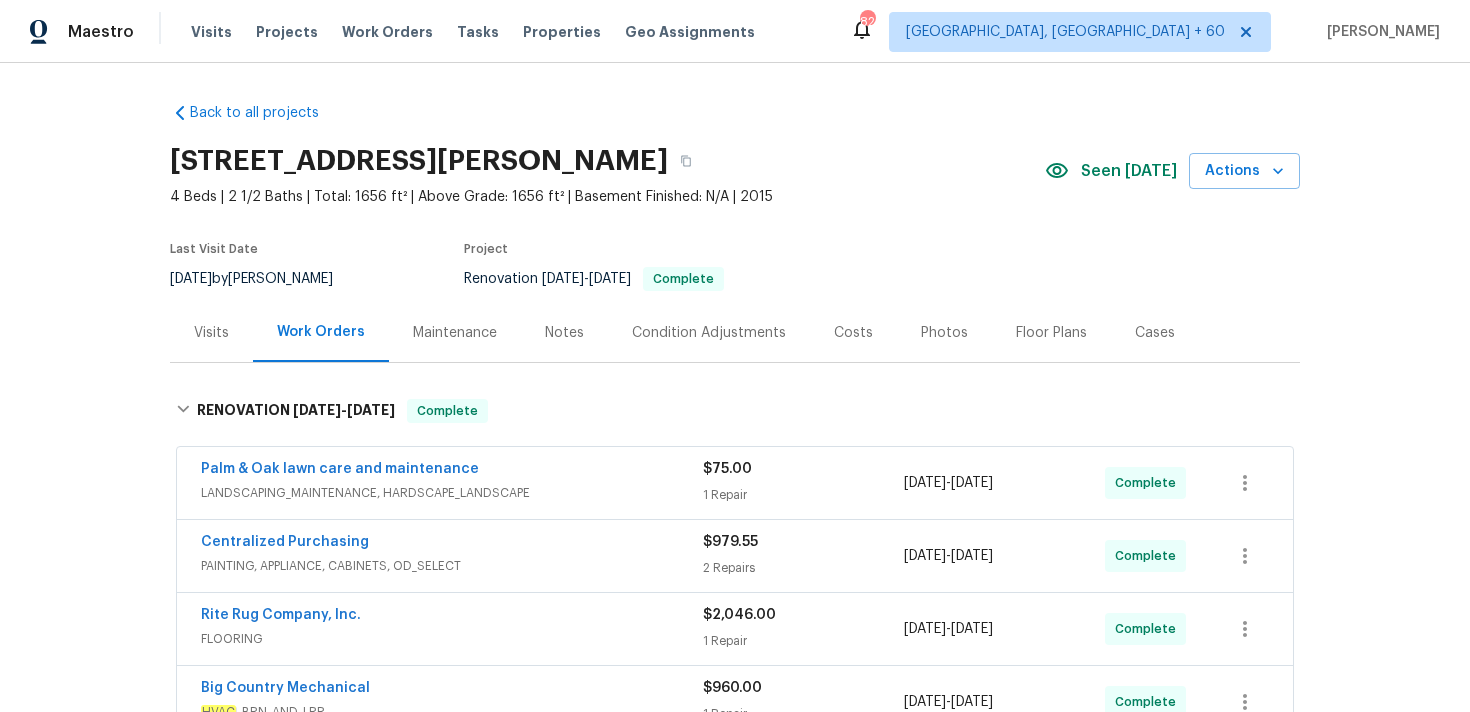 click on "Visits Projects Work Orders Tasks Properties Geo Assignments" at bounding box center [485, 32] 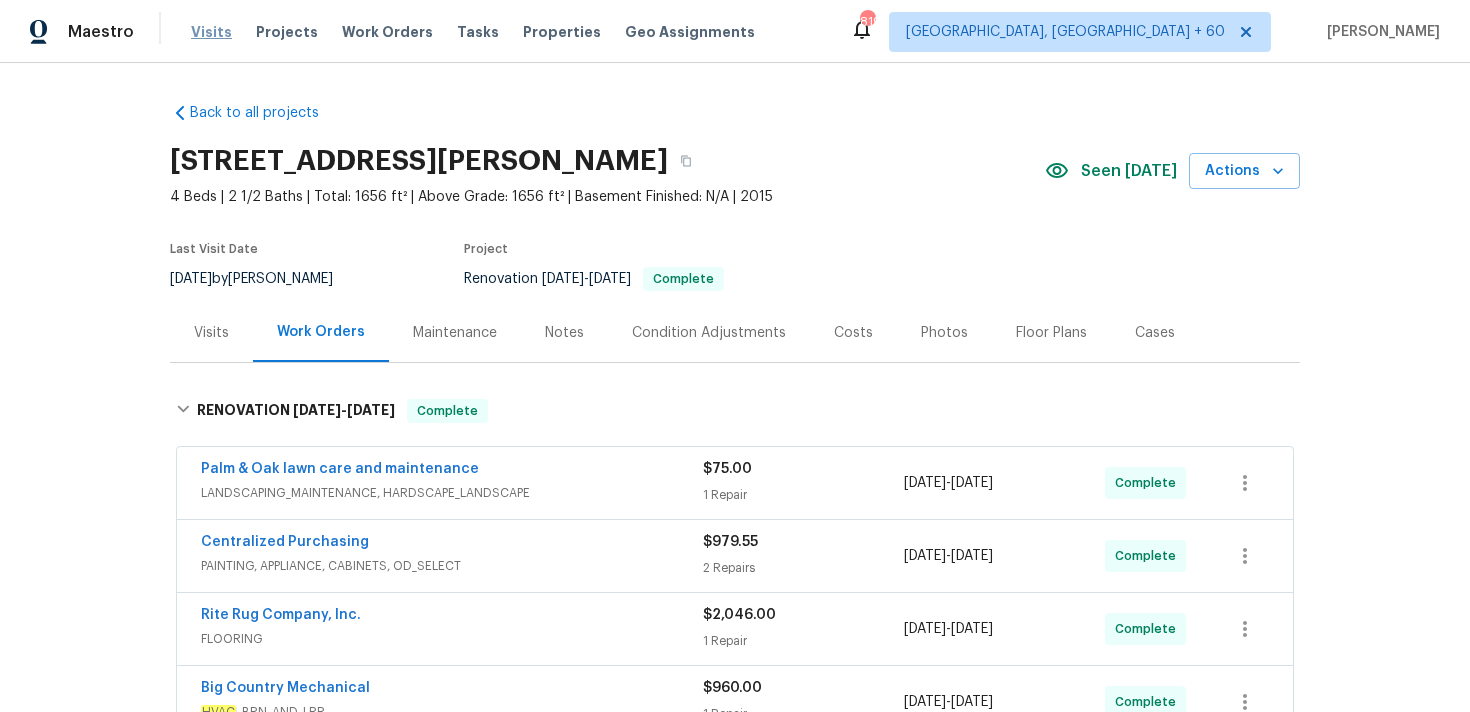 click on "Visits" at bounding box center [211, 32] 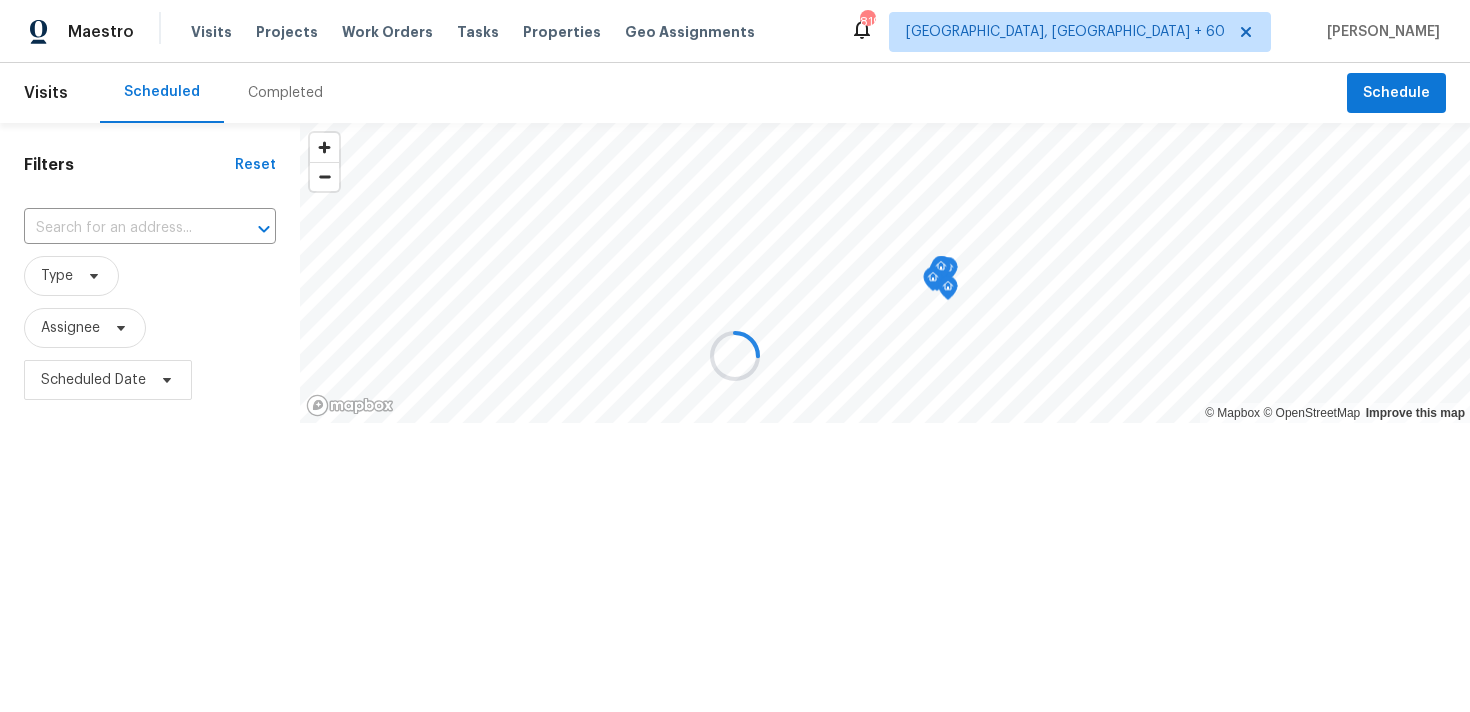 click at bounding box center [735, 356] 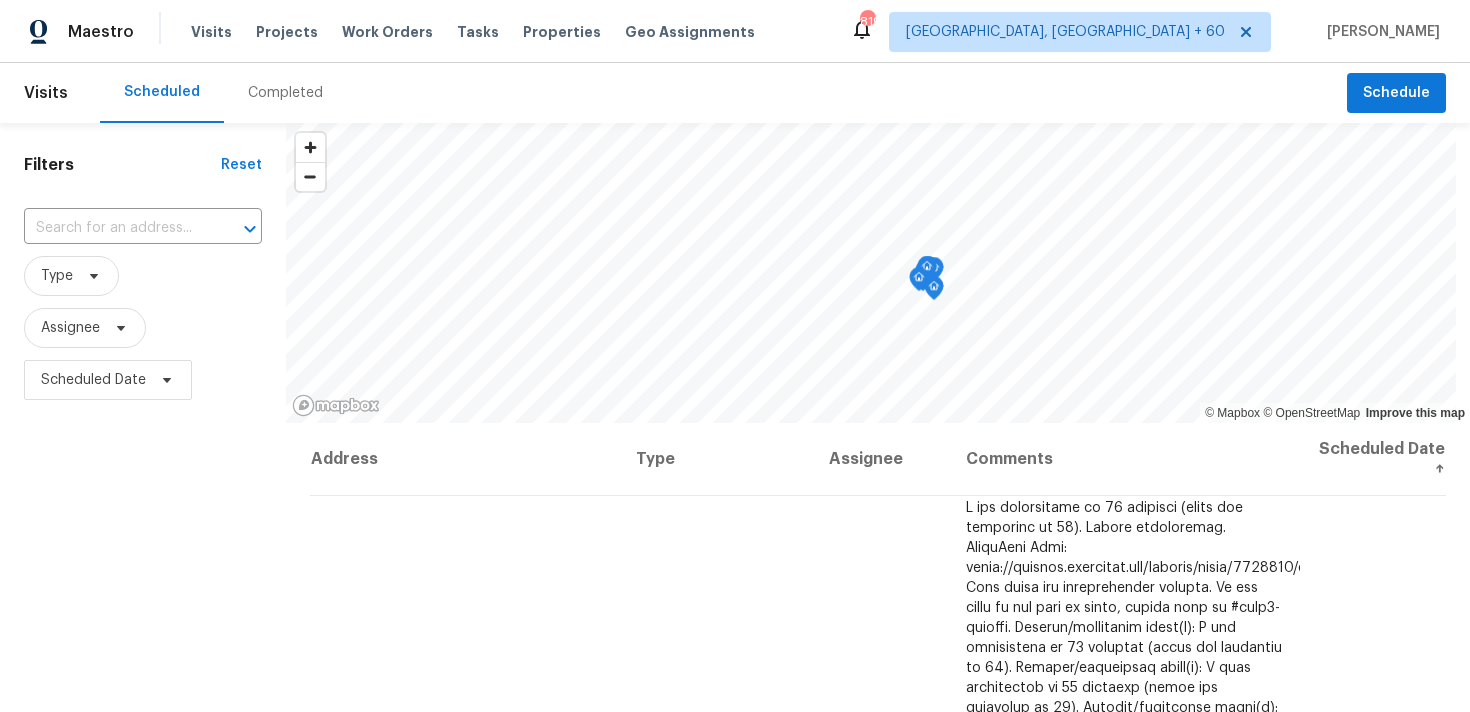 click on "Completed" at bounding box center [285, 93] 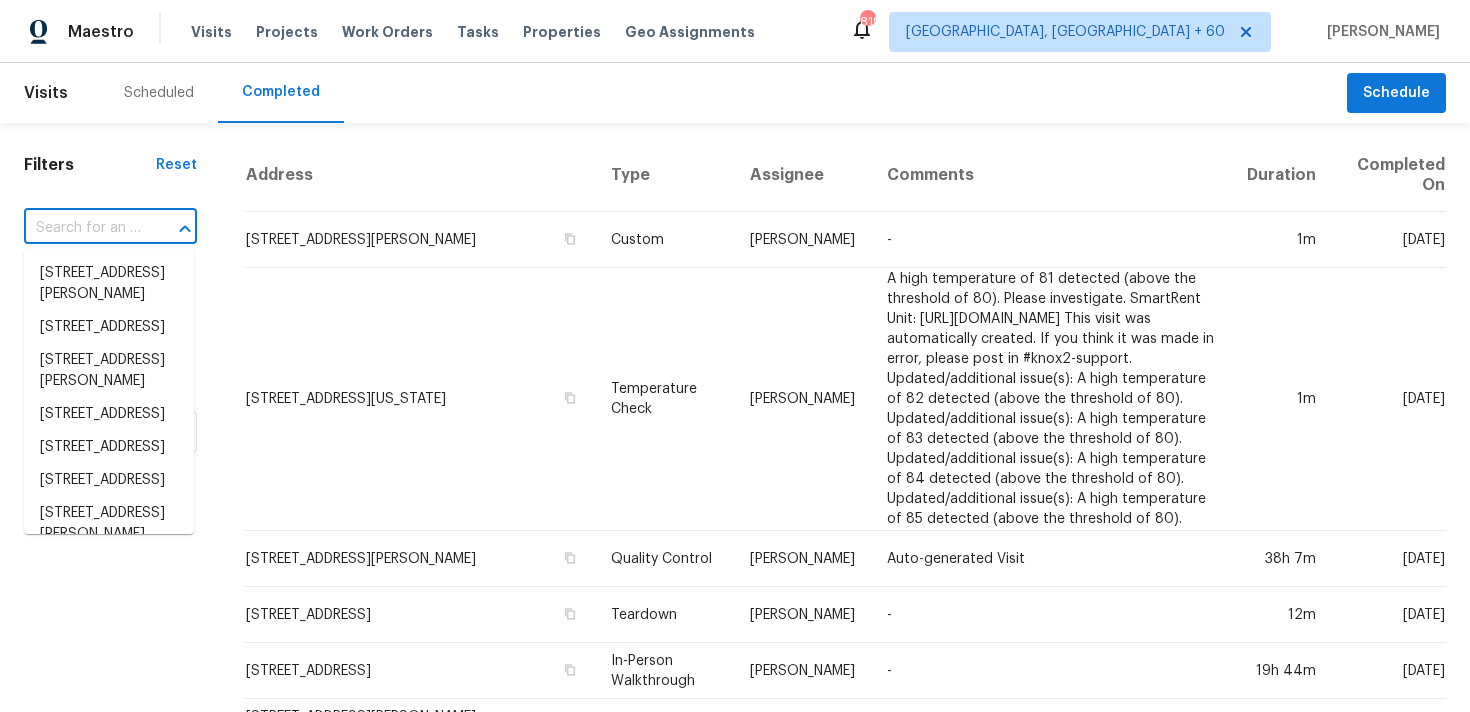click at bounding box center [82, 228] 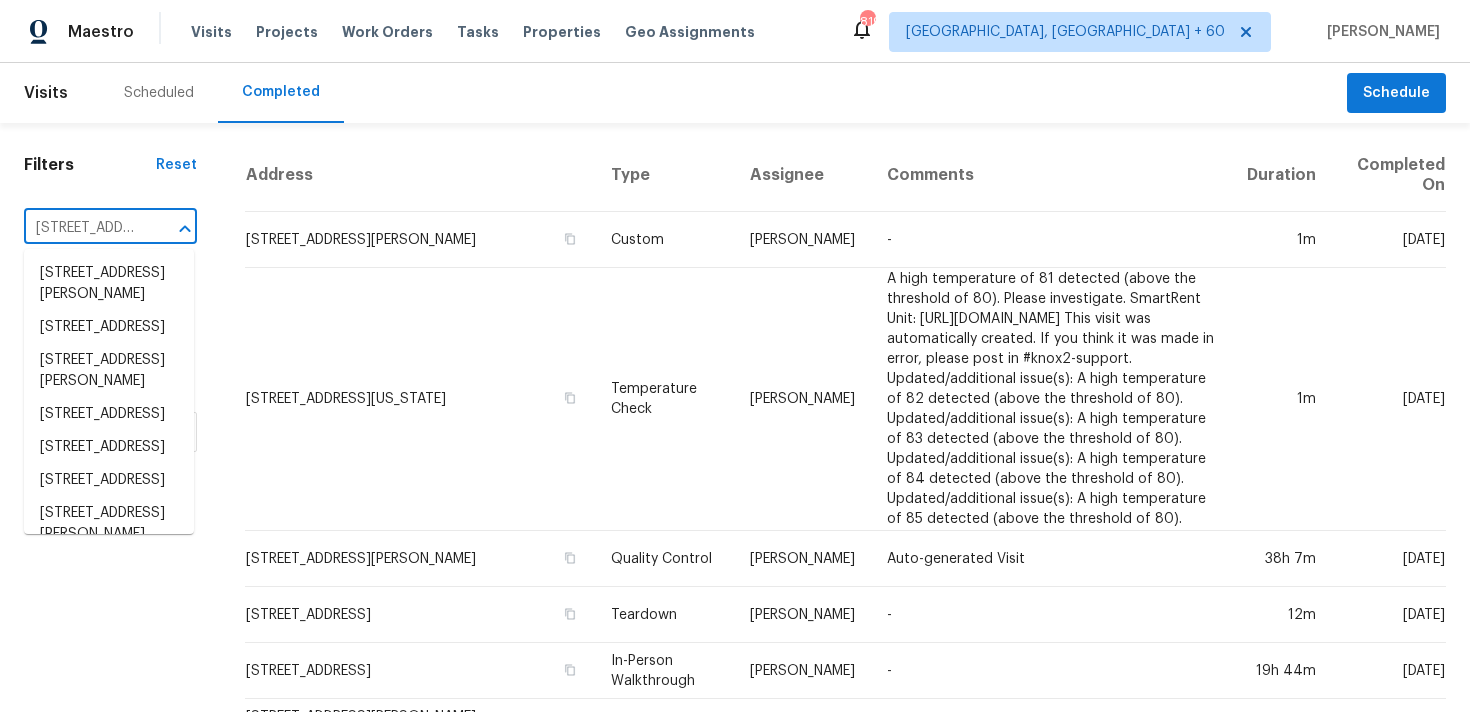 scroll, scrollTop: 0, scrollLeft: 166, axis: horizontal 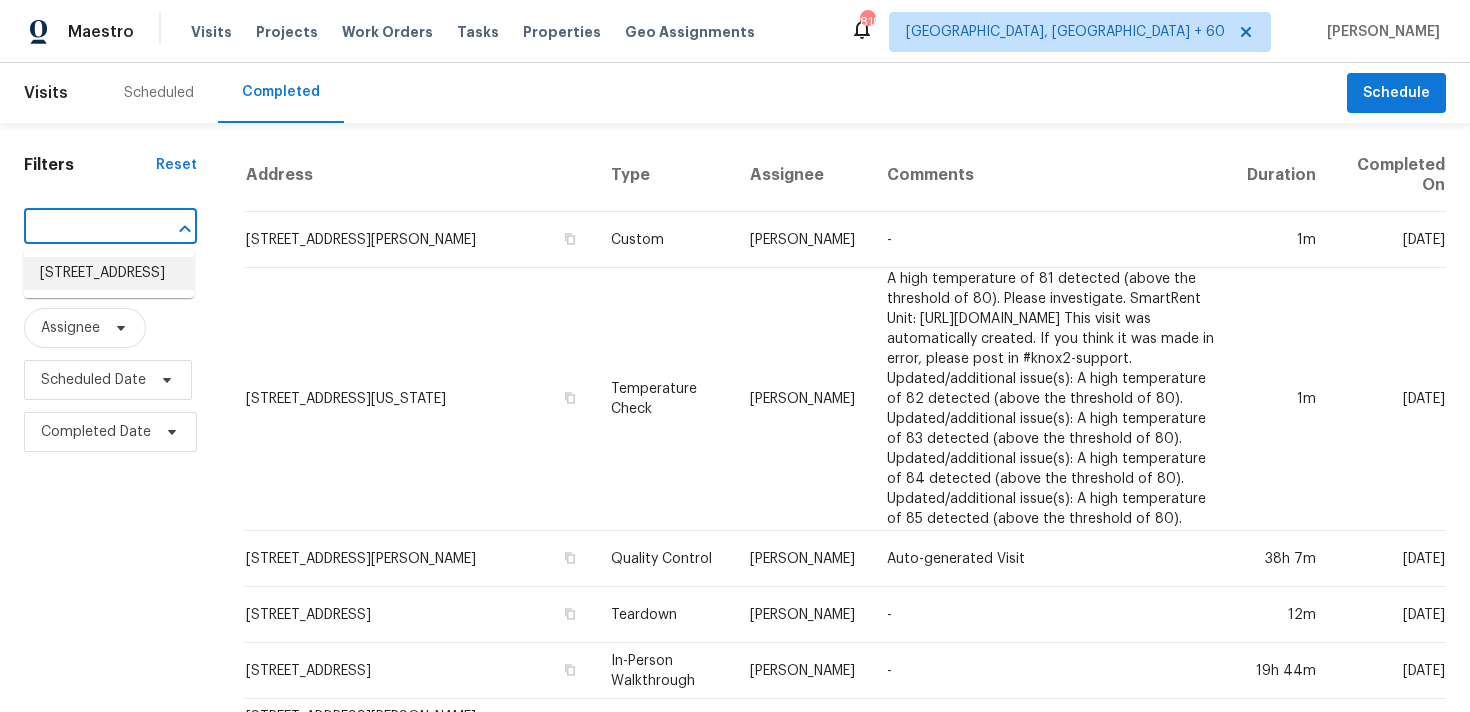 click on "[STREET_ADDRESS]" at bounding box center (109, 273) 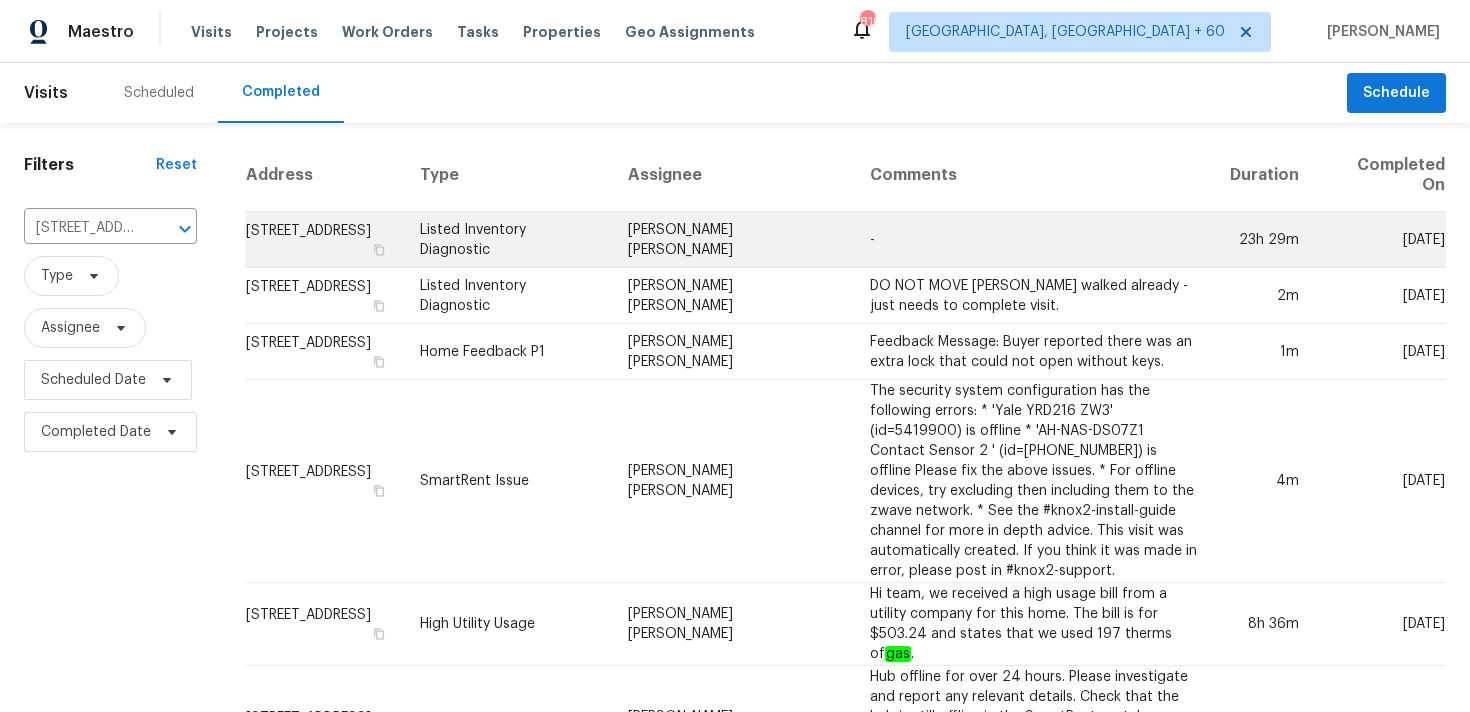click on "Listed Inventory Diagnostic" at bounding box center (508, 240) 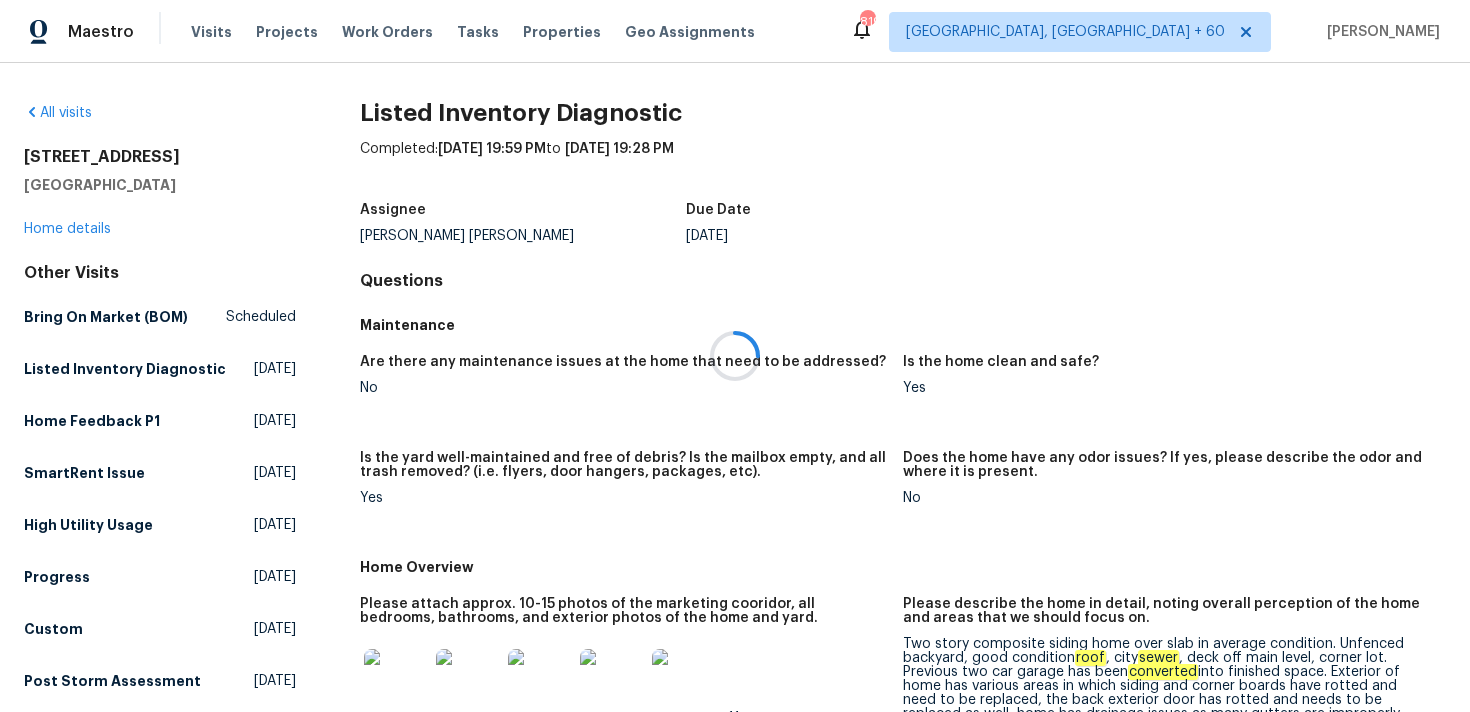 click at bounding box center [735, 356] 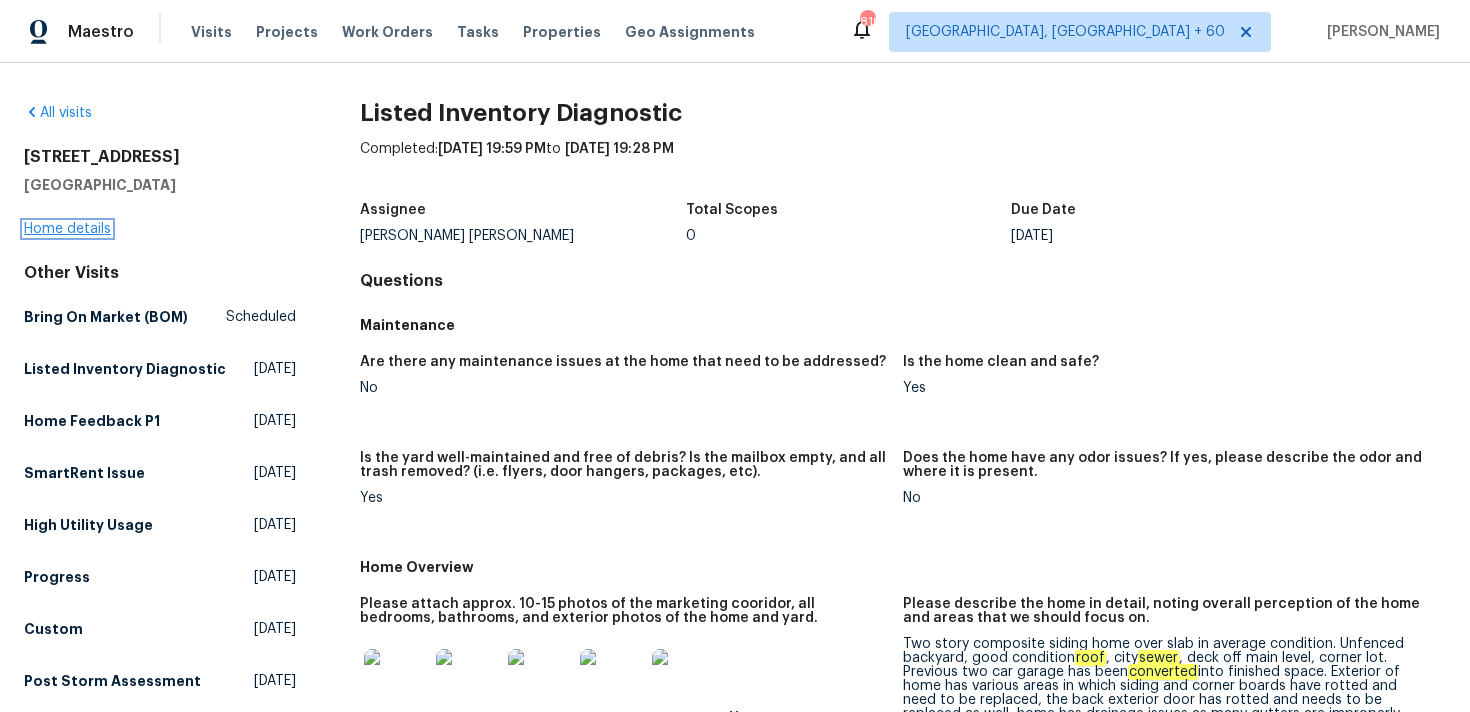click on "Home details" at bounding box center [67, 229] 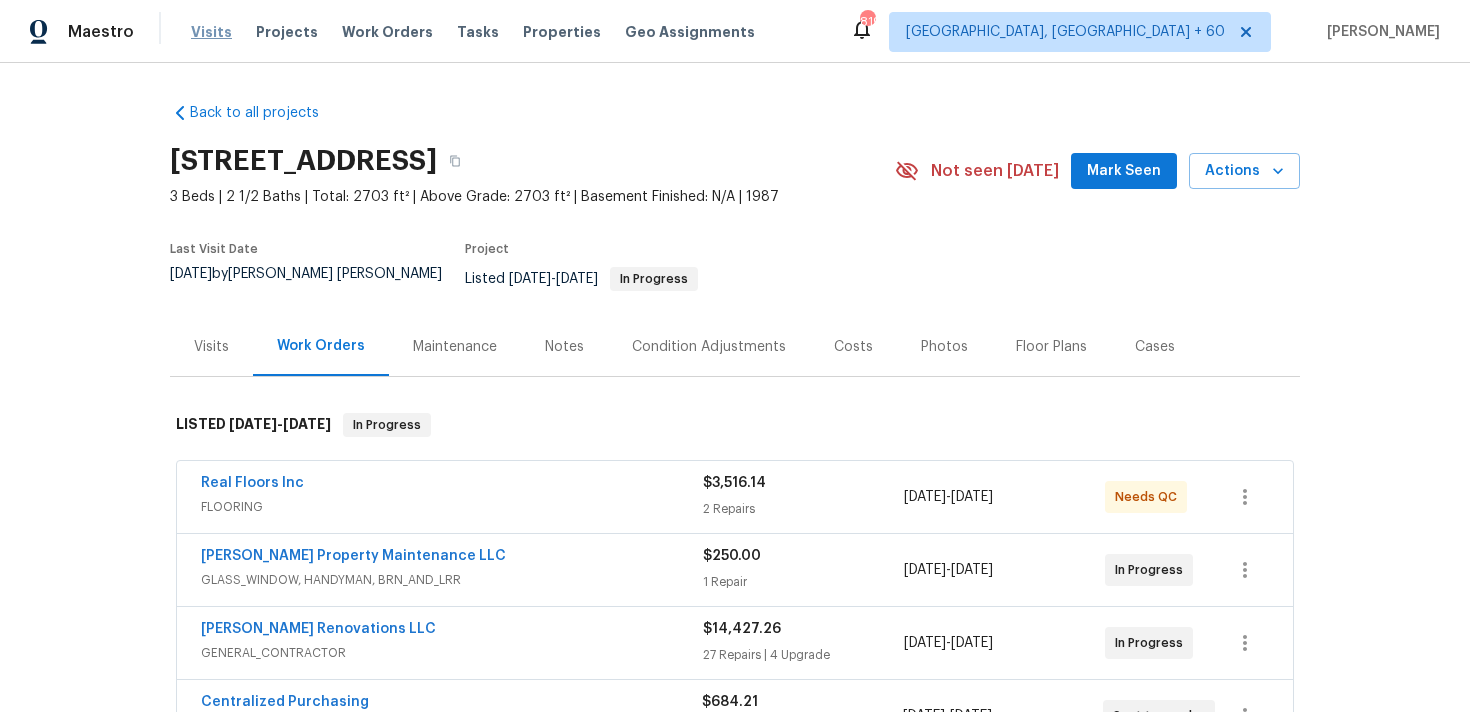 click on "Visits" at bounding box center [211, 32] 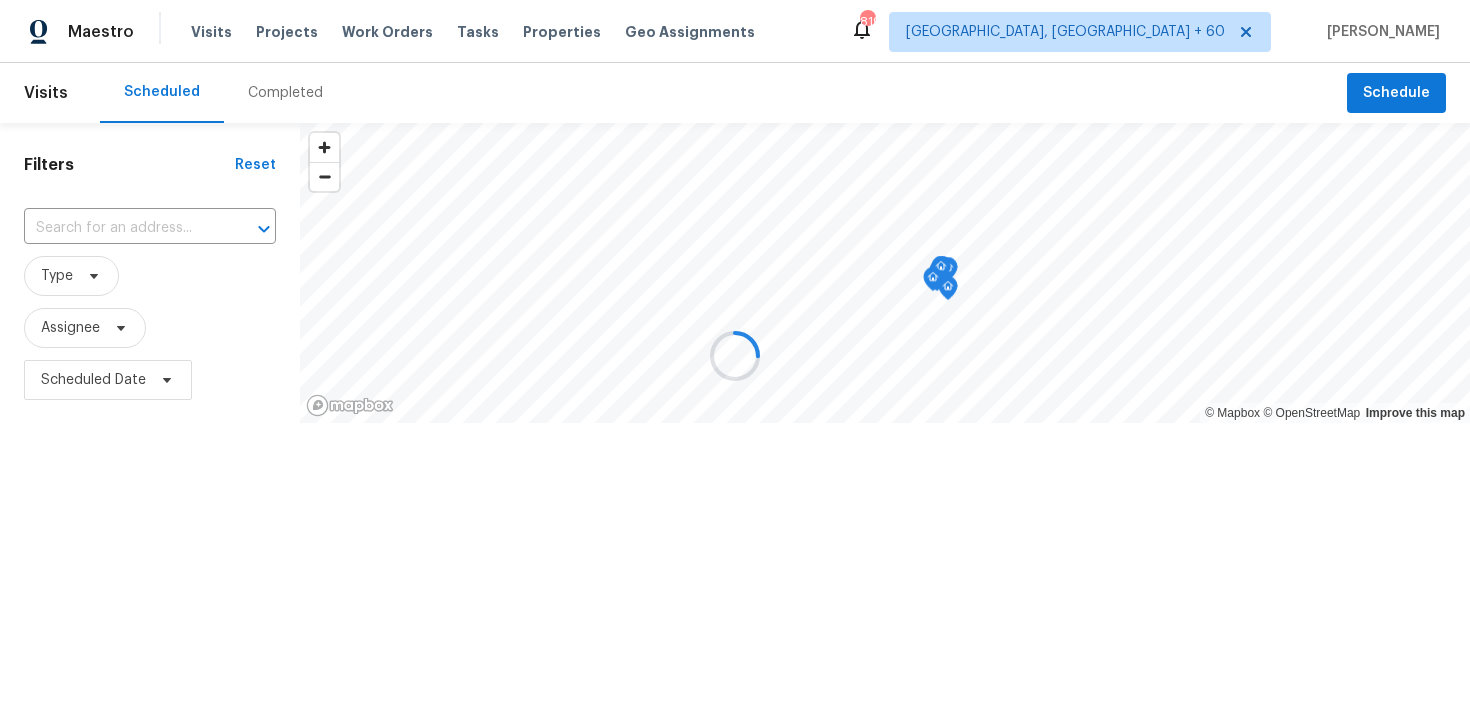 click at bounding box center [735, 356] 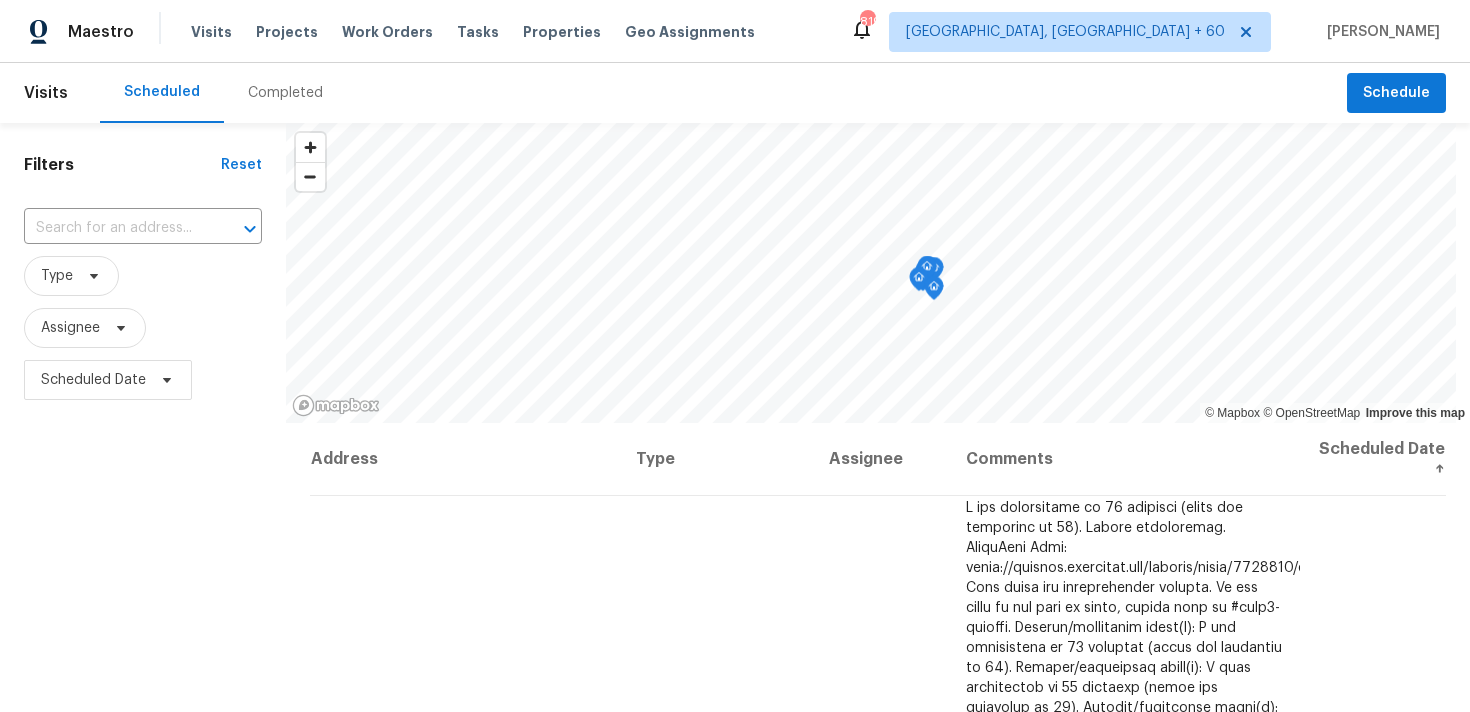 click on "Completed" at bounding box center [285, 93] 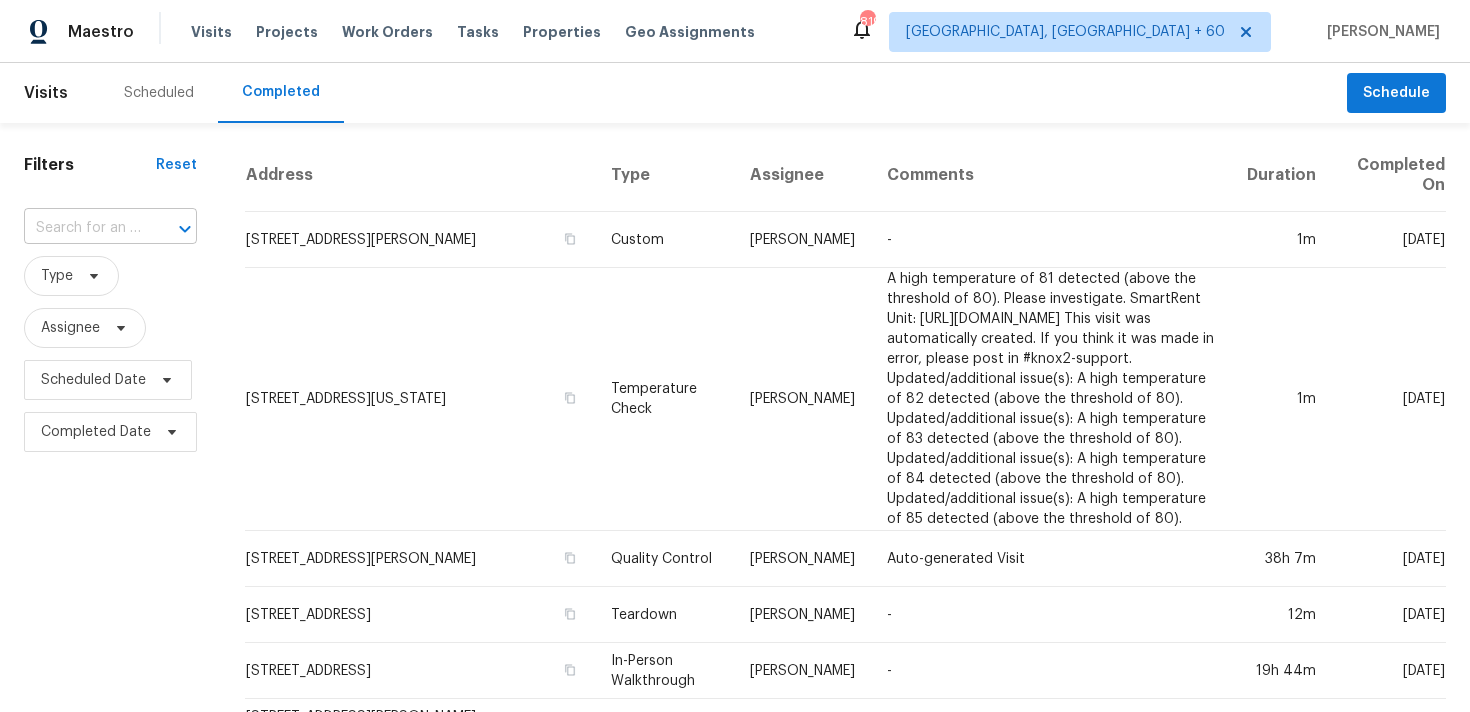 click at bounding box center [82, 228] 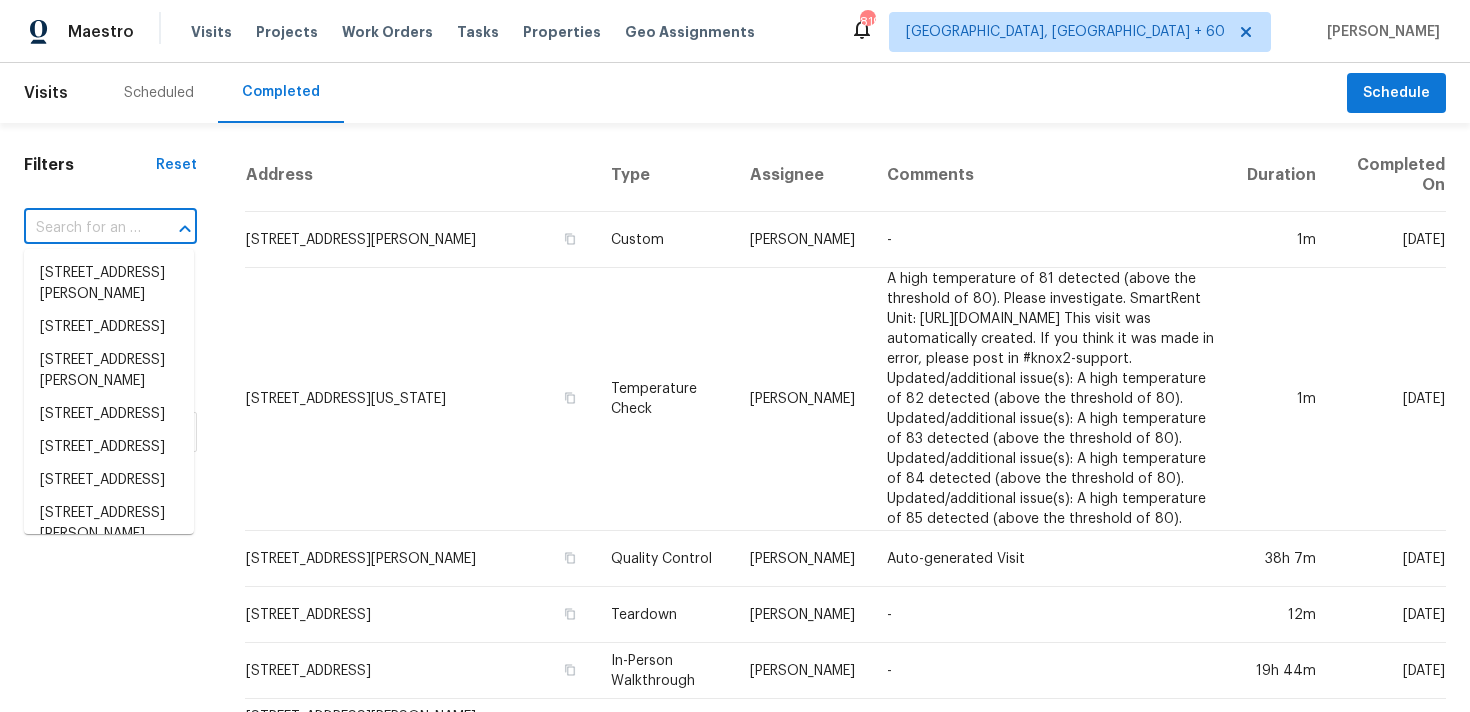 paste on "[STREET_ADDRESS]" 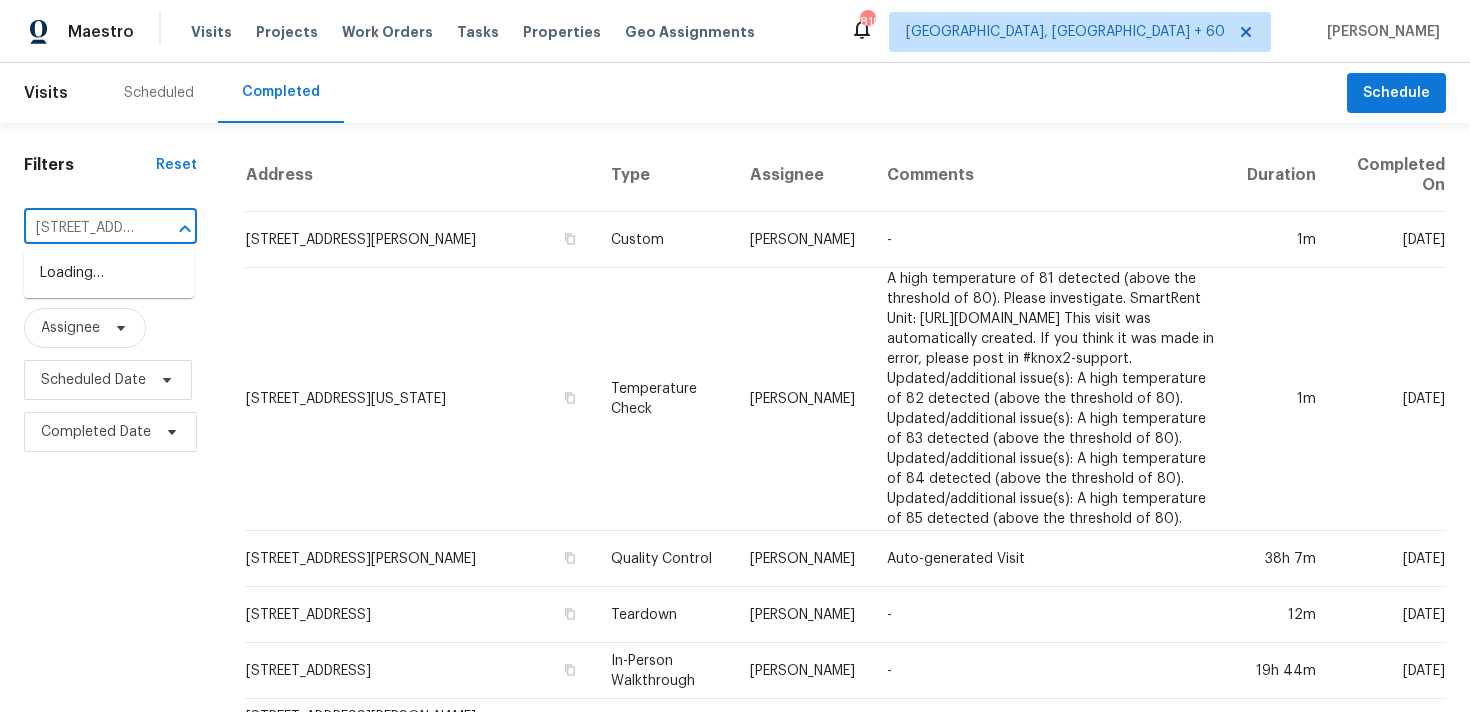 scroll, scrollTop: 0, scrollLeft: 99, axis: horizontal 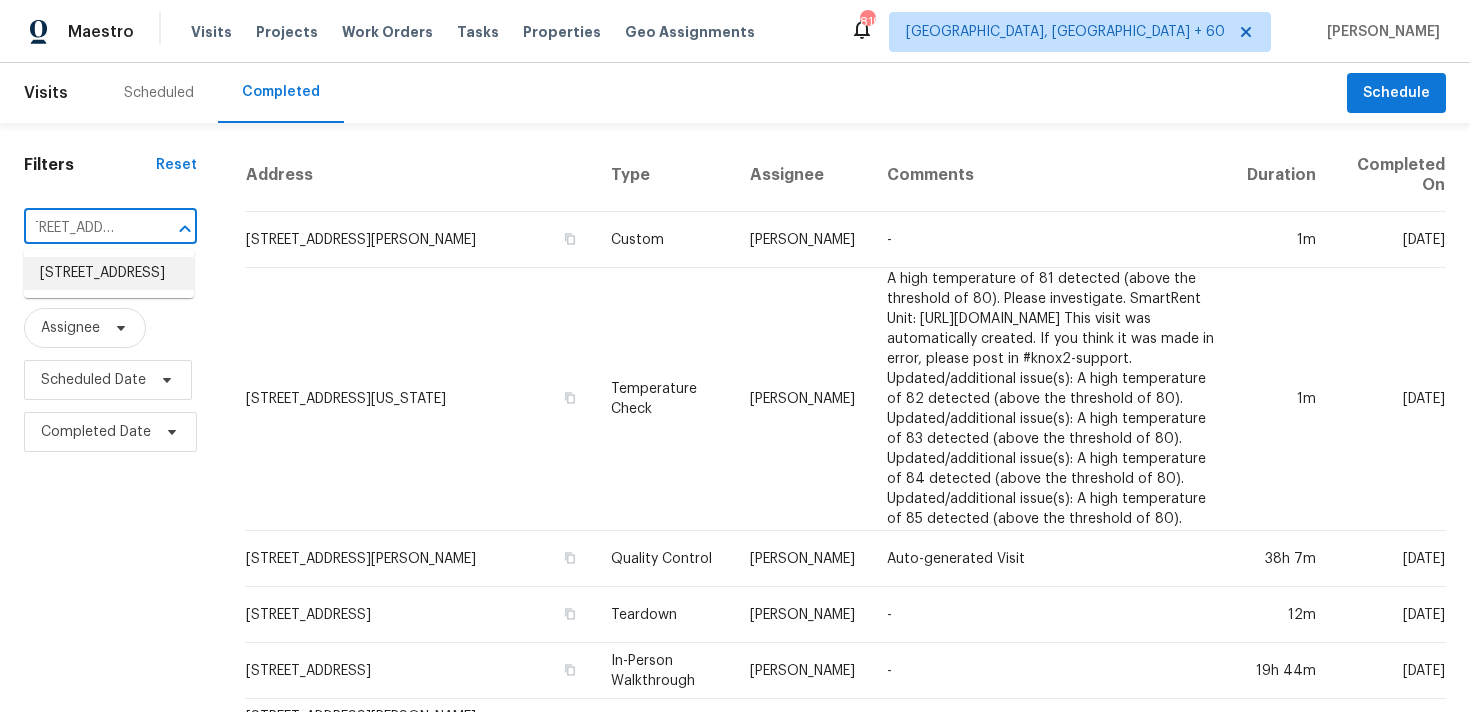 click on "[STREET_ADDRESS]" at bounding box center [109, 273] 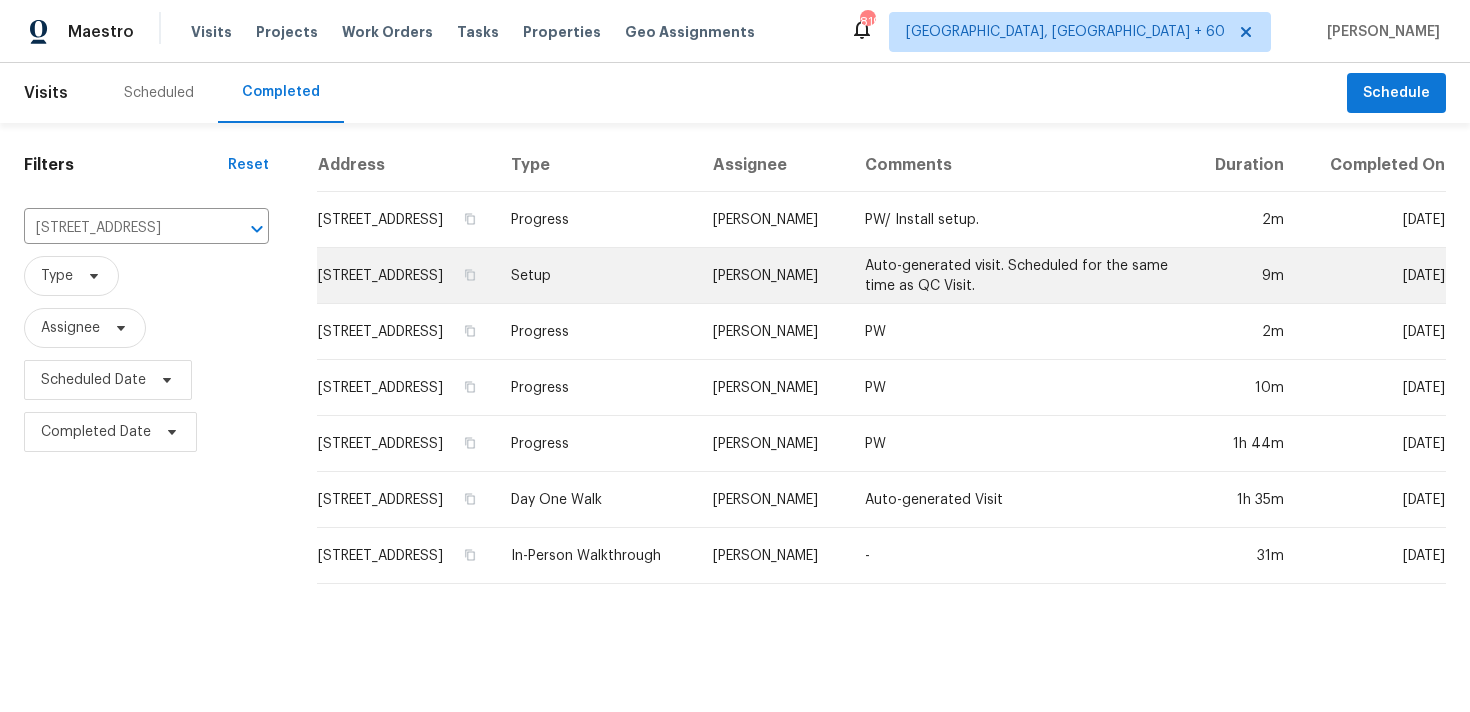 click on "Setup" at bounding box center [596, 276] 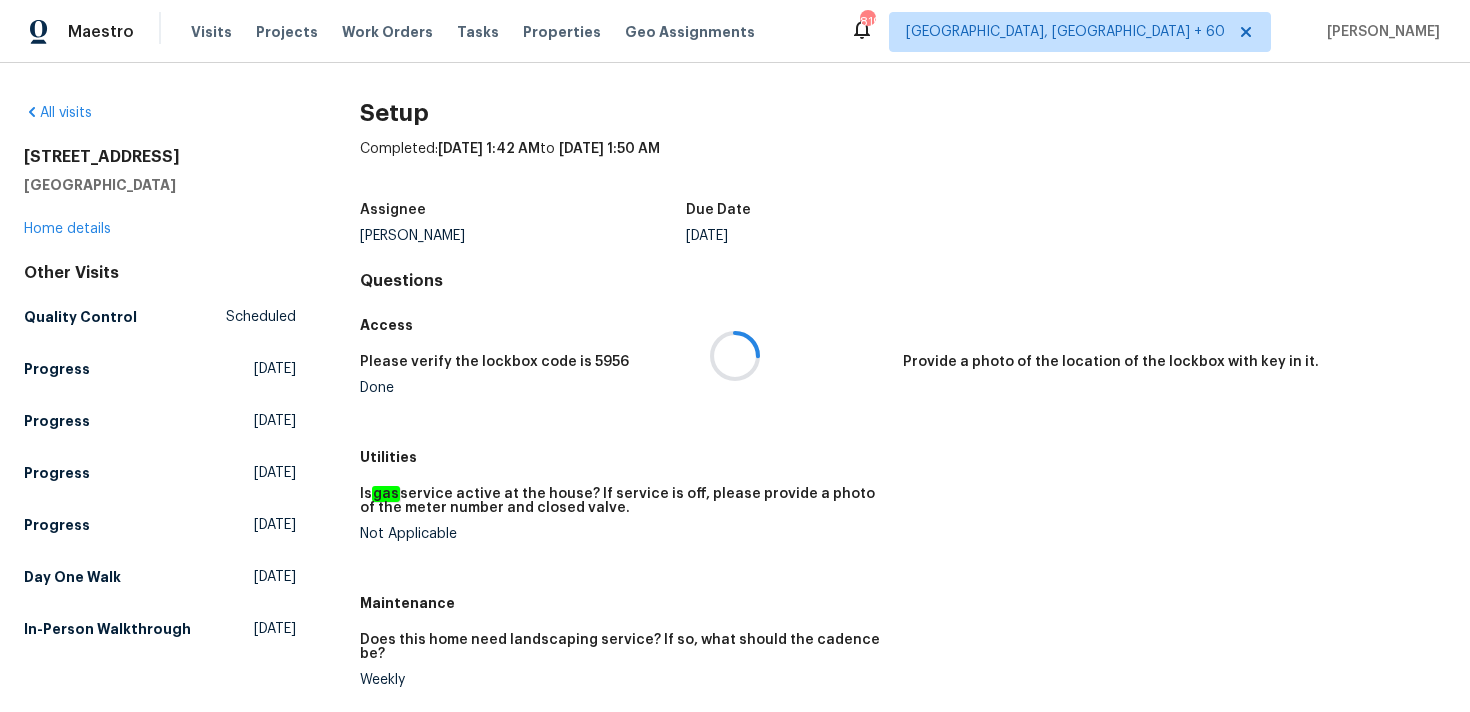 click at bounding box center (735, 356) 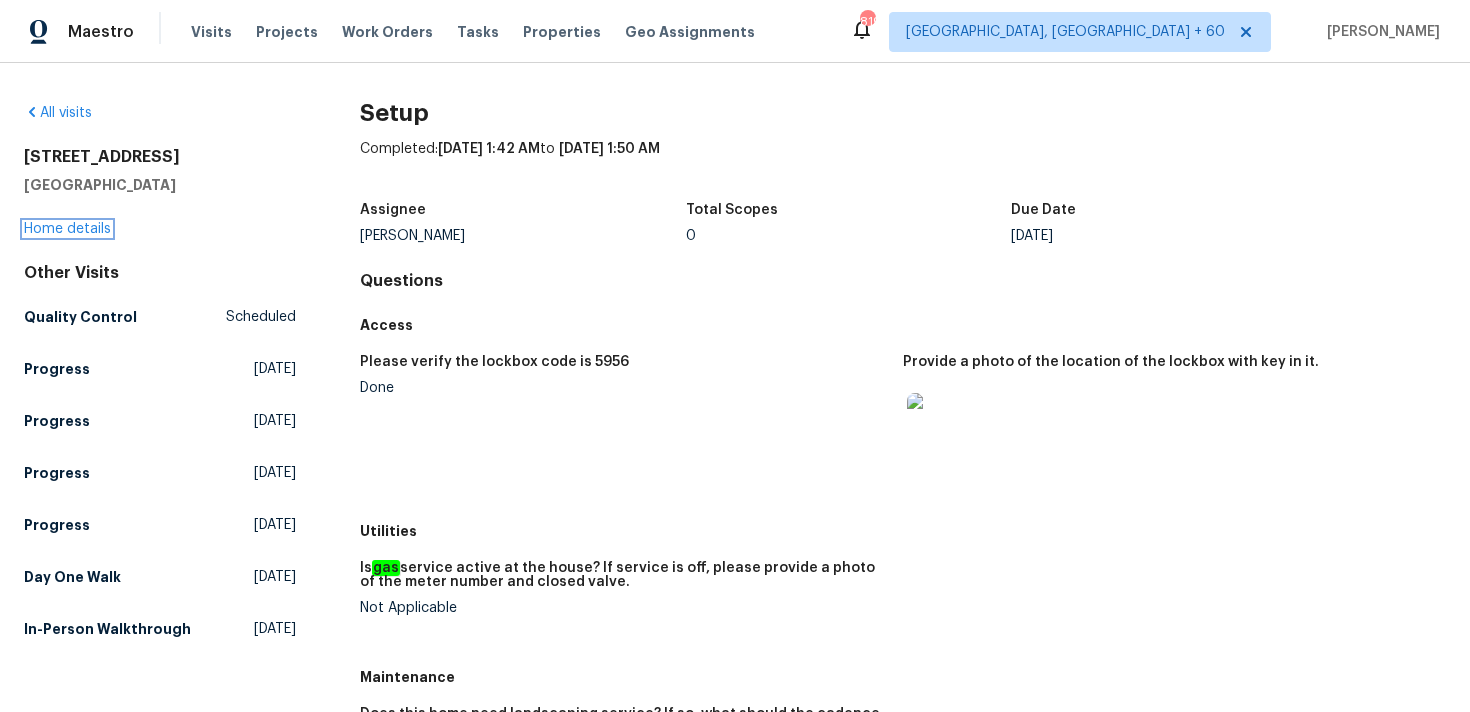 click on "Home details" at bounding box center [67, 229] 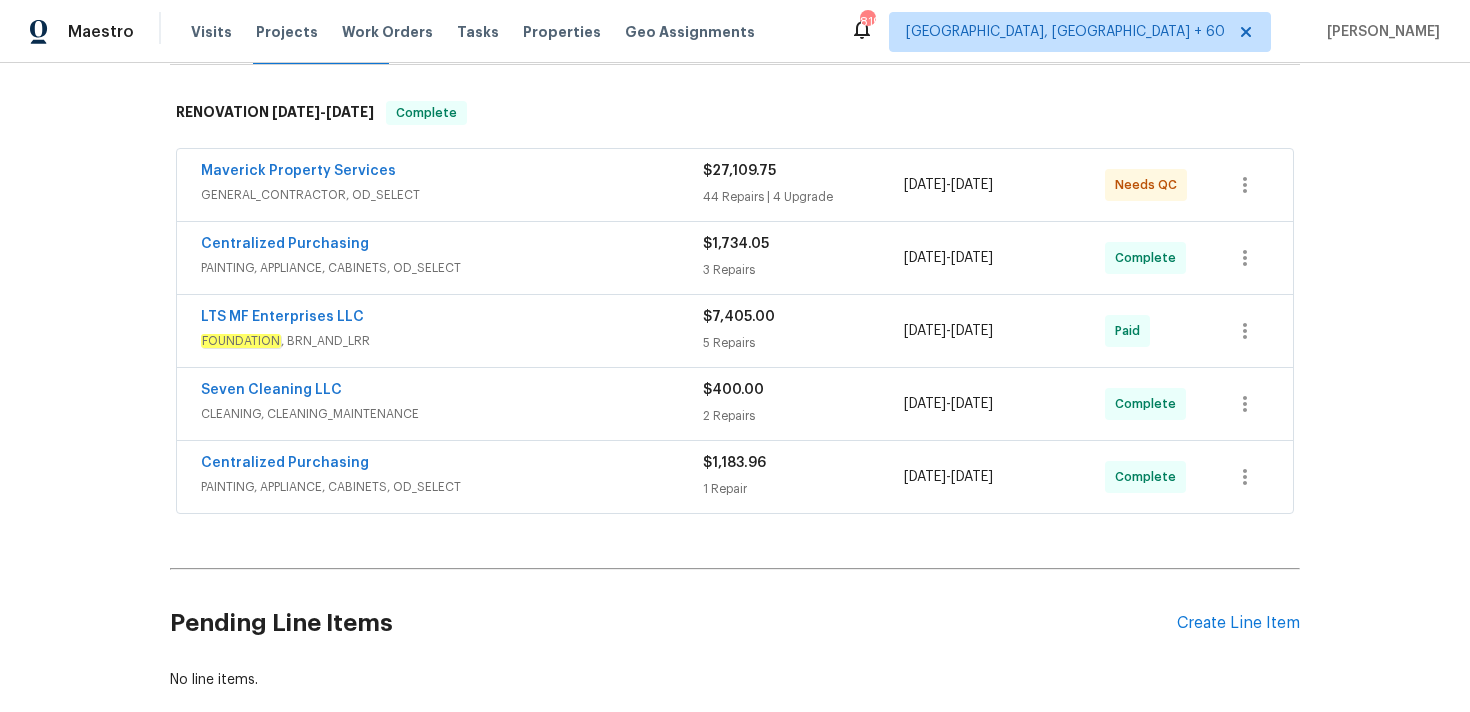 scroll, scrollTop: 287, scrollLeft: 0, axis: vertical 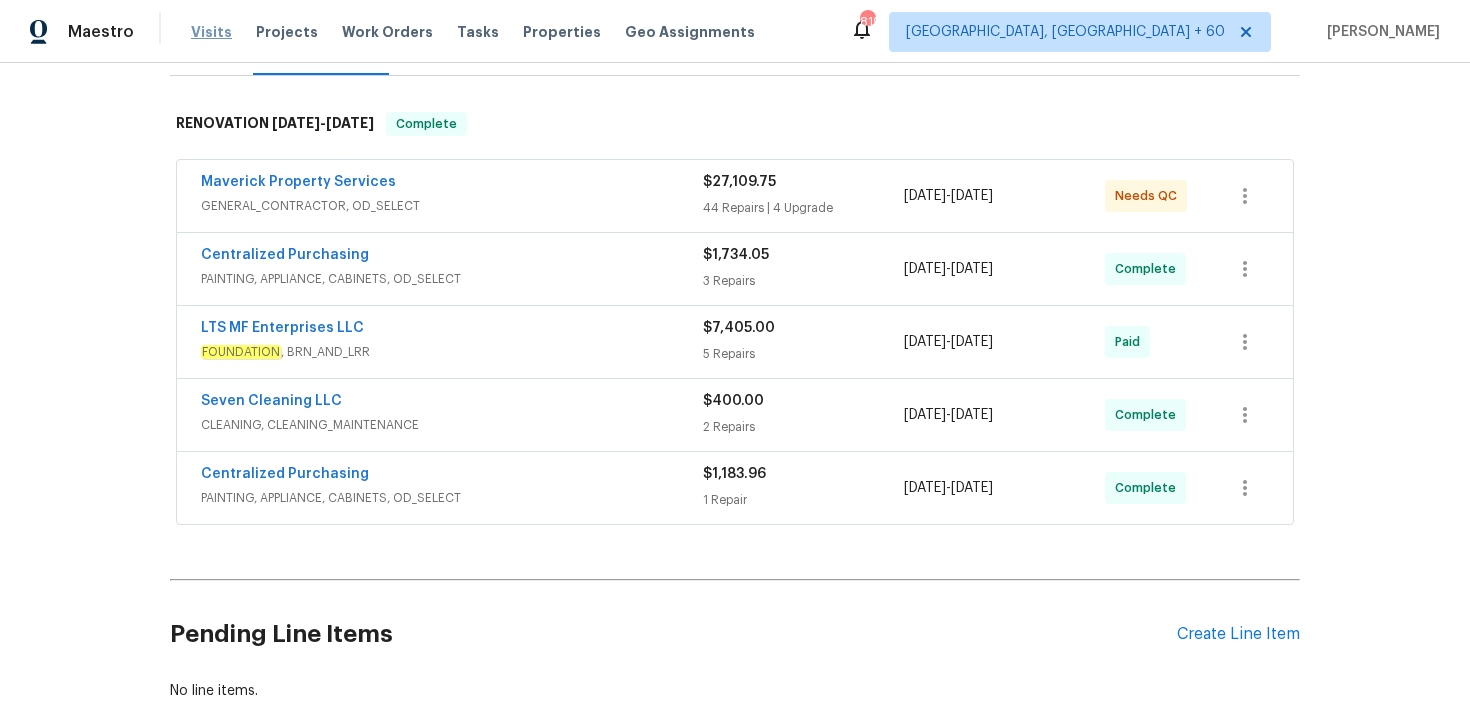 click on "Visits" at bounding box center (211, 32) 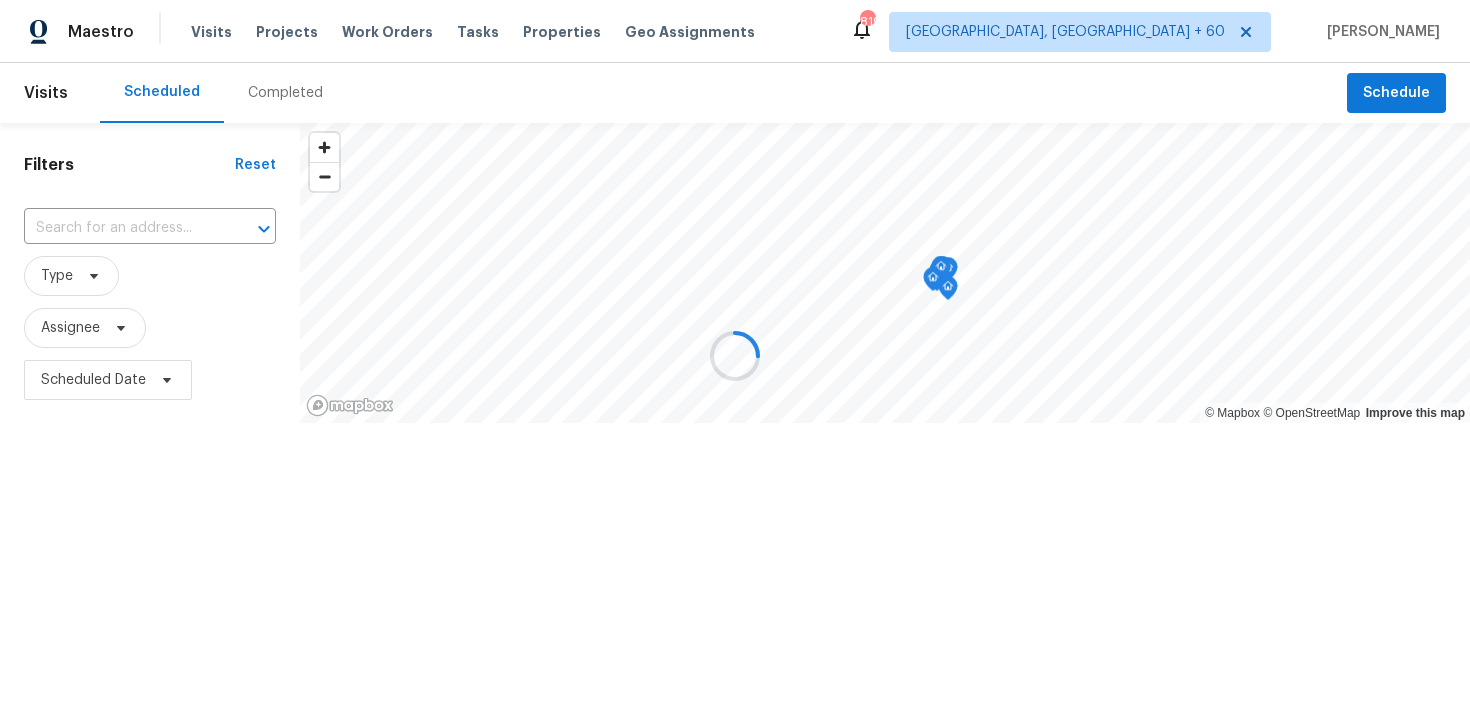 click at bounding box center [735, 356] 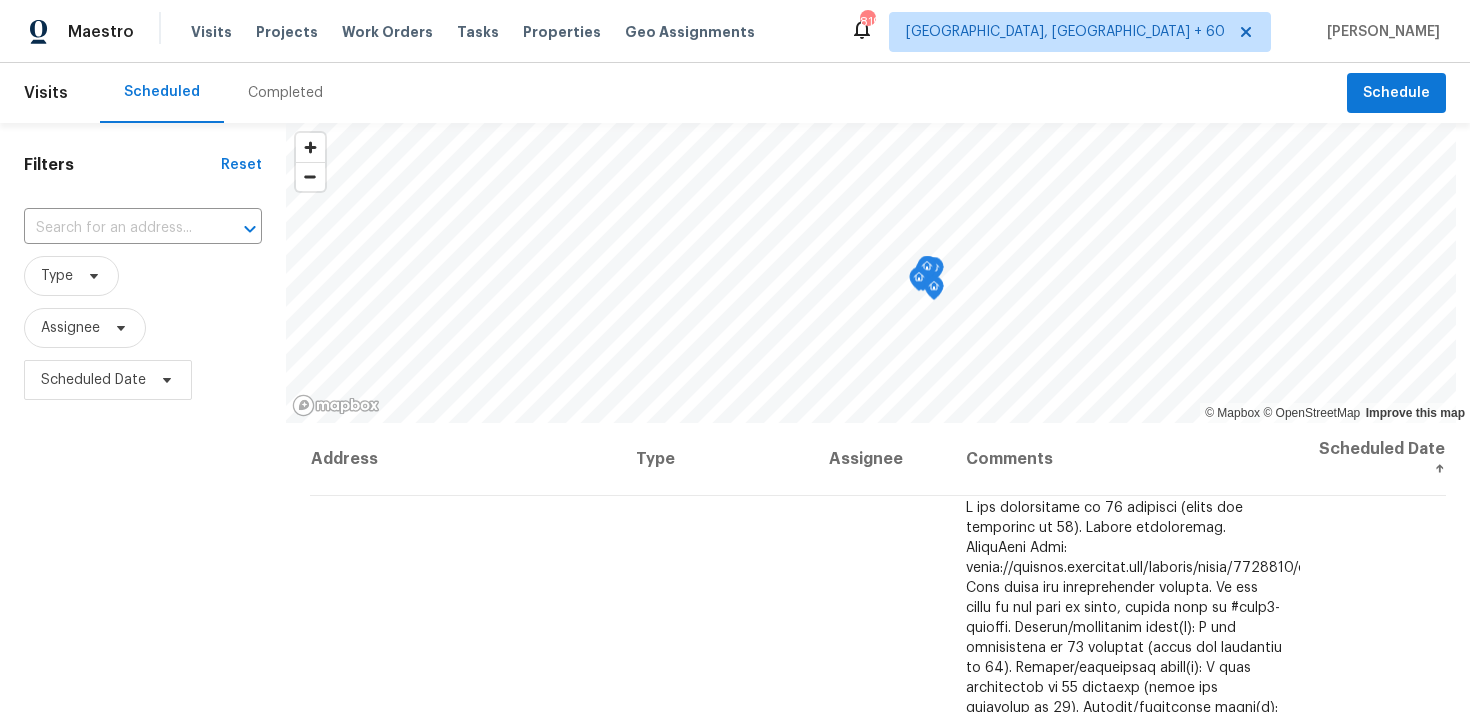 click on "Completed" at bounding box center [285, 93] 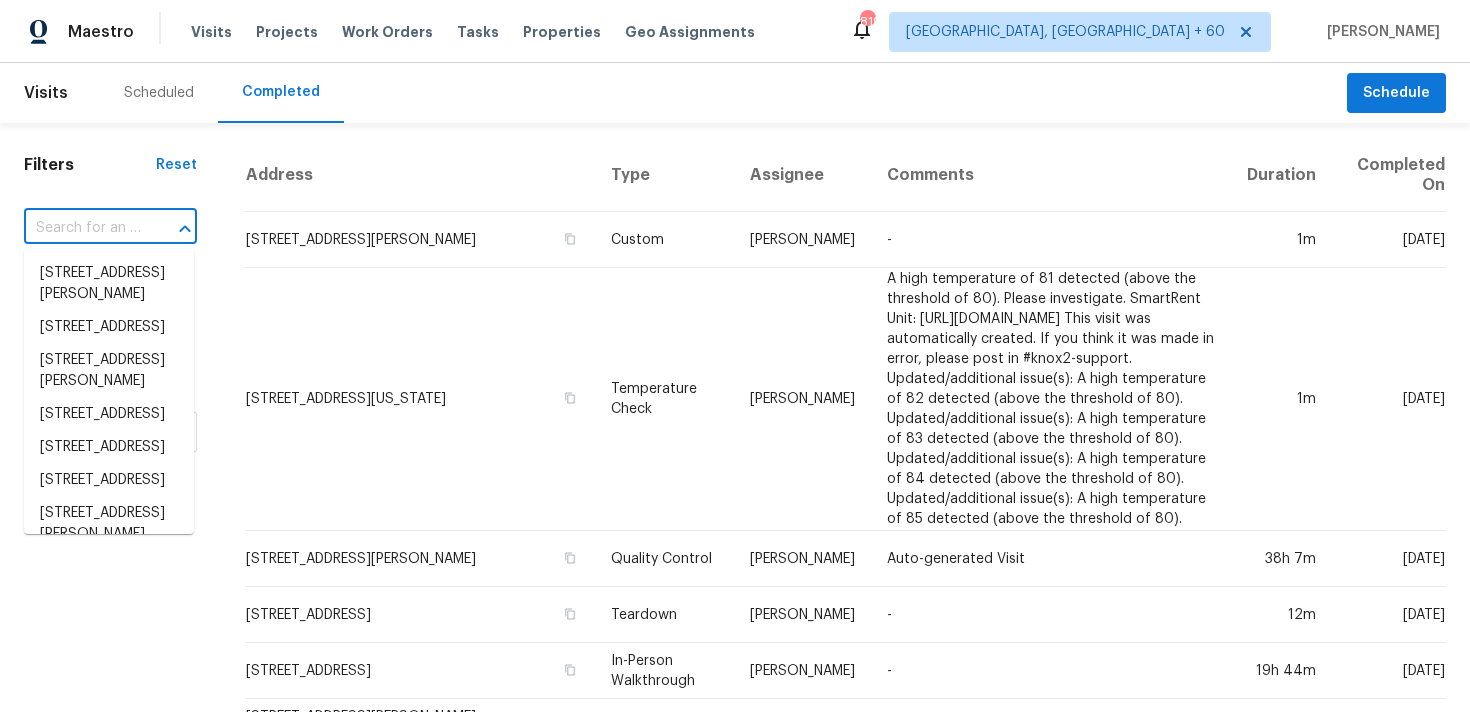 click at bounding box center (82, 228) 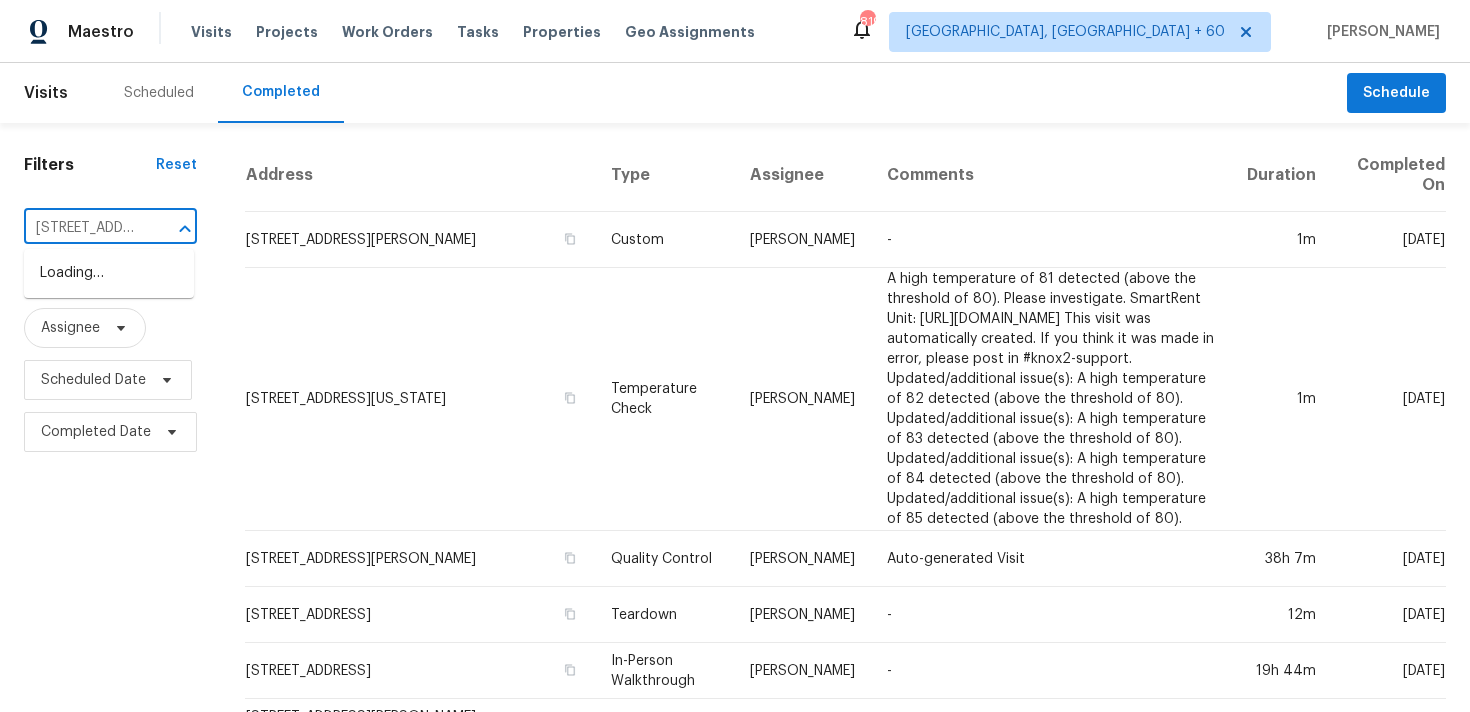 scroll, scrollTop: 0, scrollLeft: 148, axis: horizontal 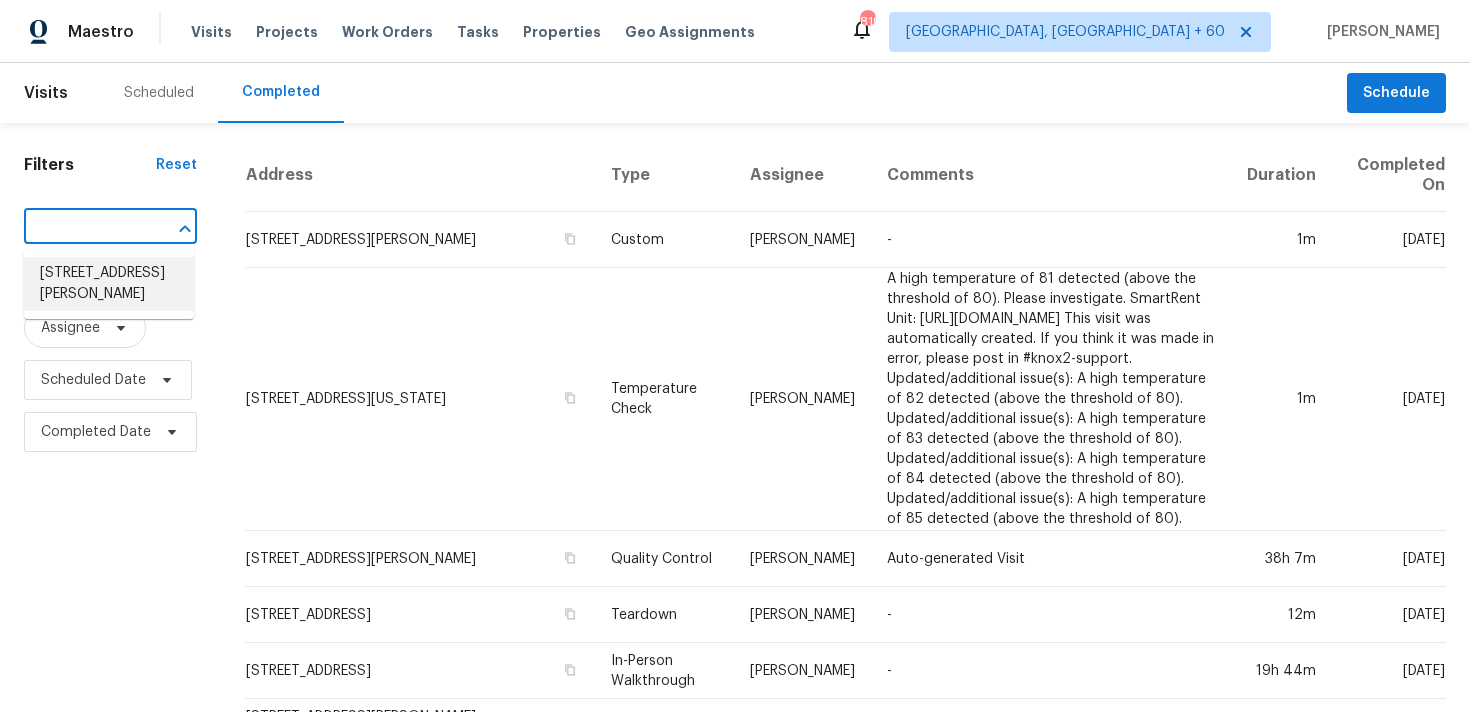 click on "[STREET_ADDRESS][PERSON_NAME]" at bounding box center [109, 284] 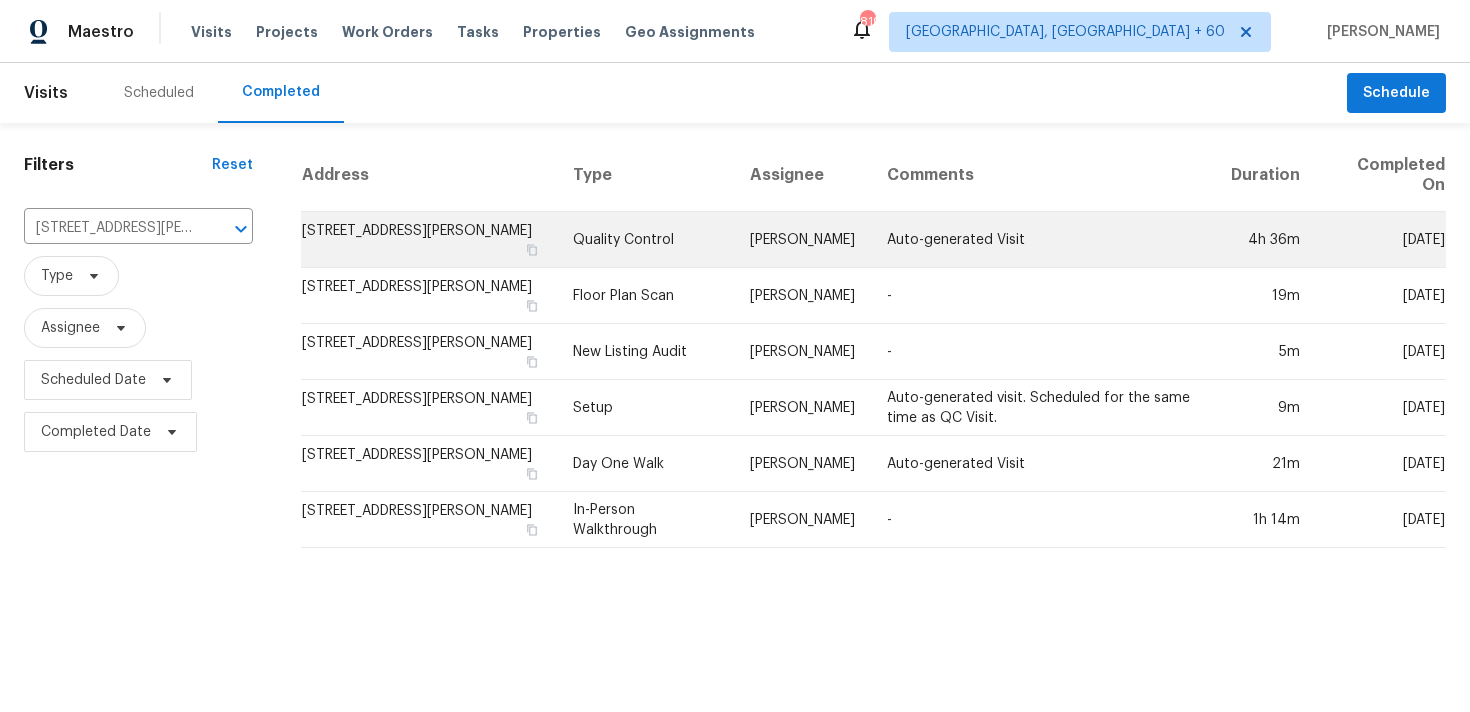 click on "Quality Control" at bounding box center [645, 240] 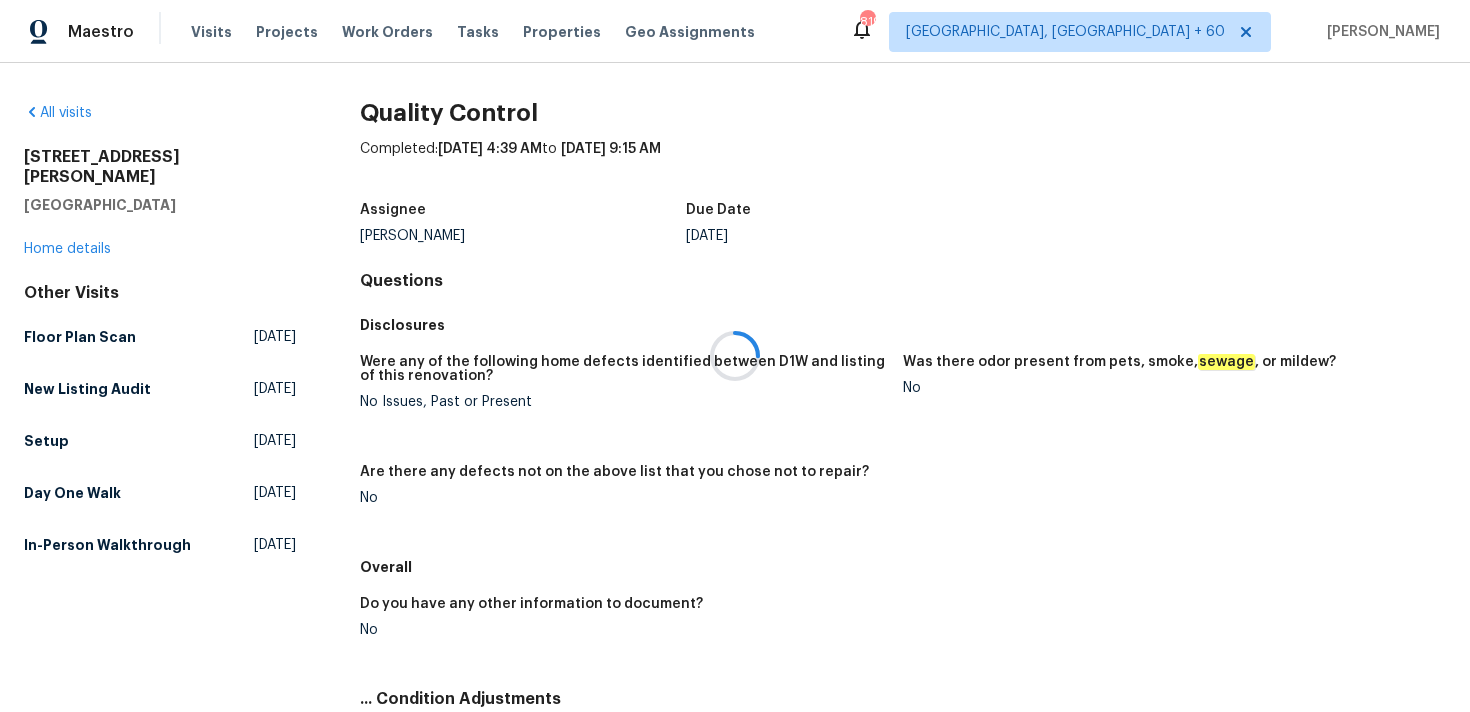 click at bounding box center (735, 356) 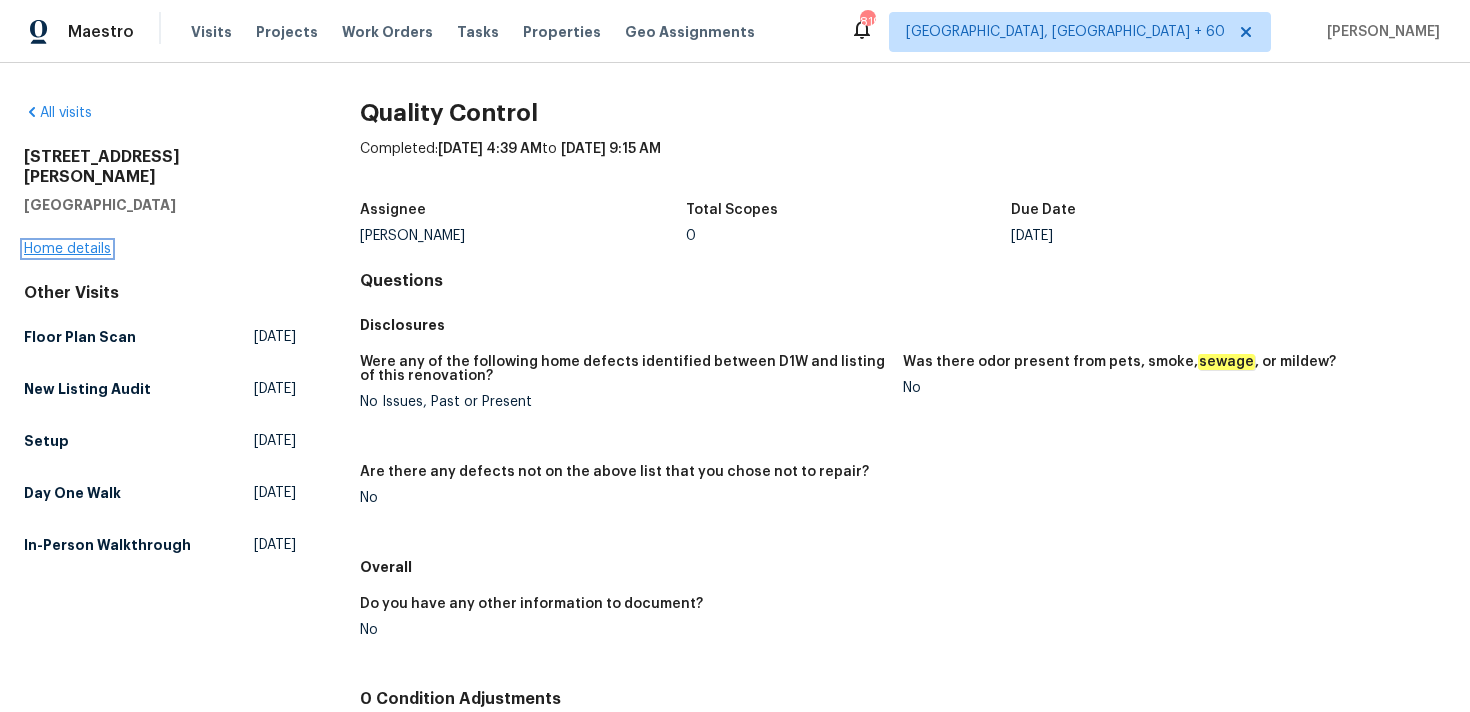 click on "Home details" at bounding box center [67, 249] 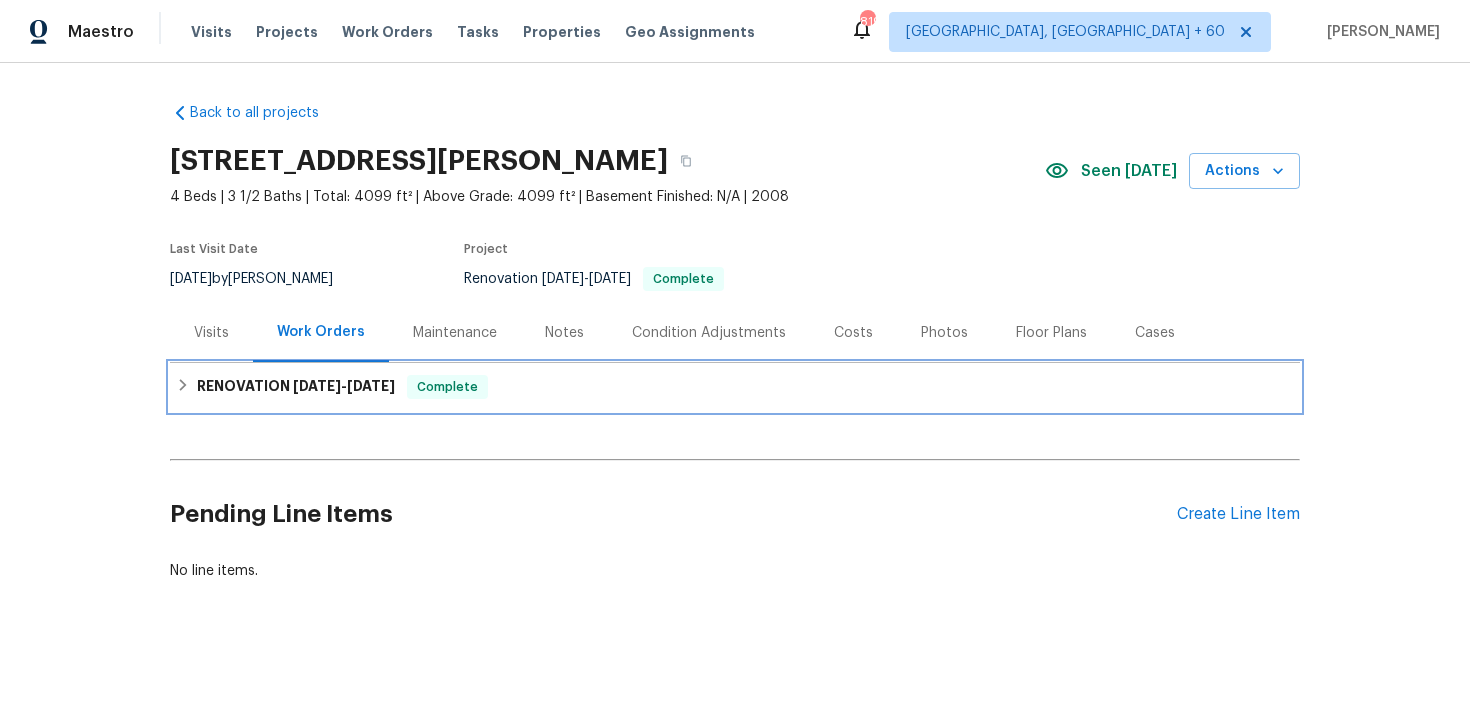 click on "Complete" at bounding box center [447, 387] 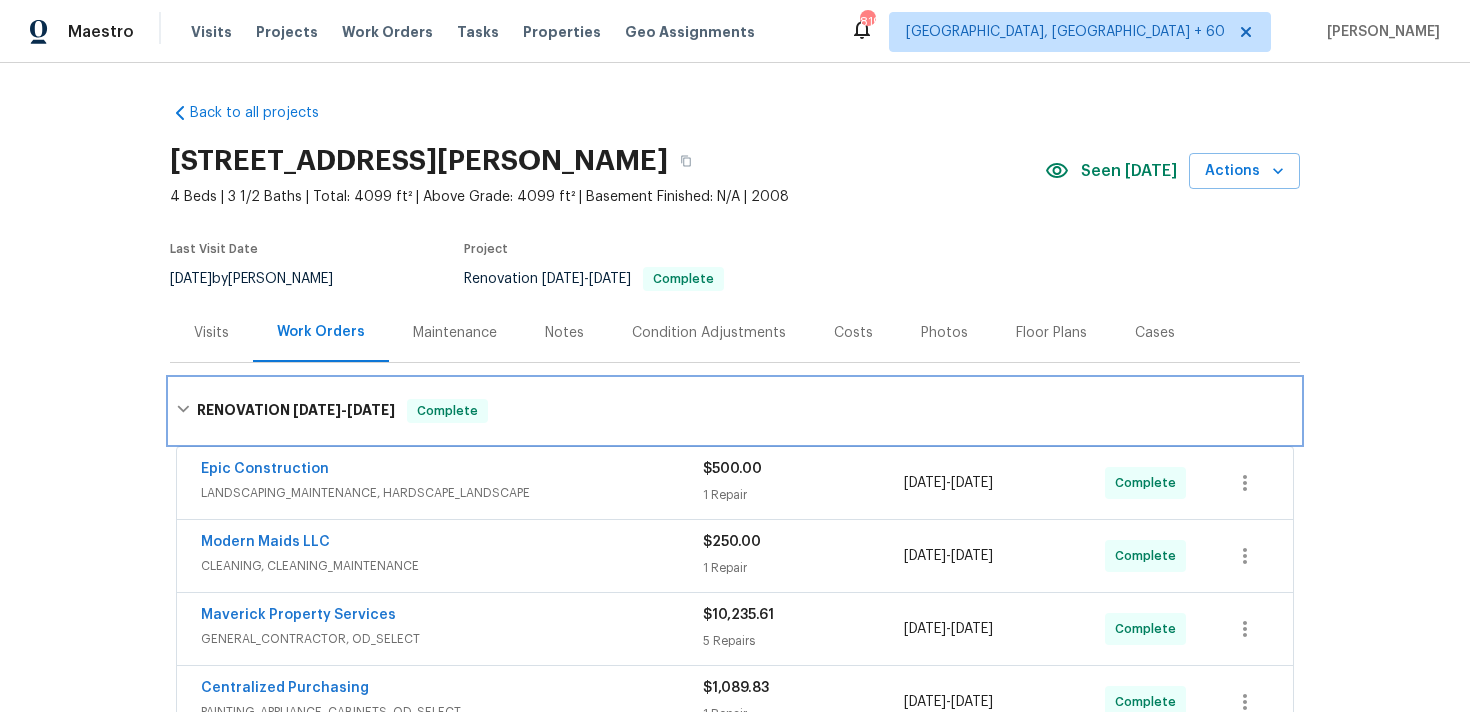scroll, scrollTop: 339, scrollLeft: 0, axis: vertical 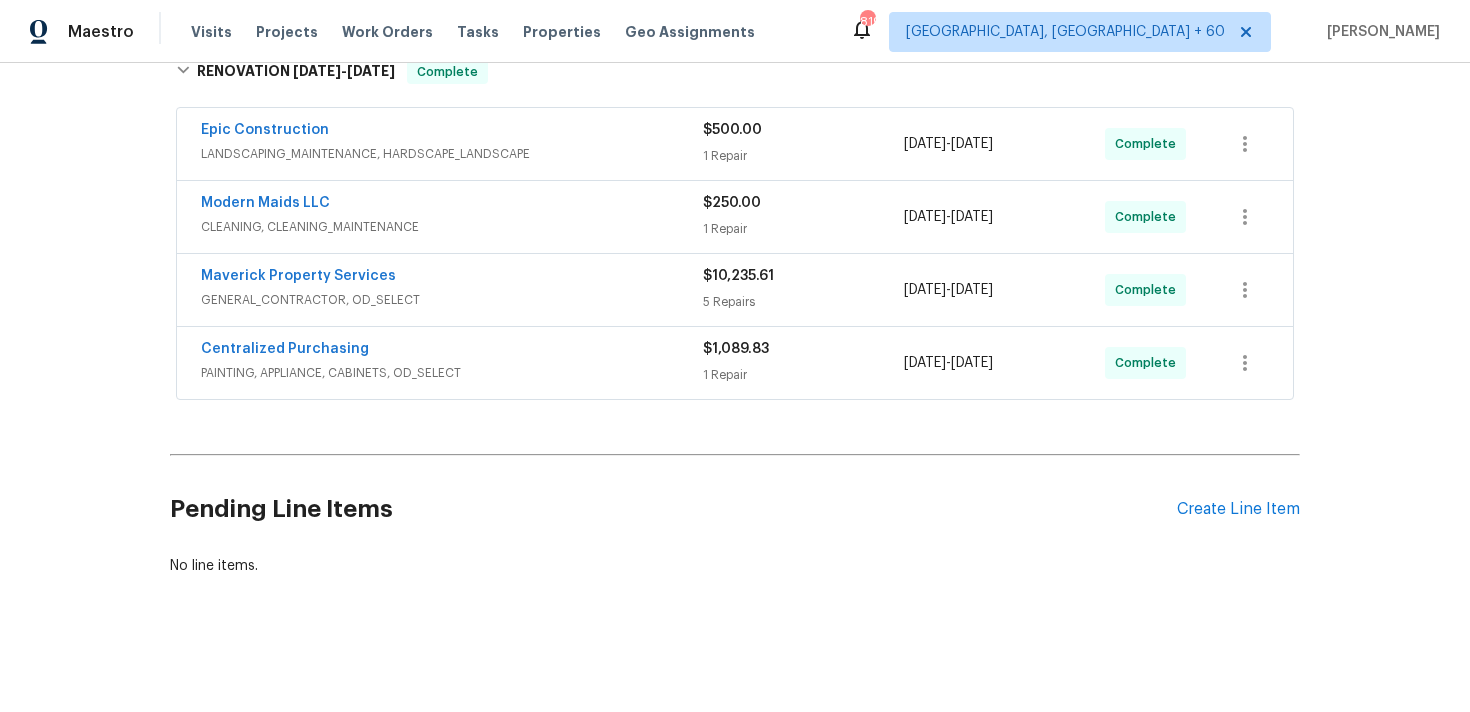 click on "1 Repair" at bounding box center [803, 375] 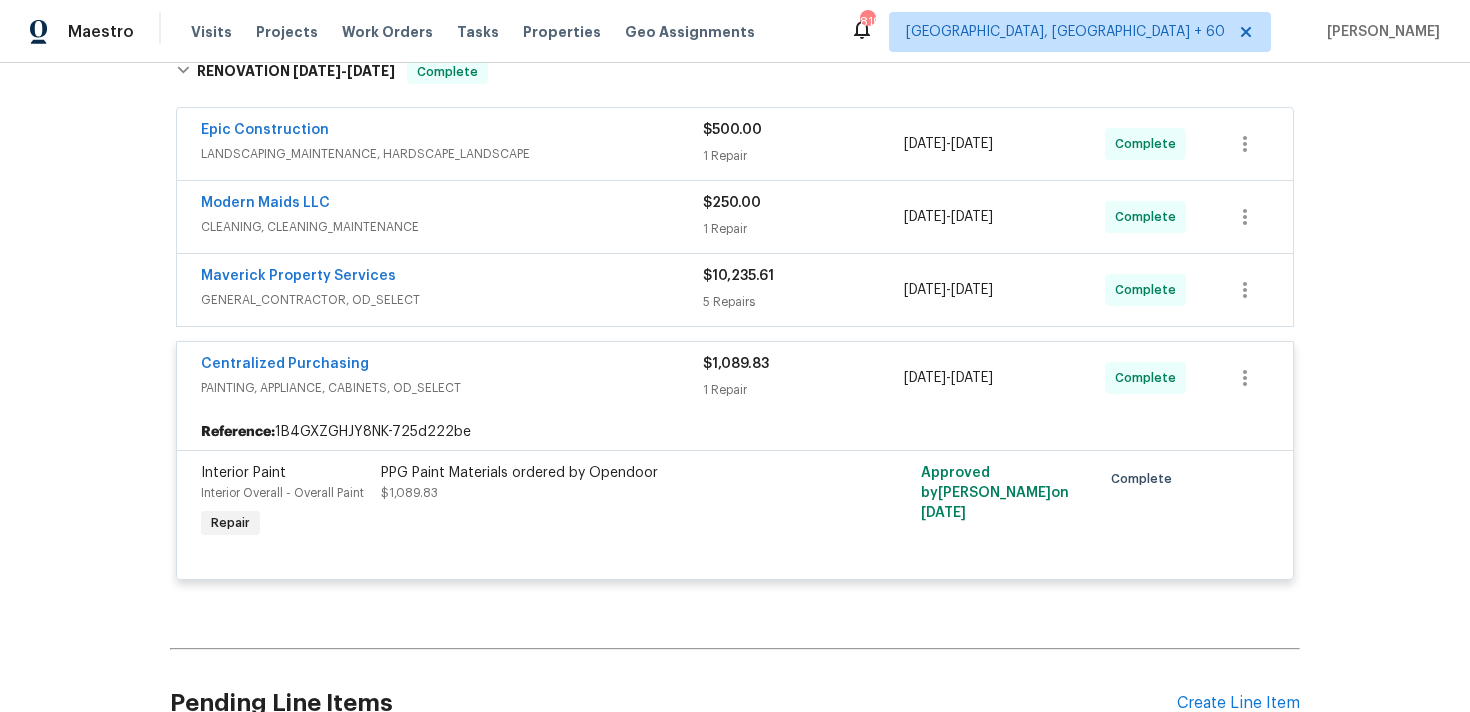 click on "5 Repairs" at bounding box center [803, 302] 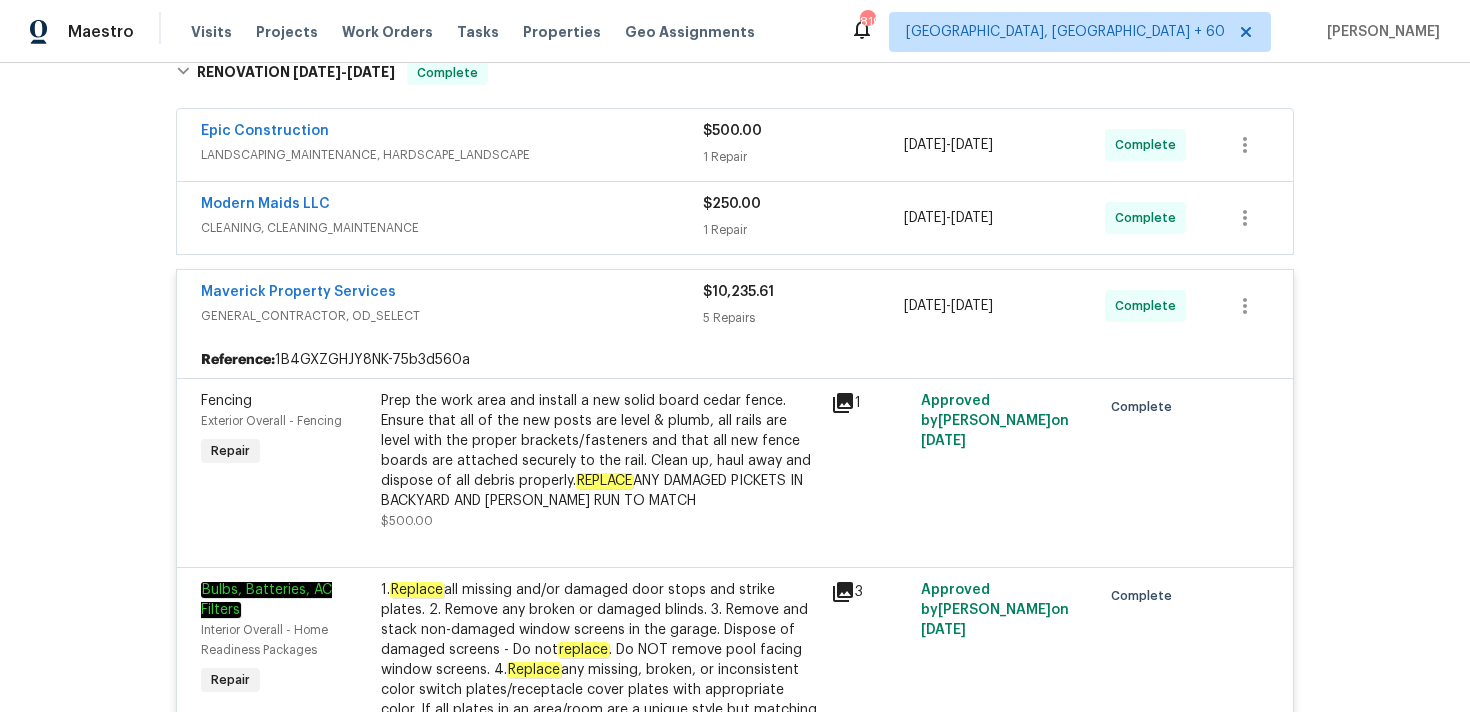 scroll, scrollTop: 330, scrollLeft: 0, axis: vertical 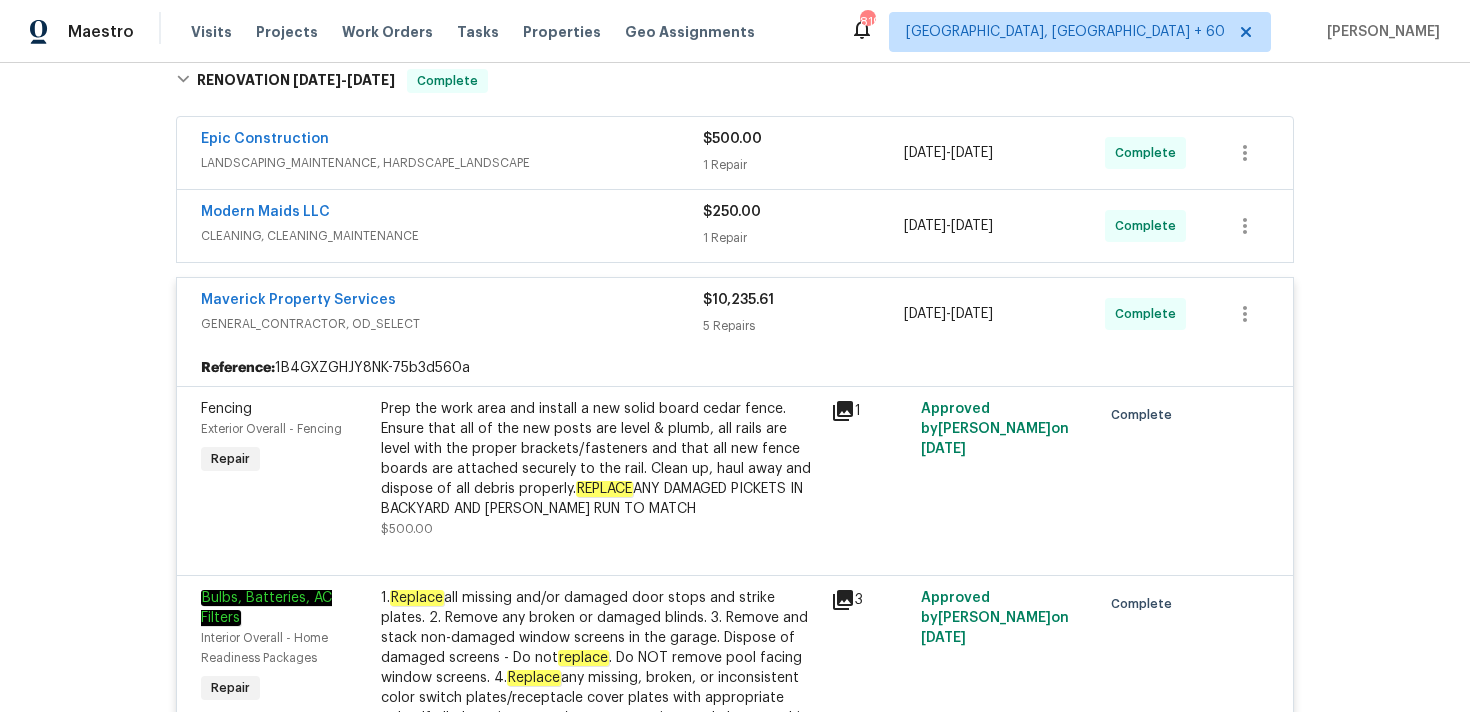 click on "1 Repair" at bounding box center (803, 238) 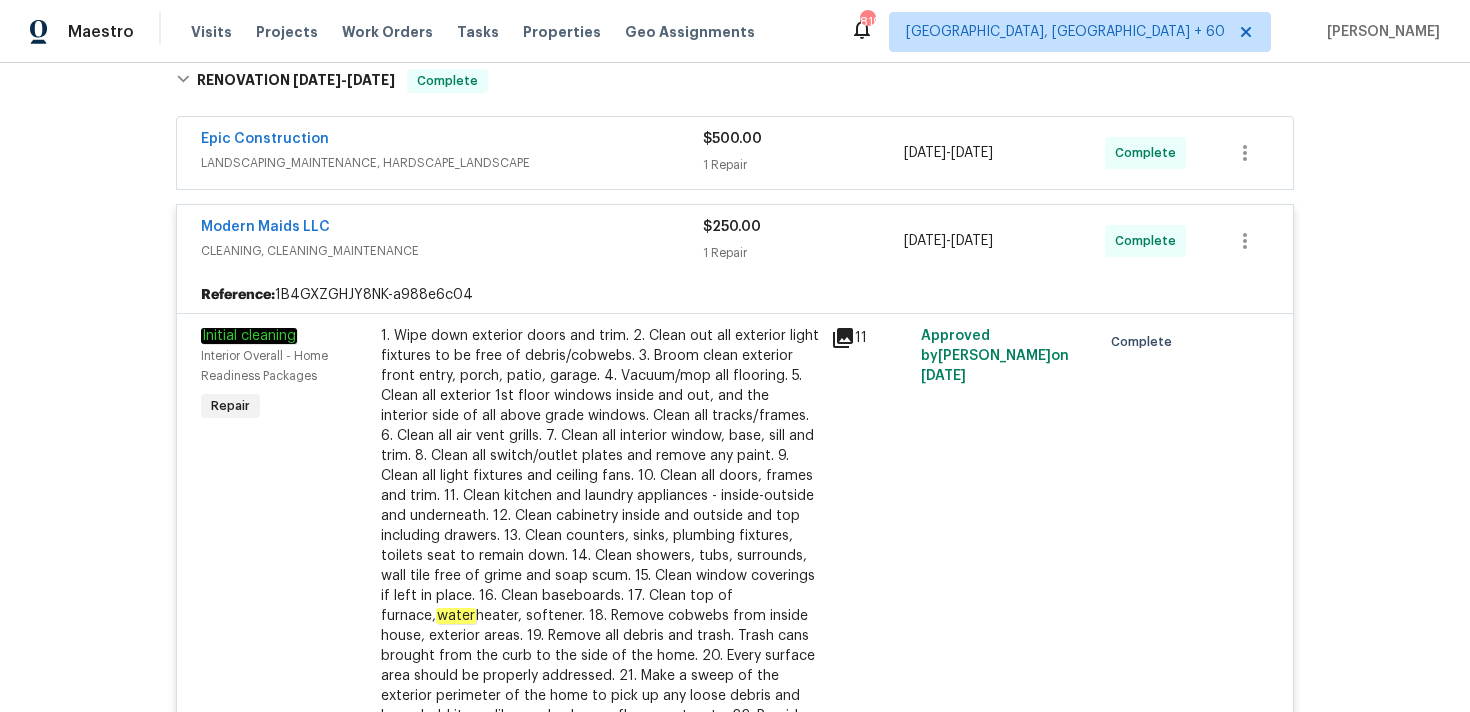 click on "1 Repair" at bounding box center [803, 165] 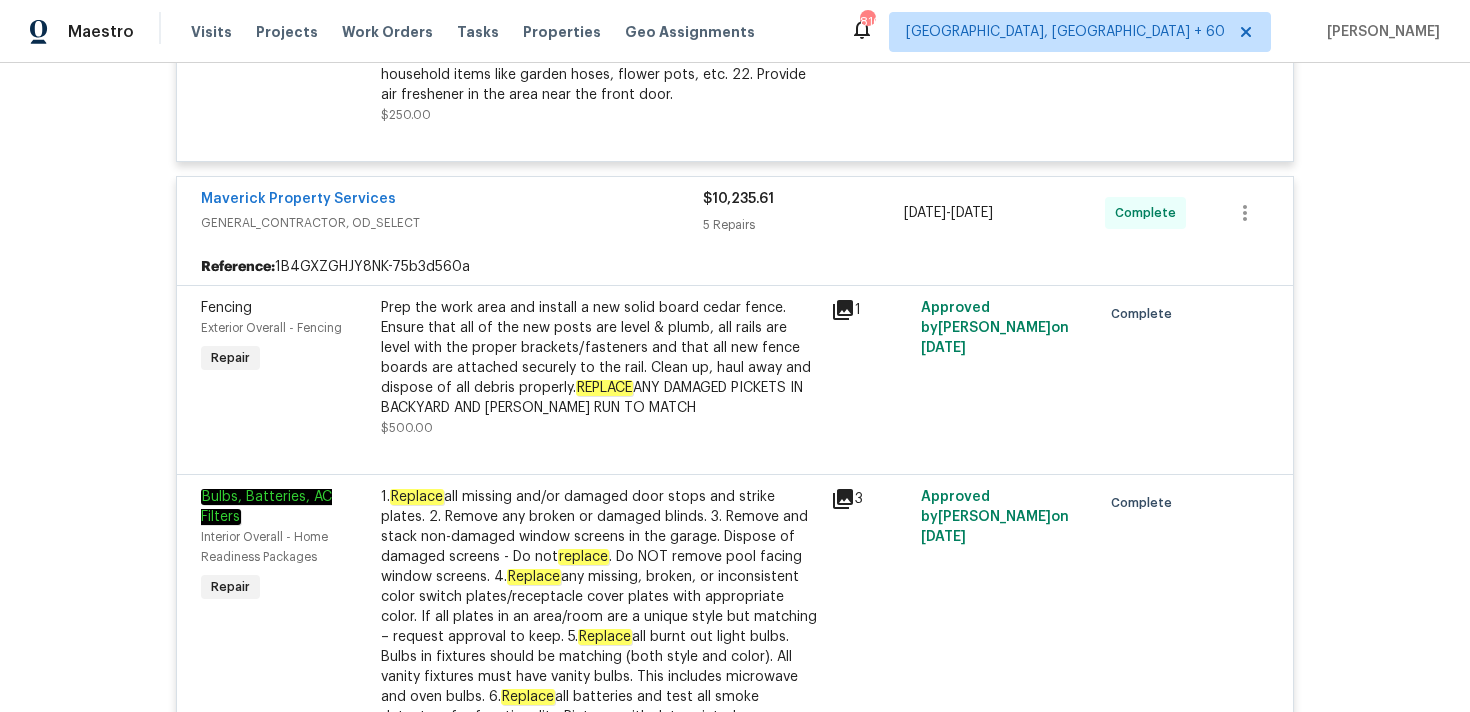 scroll, scrollTop: 0, scrollLeft: 0, axis: both 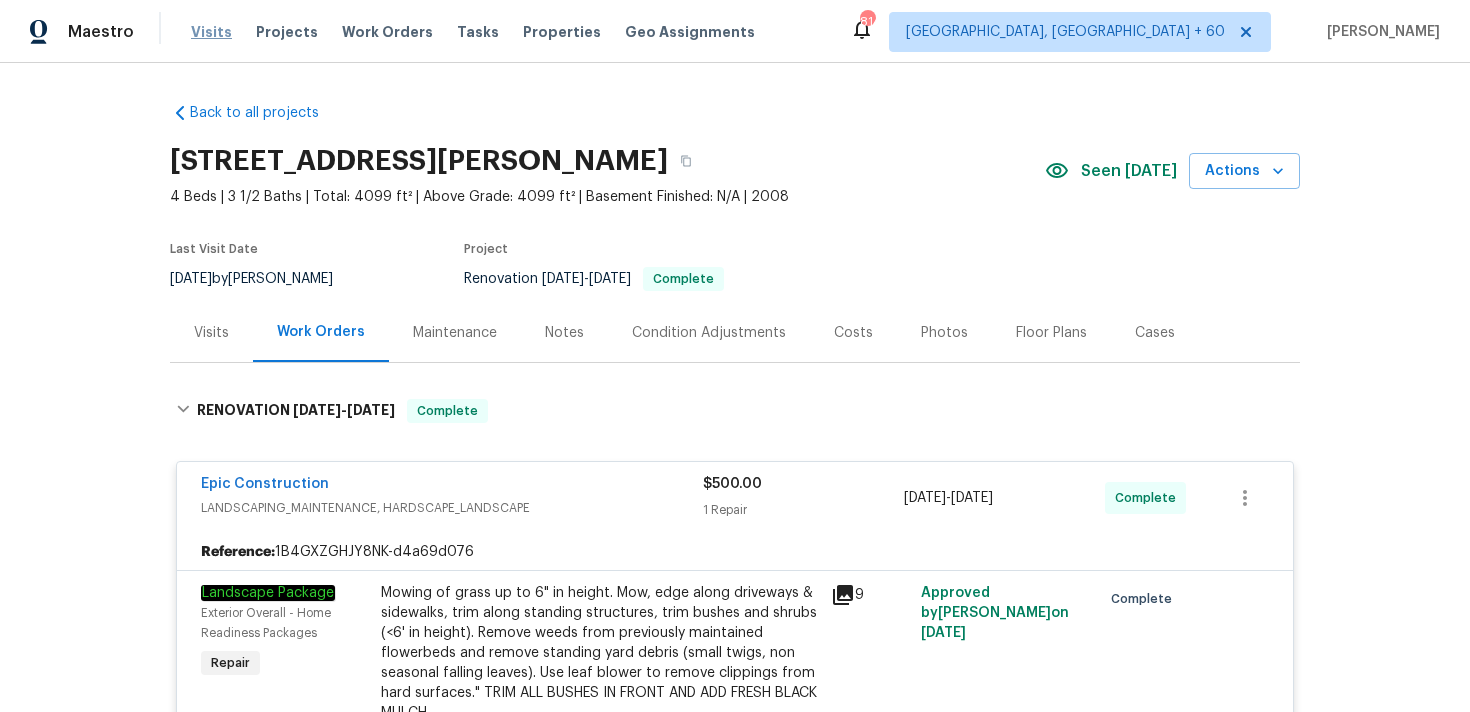 click on "Visits" at bounding box center (211, 32) 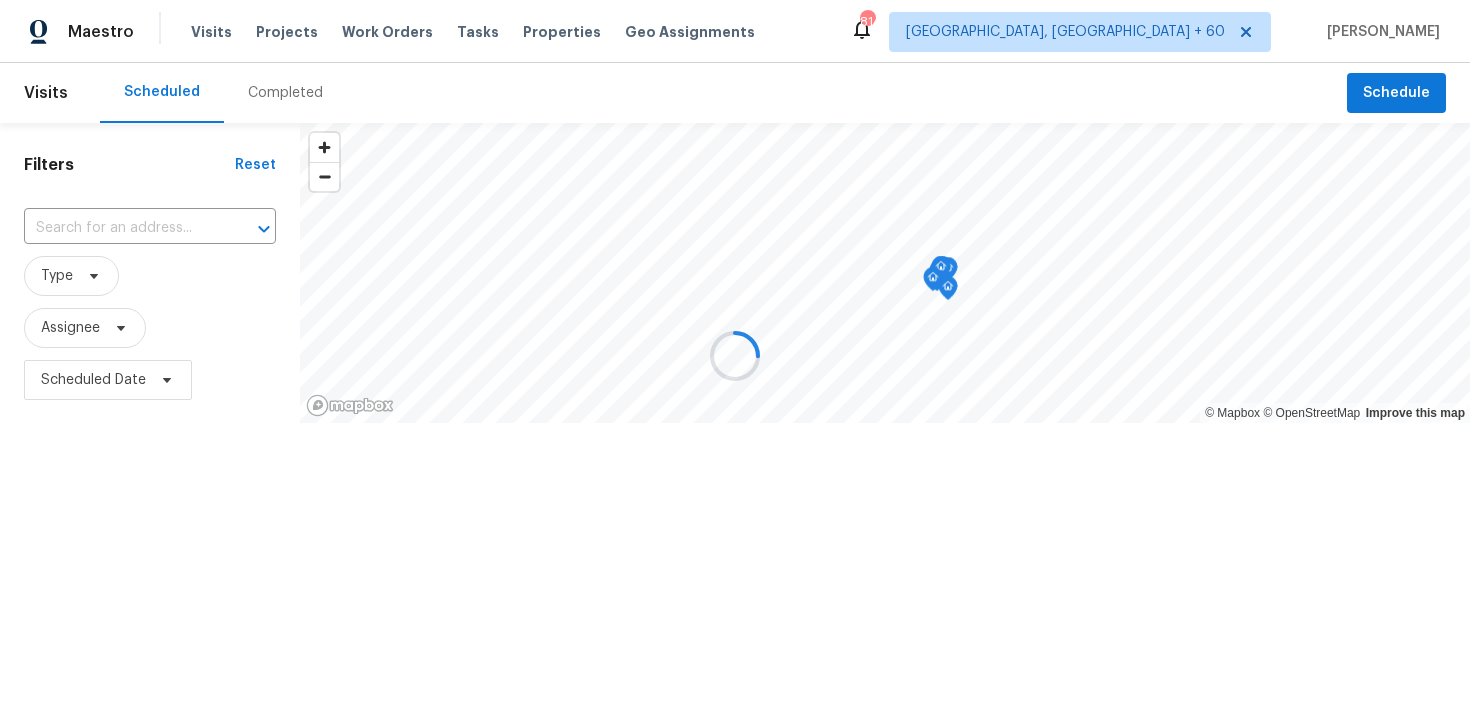 click at bounding box center [735, 356] 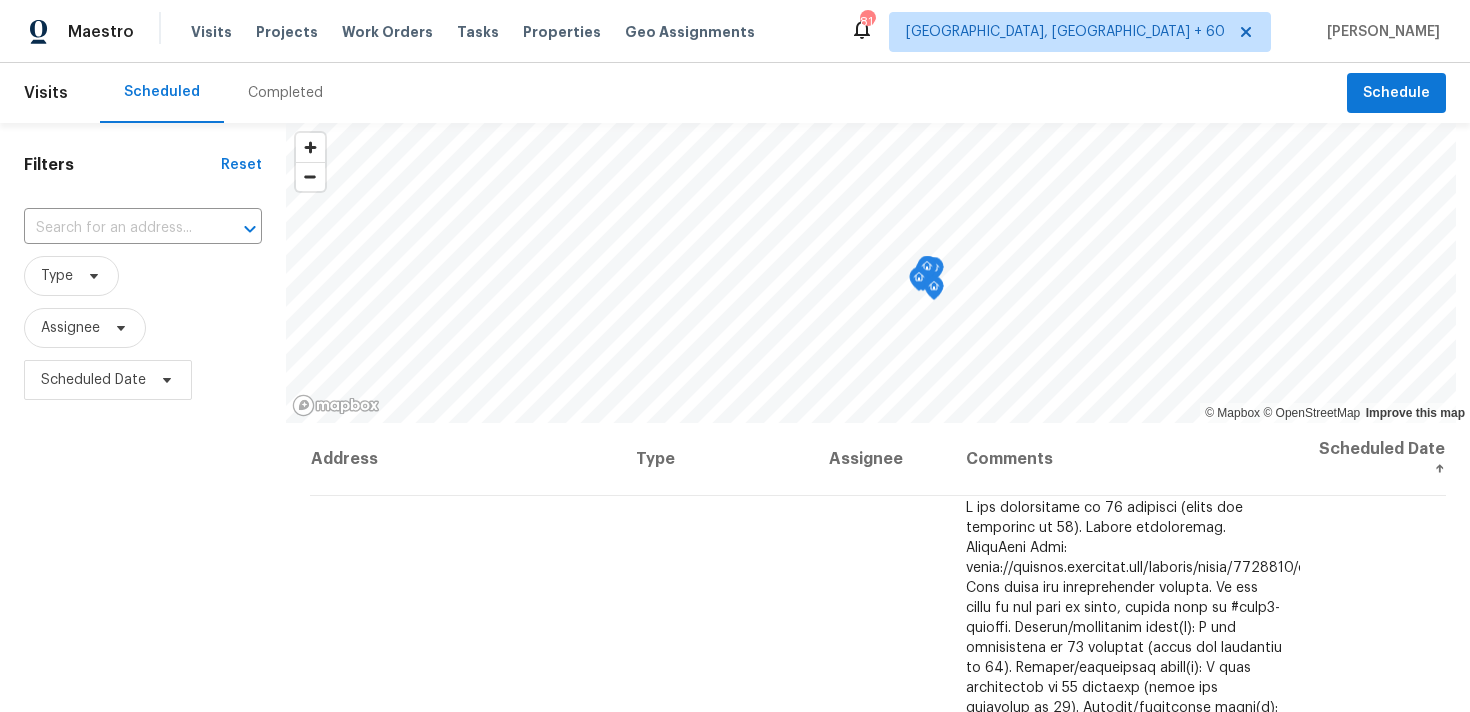 click on "Completed" at bounding box center [285, 93] 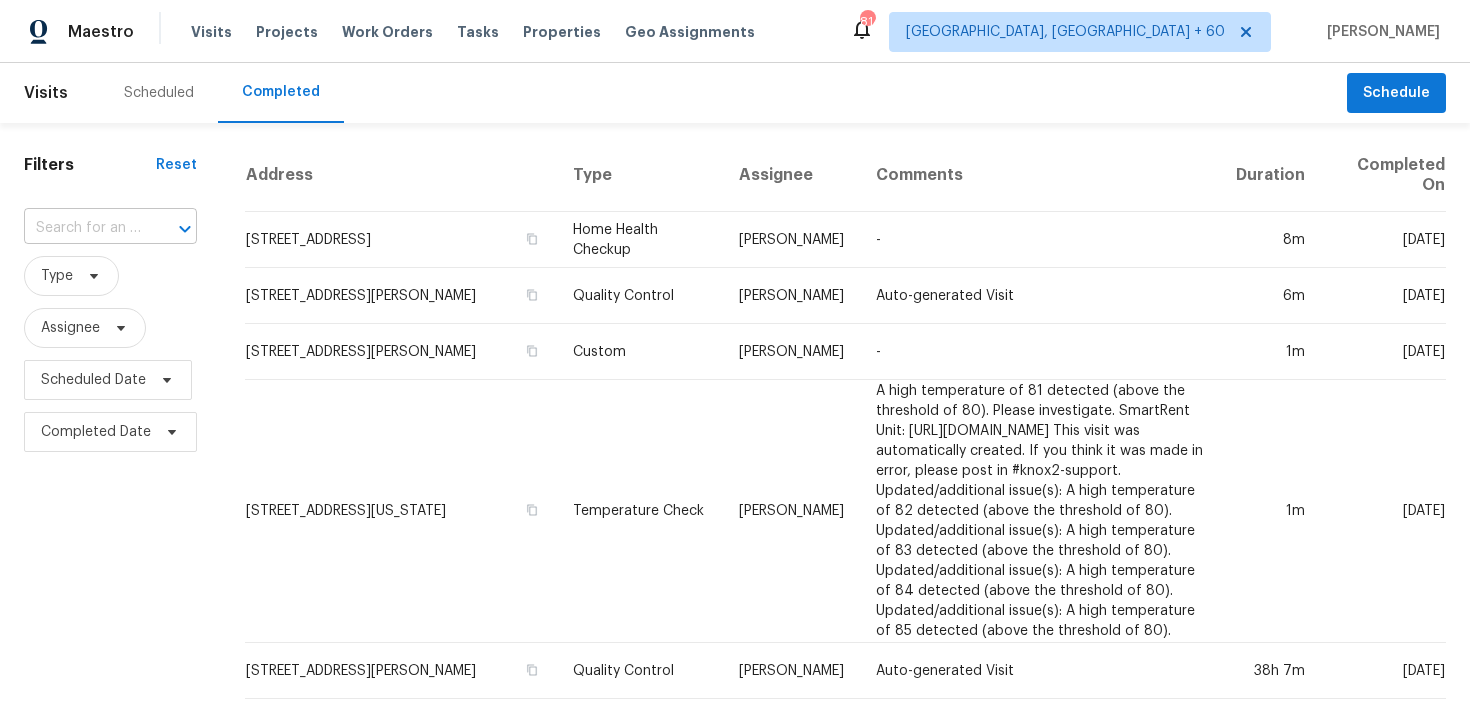 click at bounding box center (82, 228) 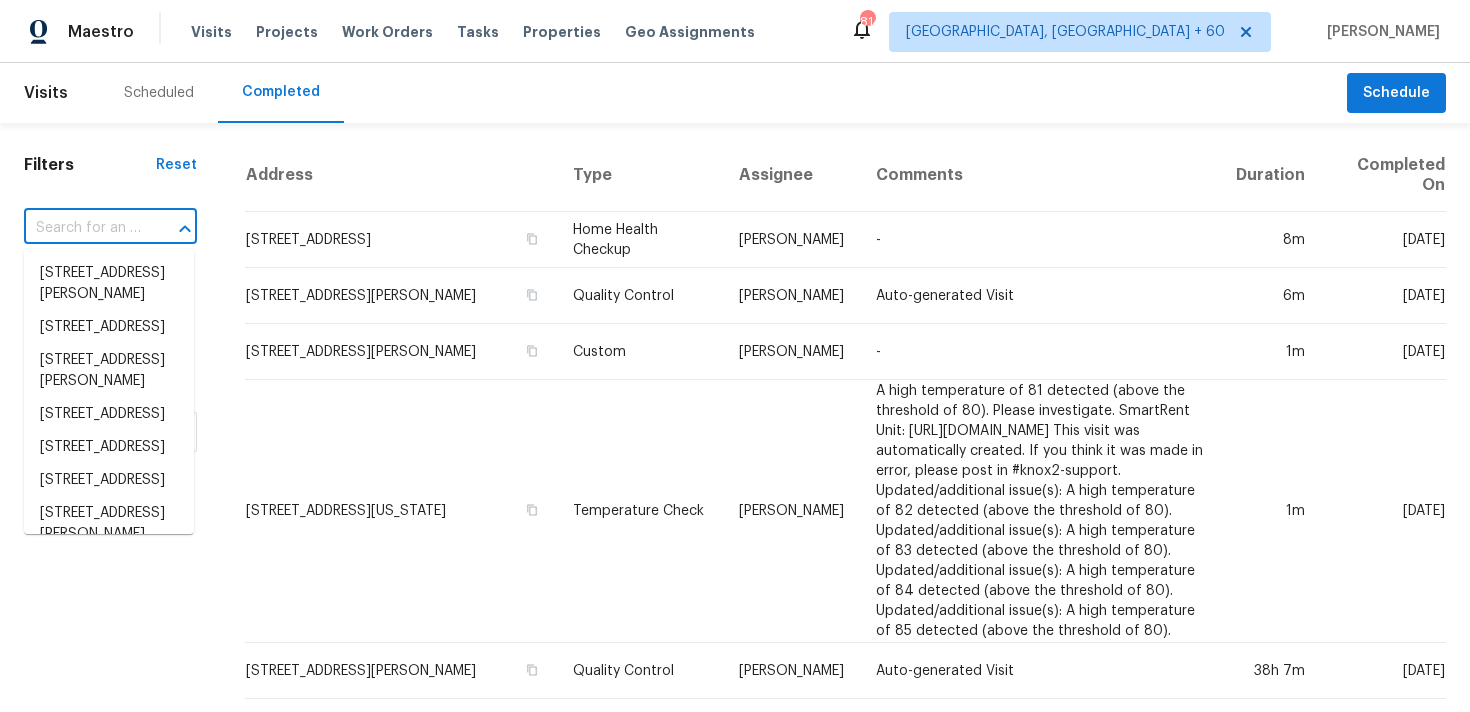 paste on "[STREET_ADDRESS]" 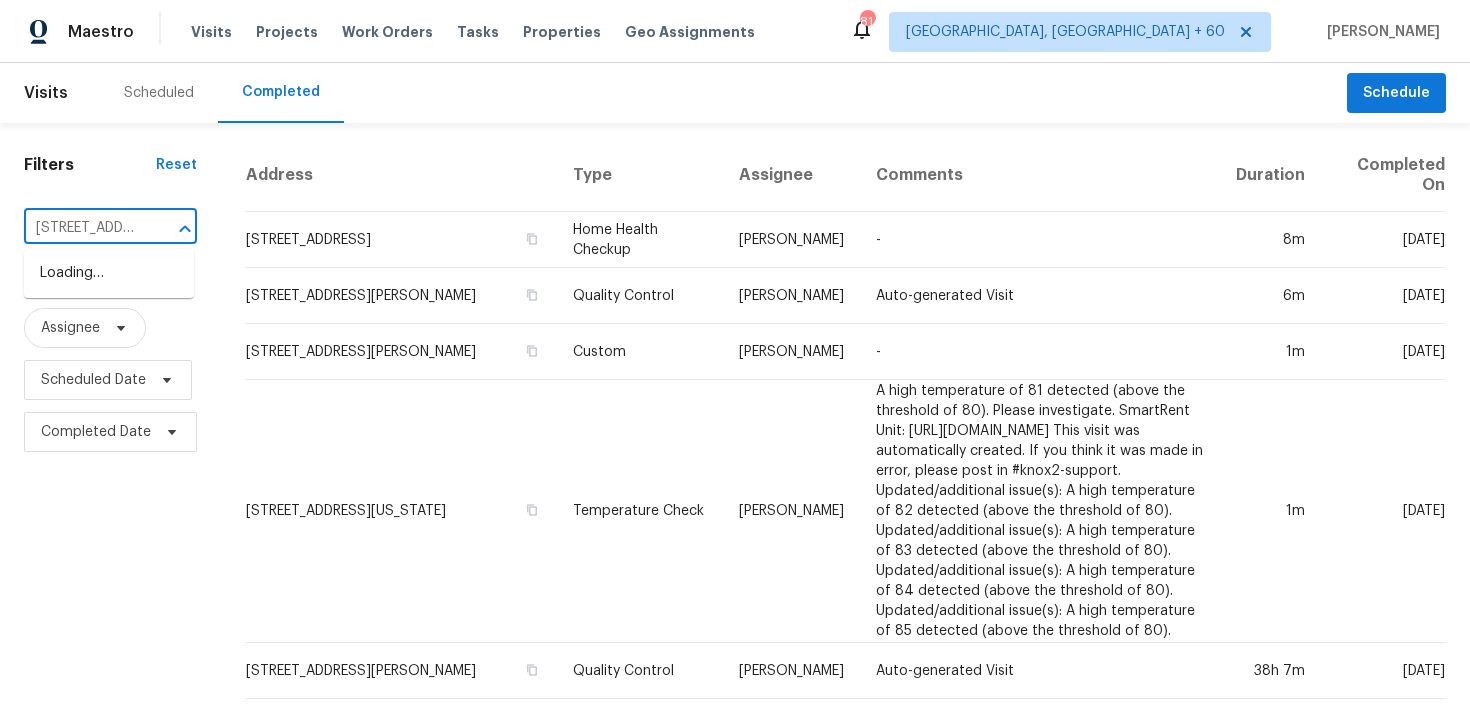 scroll, scrollTop: 0, scrollLeft: 158, axis: horizontal 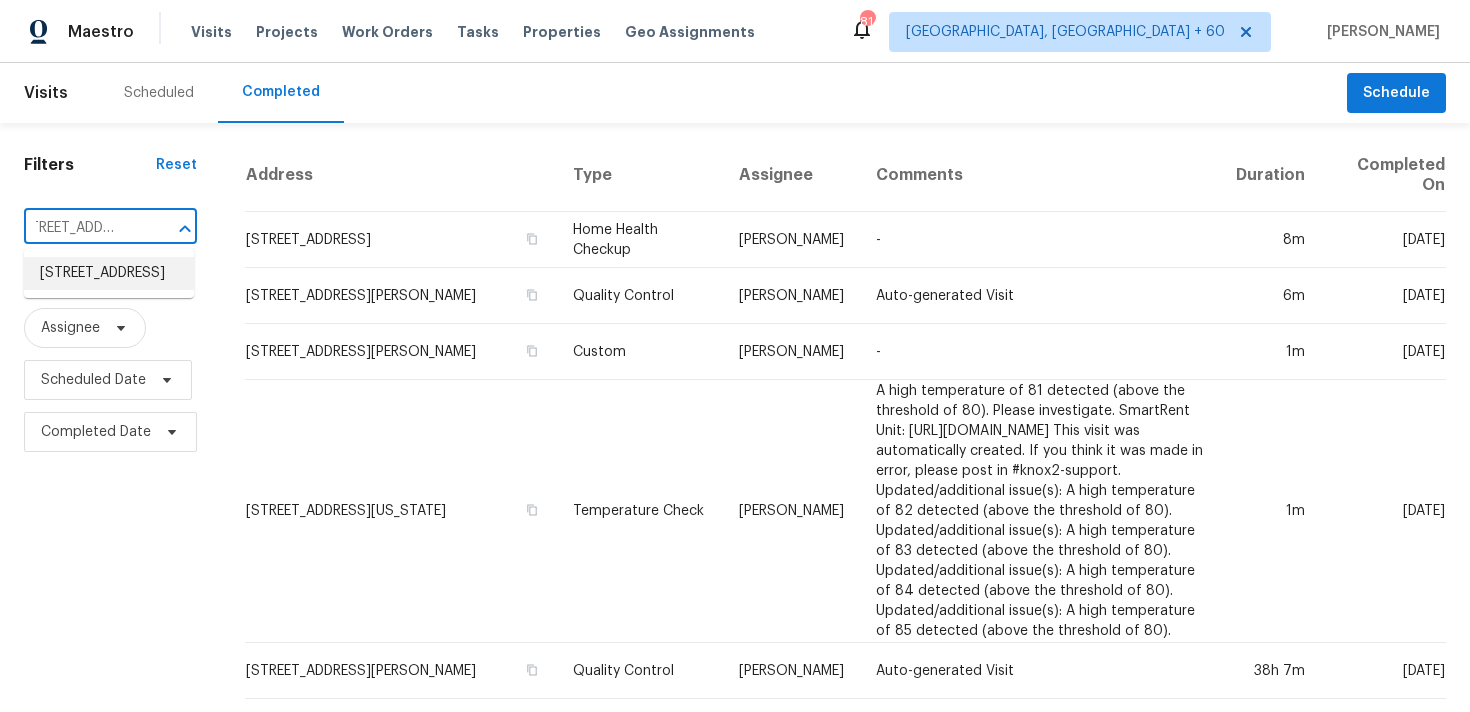 click on "[STREET_ADDRESS]" at bounding box center (109, 273) 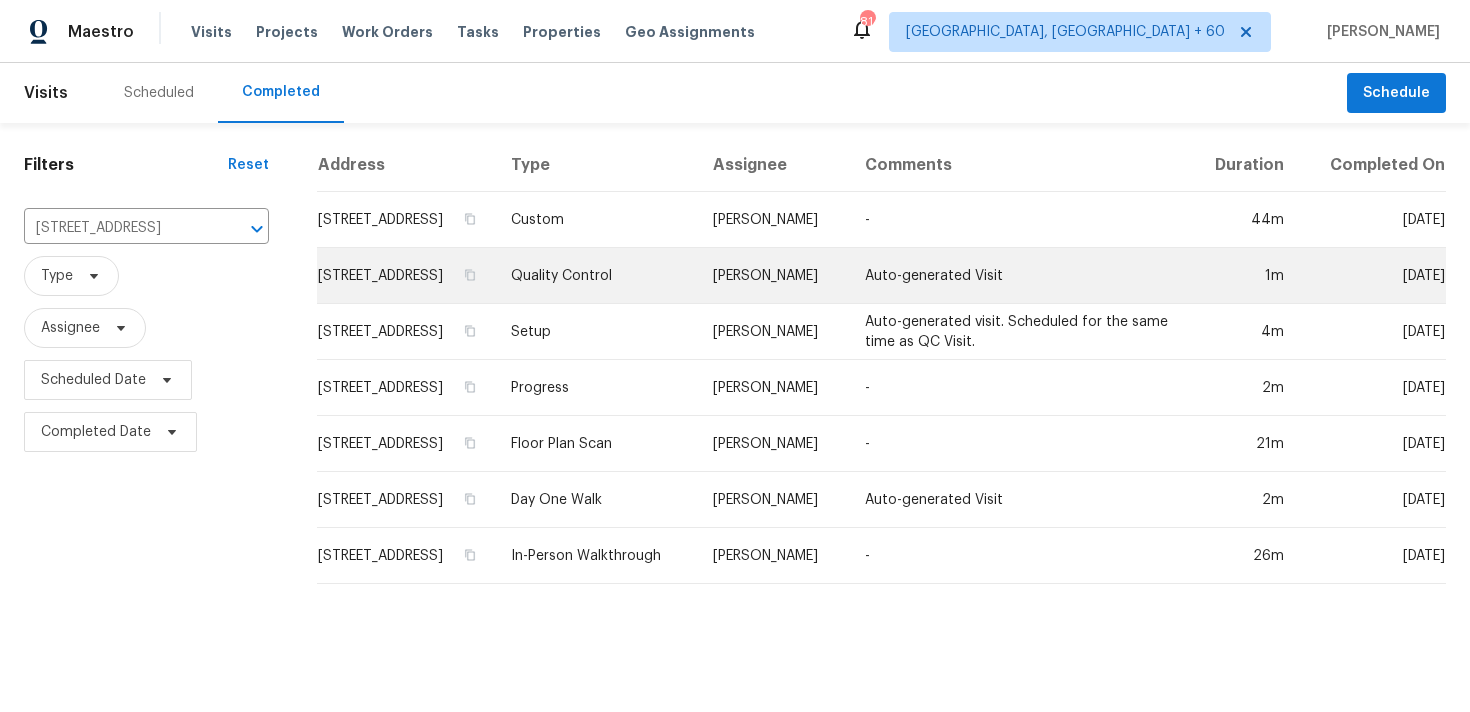 click on "Quality Control" at bounding box center (596, 276) 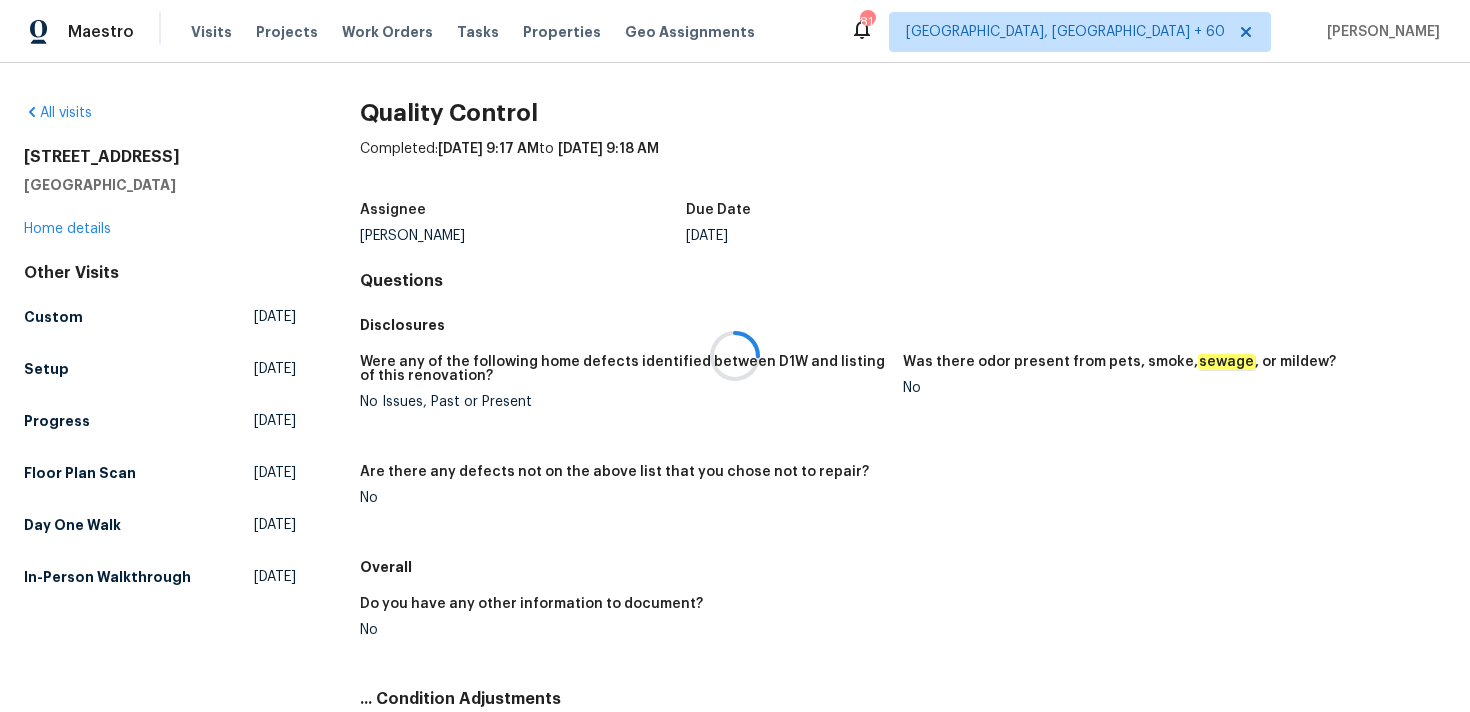 click at bounding box center [735, 356] 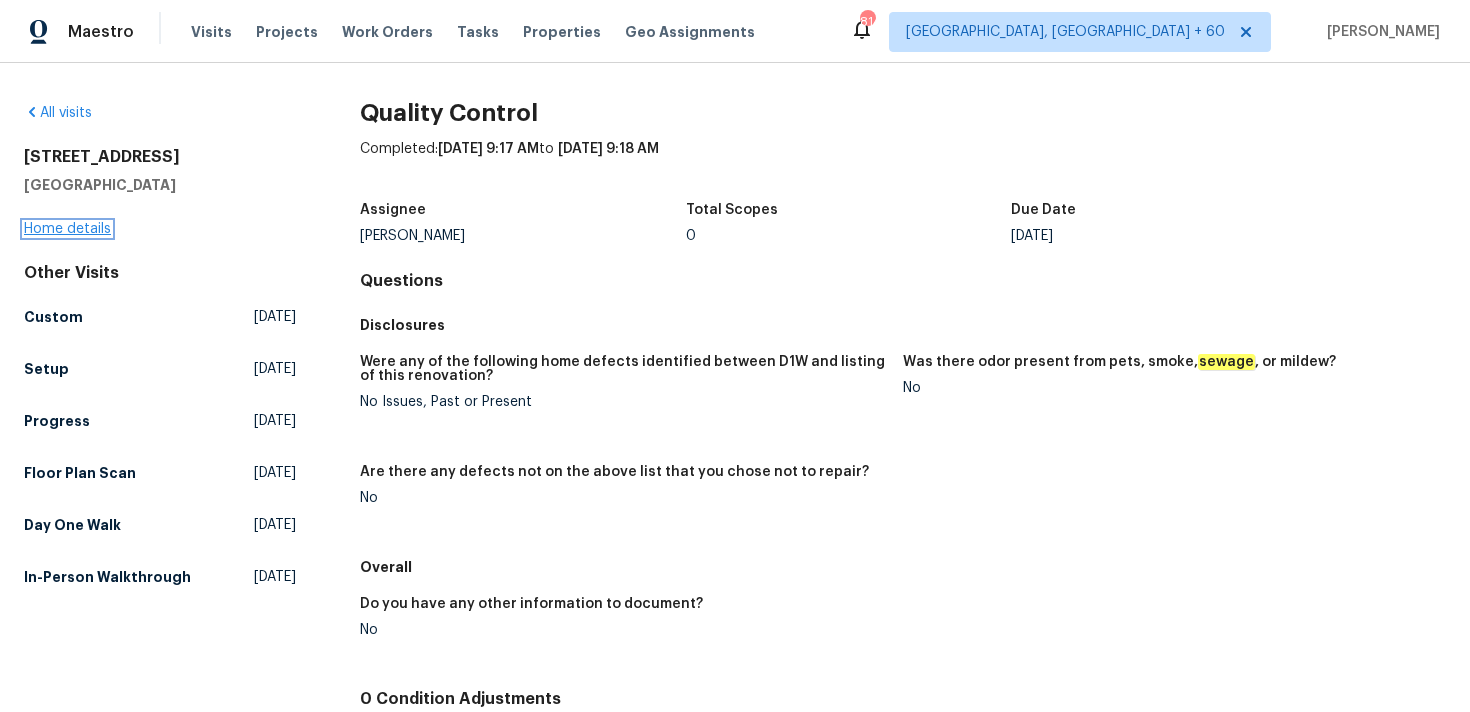 click on "Home details" at bounding box center (67, 229) 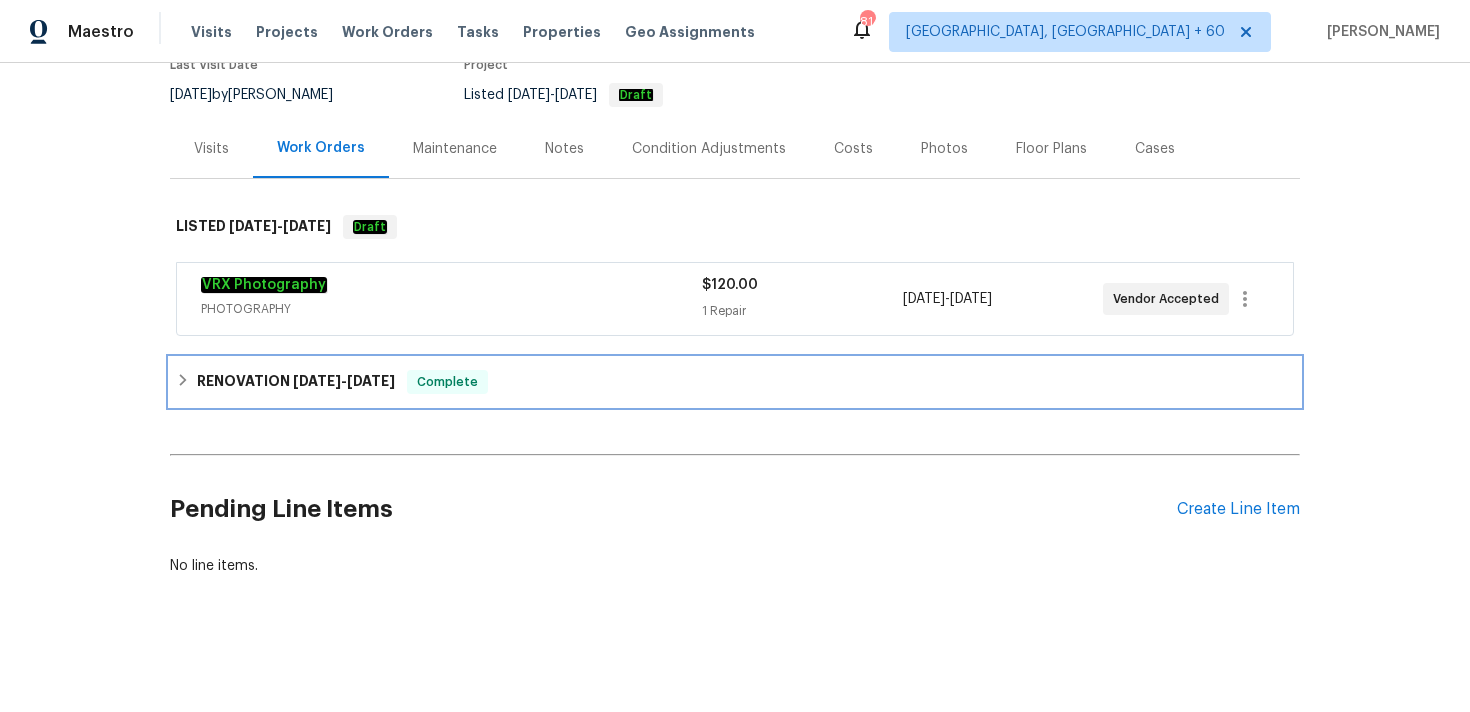 click on "RENOVATION   [DATE]  -  [DATE] Complete" at bounding box center [735, 382] 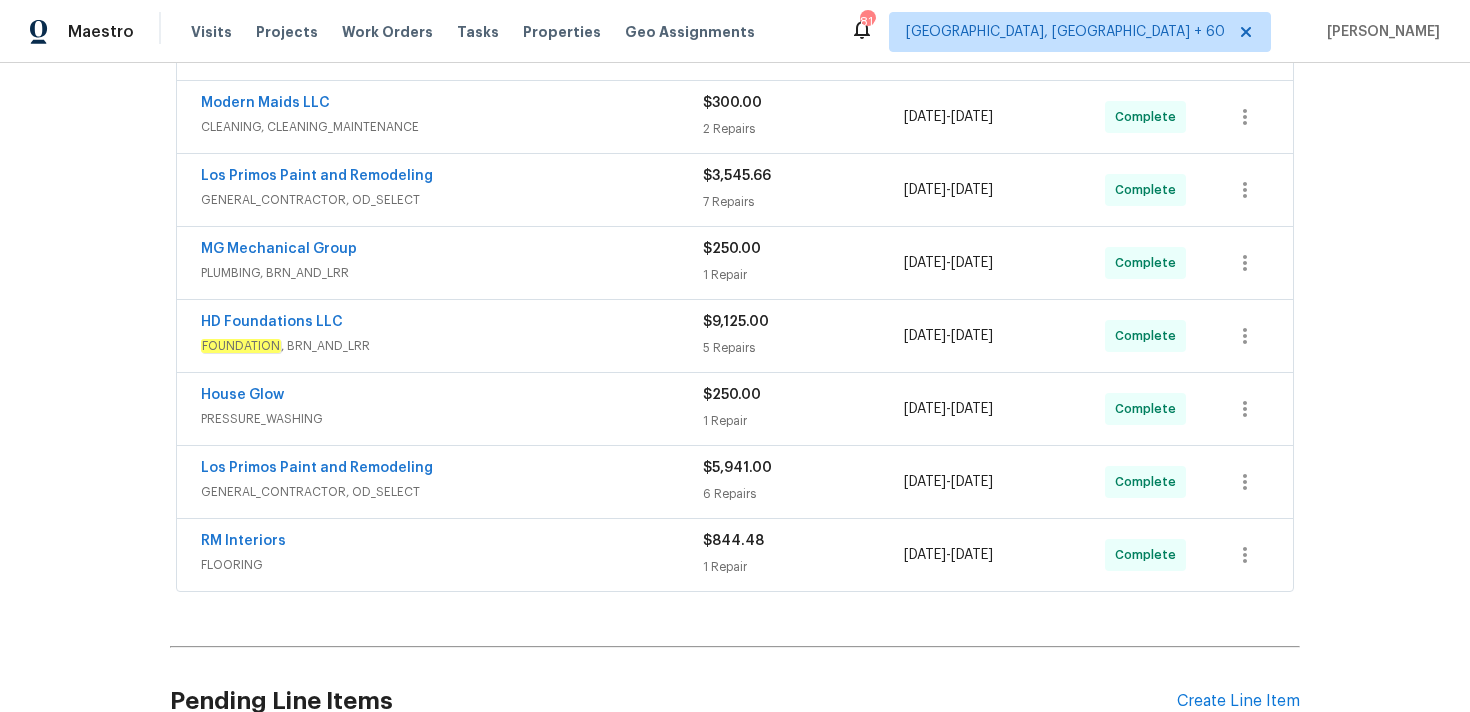scroll, scrollTop: 749, scrollLeft: 0, axis: vertical 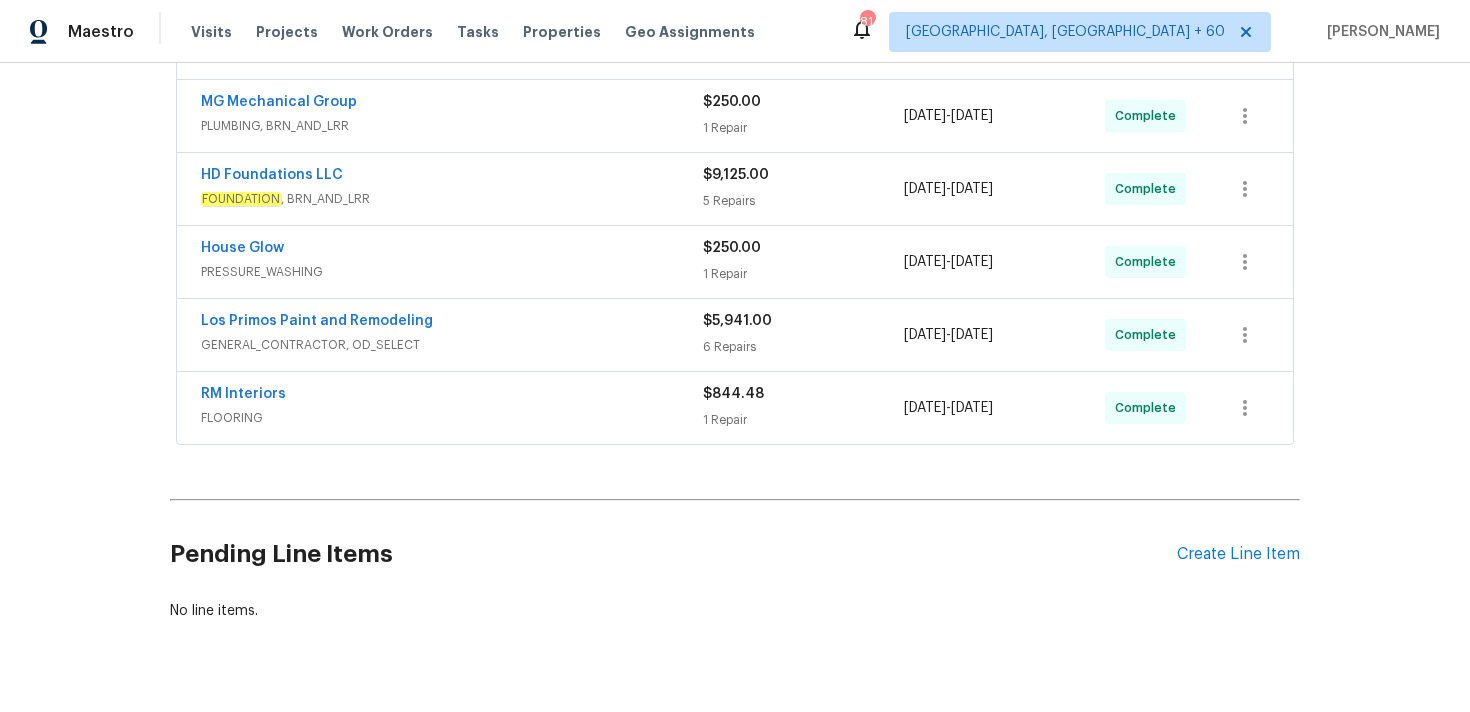 click on "5 Repairs" at bounding box center [803, 201] 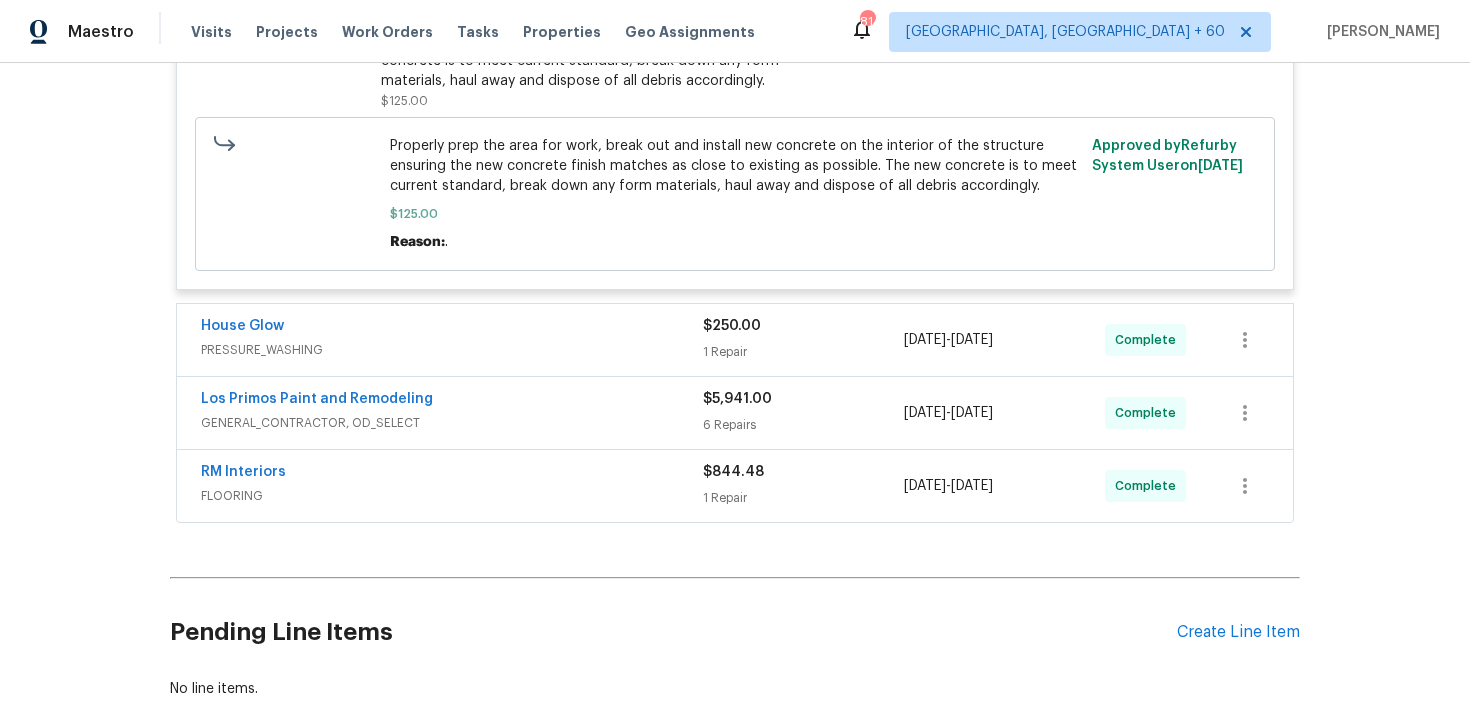 scroll, scrollTop: 1851, scrollLeft: 0, axis: vertical 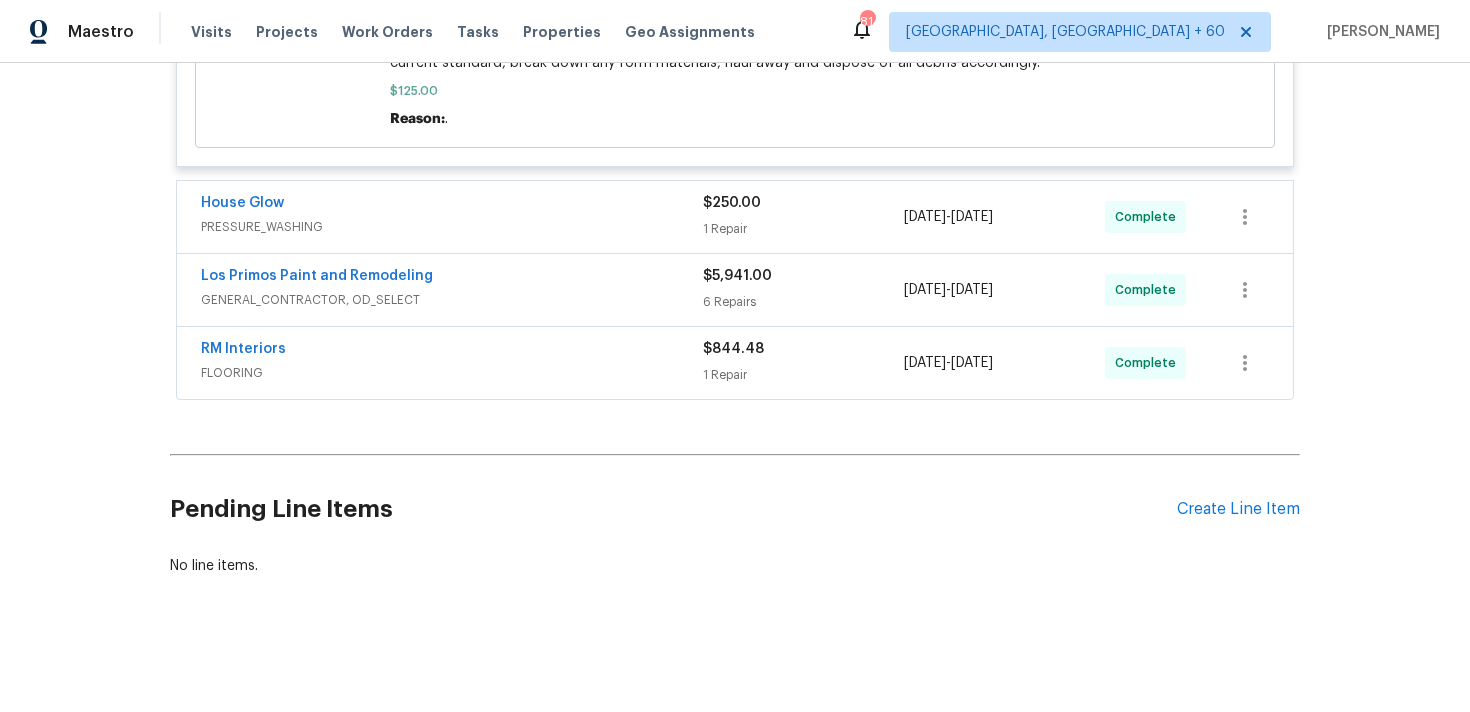 click on "Visits Projects Work Orders Tasks Properties Geo Assignments" at bounding box center [485, 32] 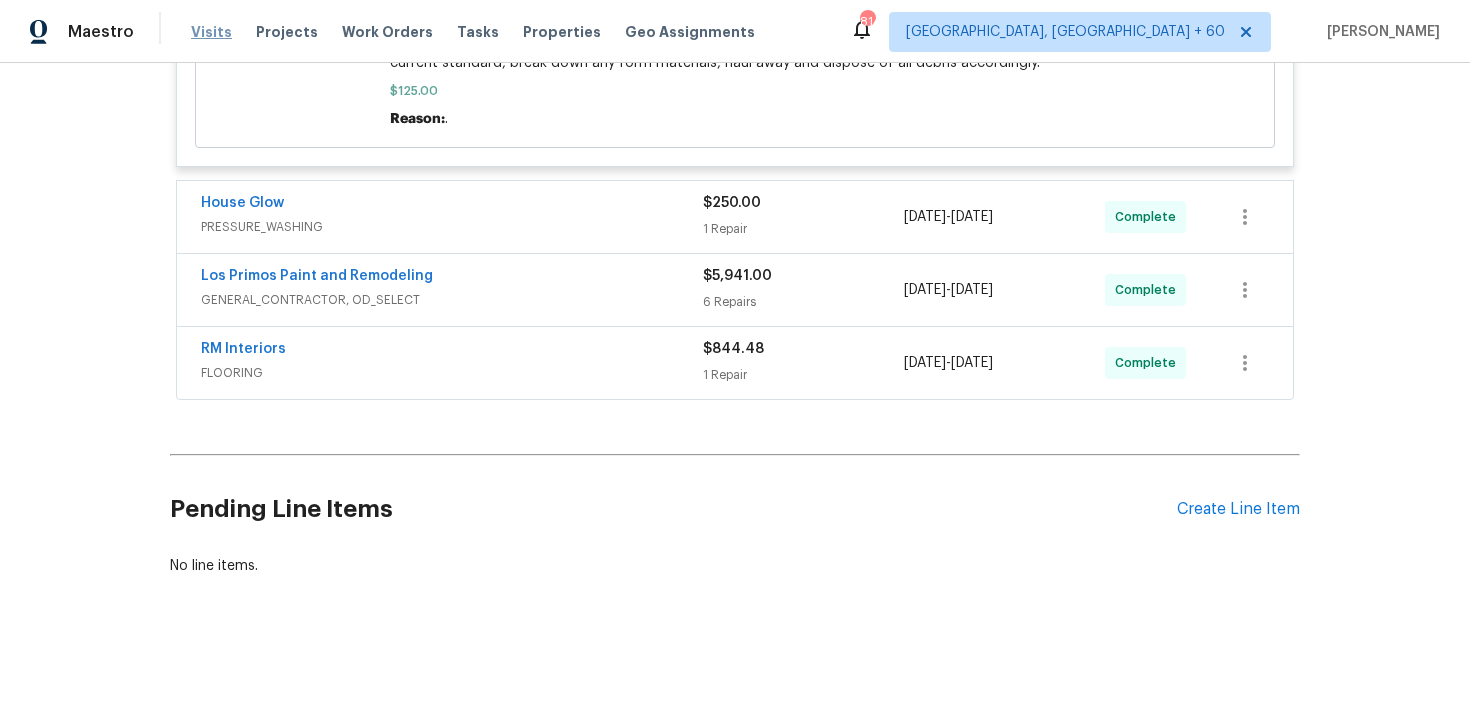 click on "Visits" at bounding box center (211, 32) 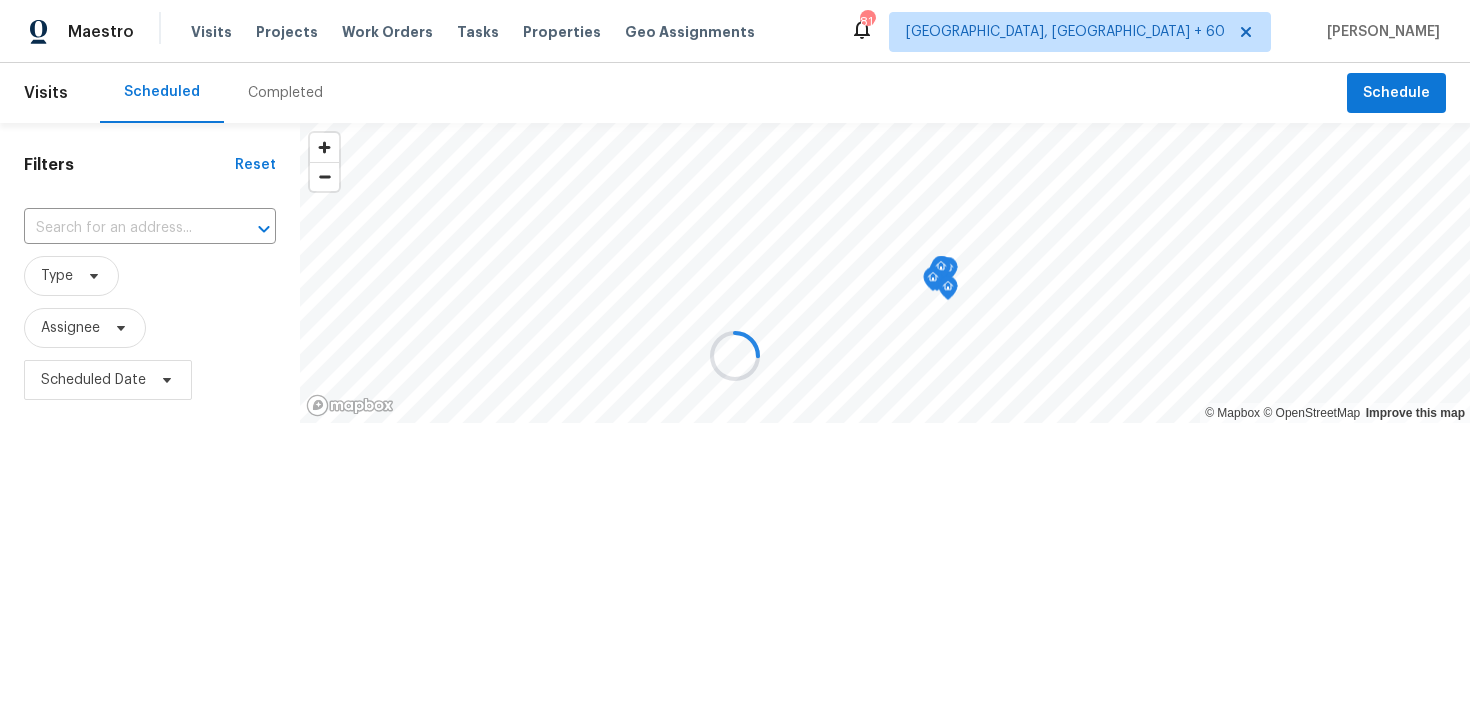 click at bounding box center (735, 356) 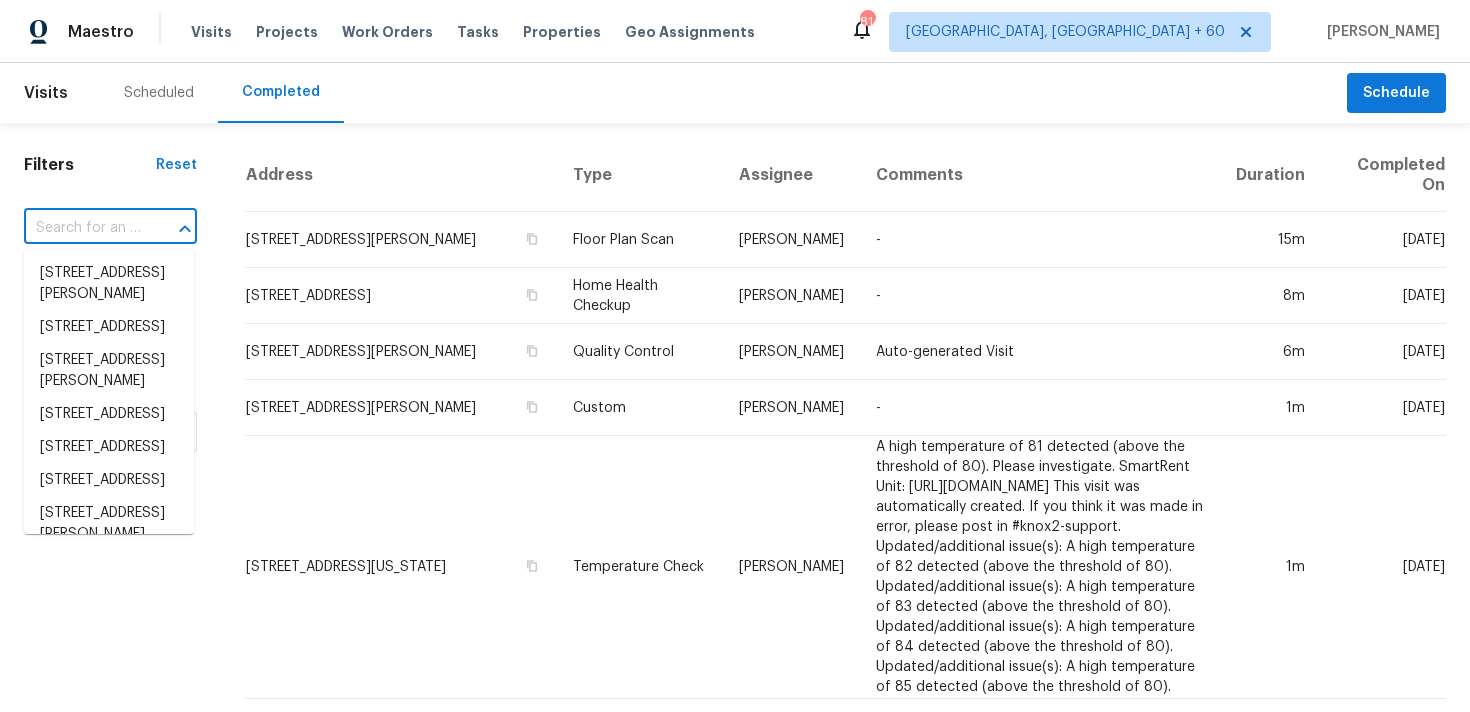 click at bounding box center [82, 228] 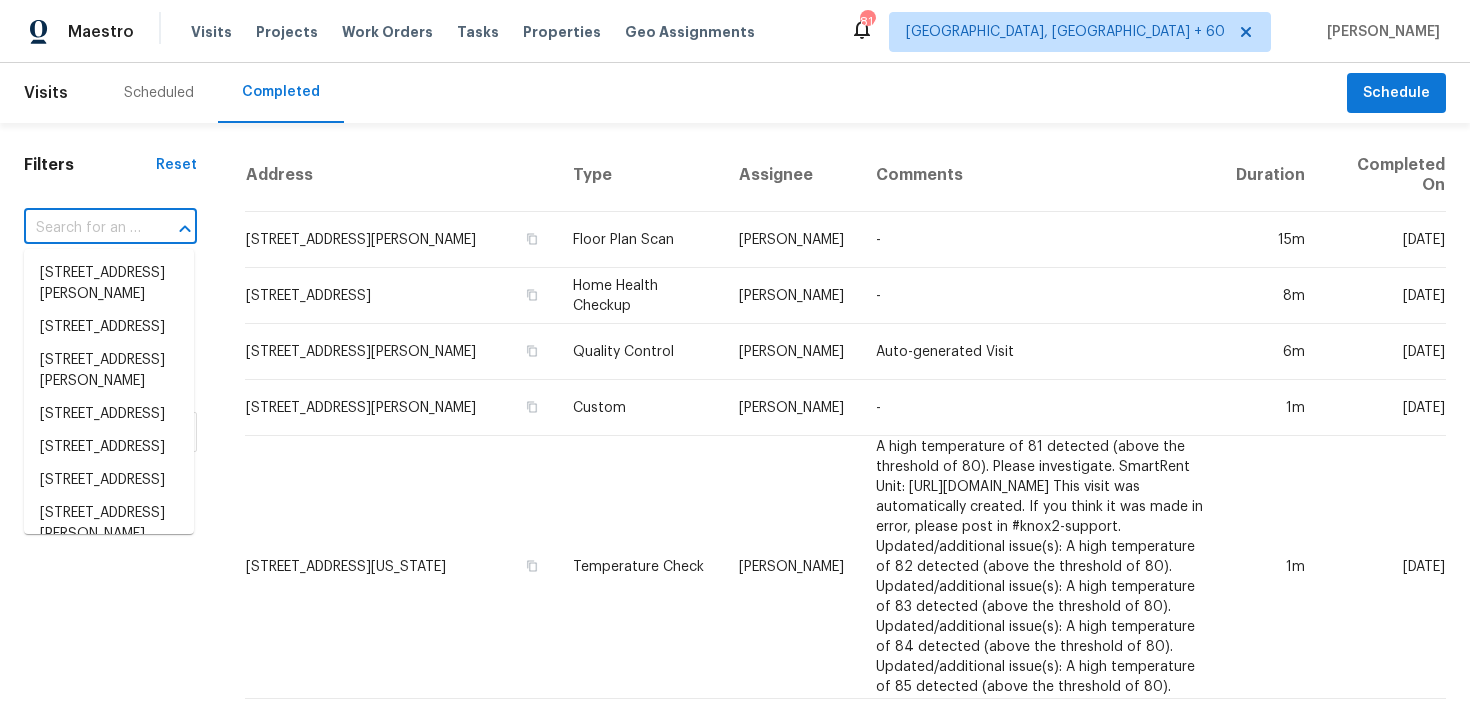 paste on "[STREET_ADDRESS][PERSON_NAME]" 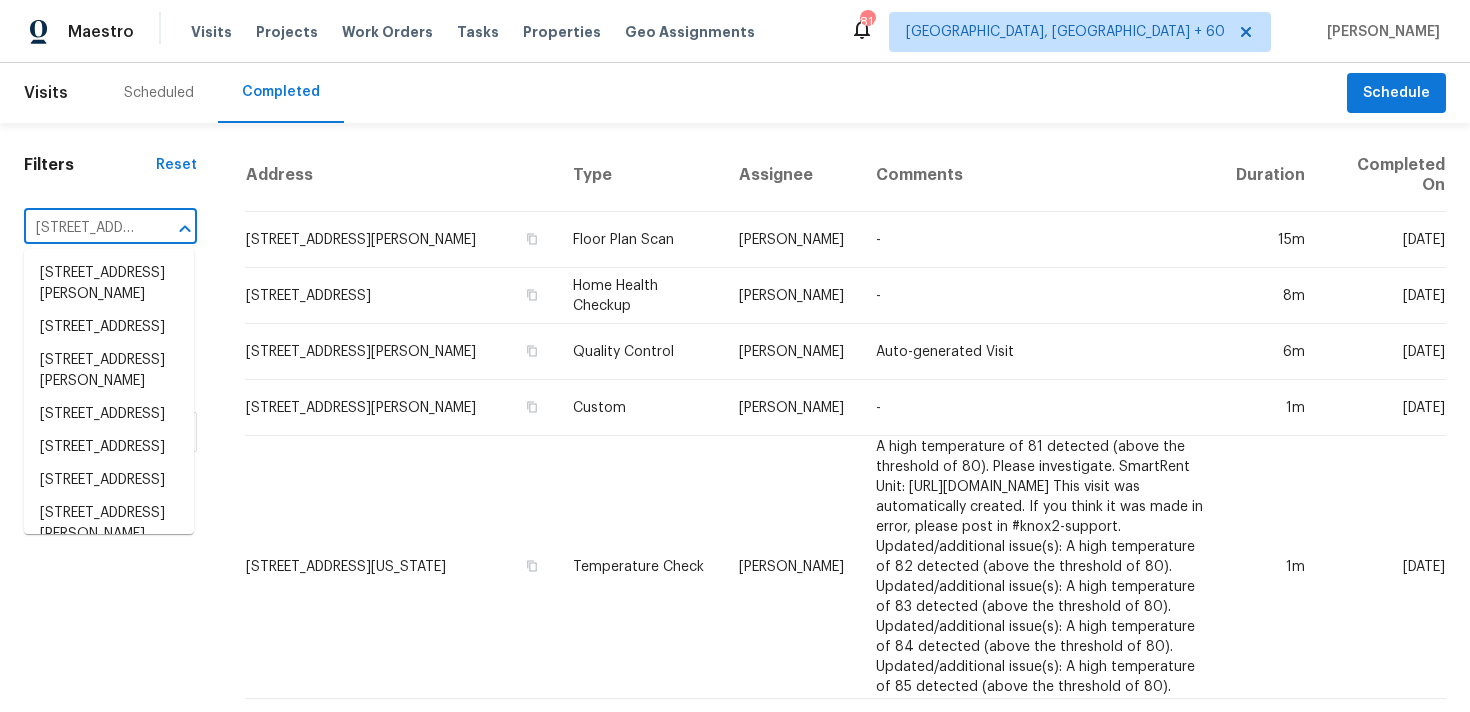 scroll, scrollTop: 0, scrollLeft: 171, axis: horizontal 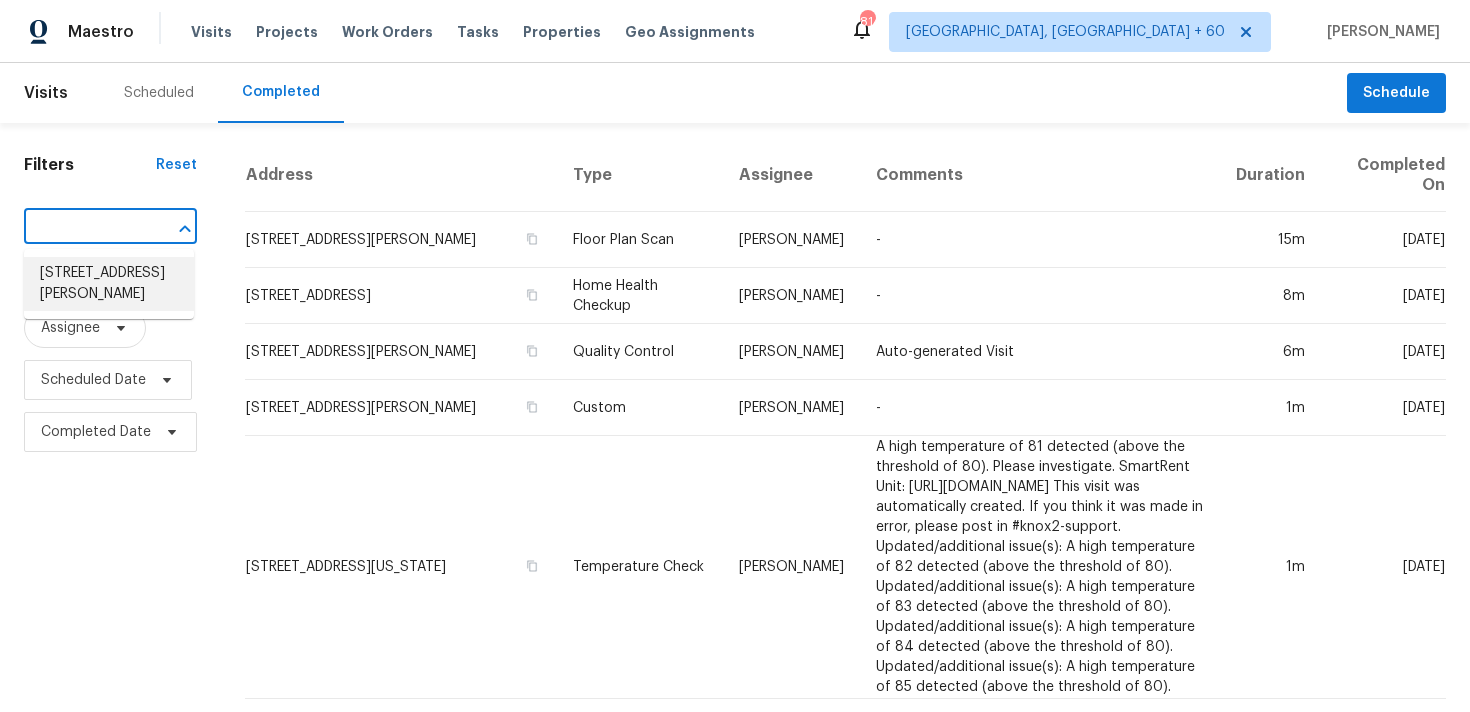 click on "[STREET_ADDRESS][PERSON_NAME]" at bounding box center [109, 284] 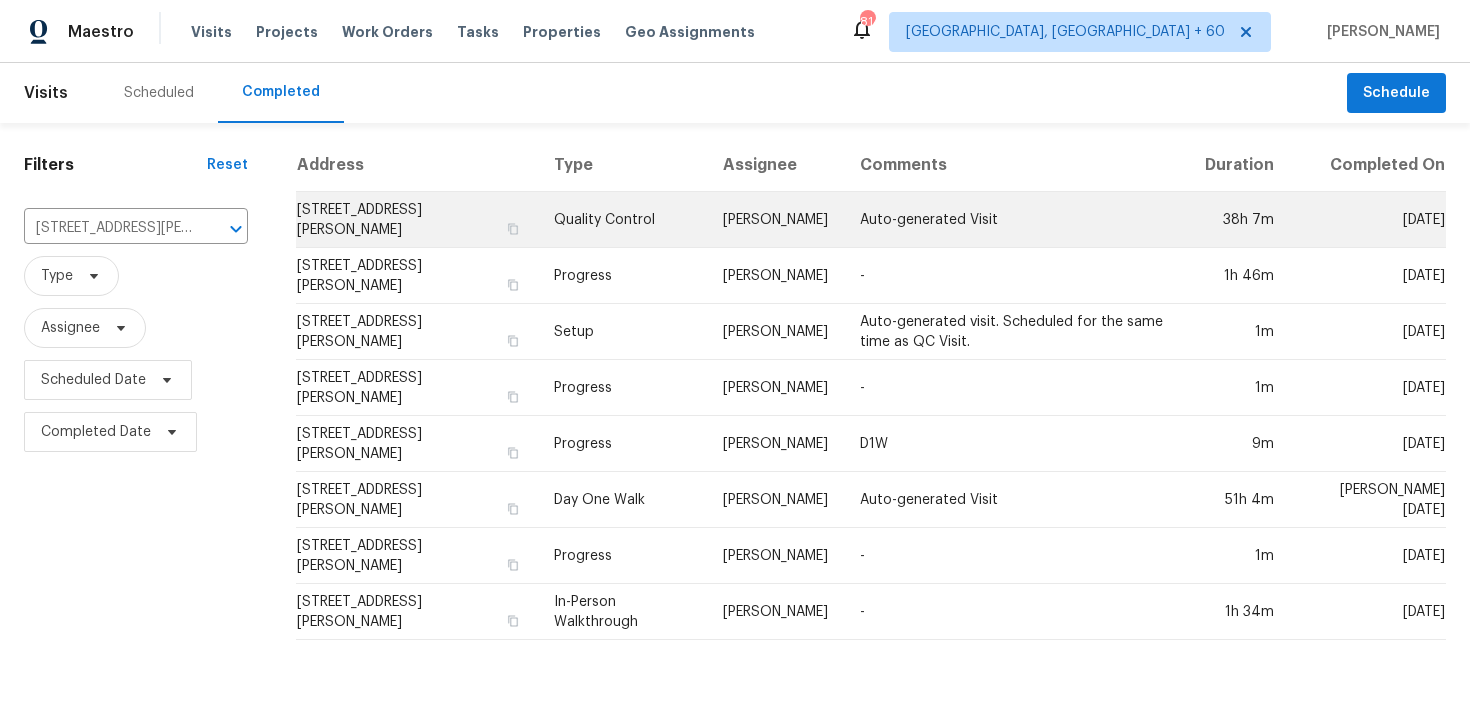 click on "Quality Control" at bounding box center [622, 220] 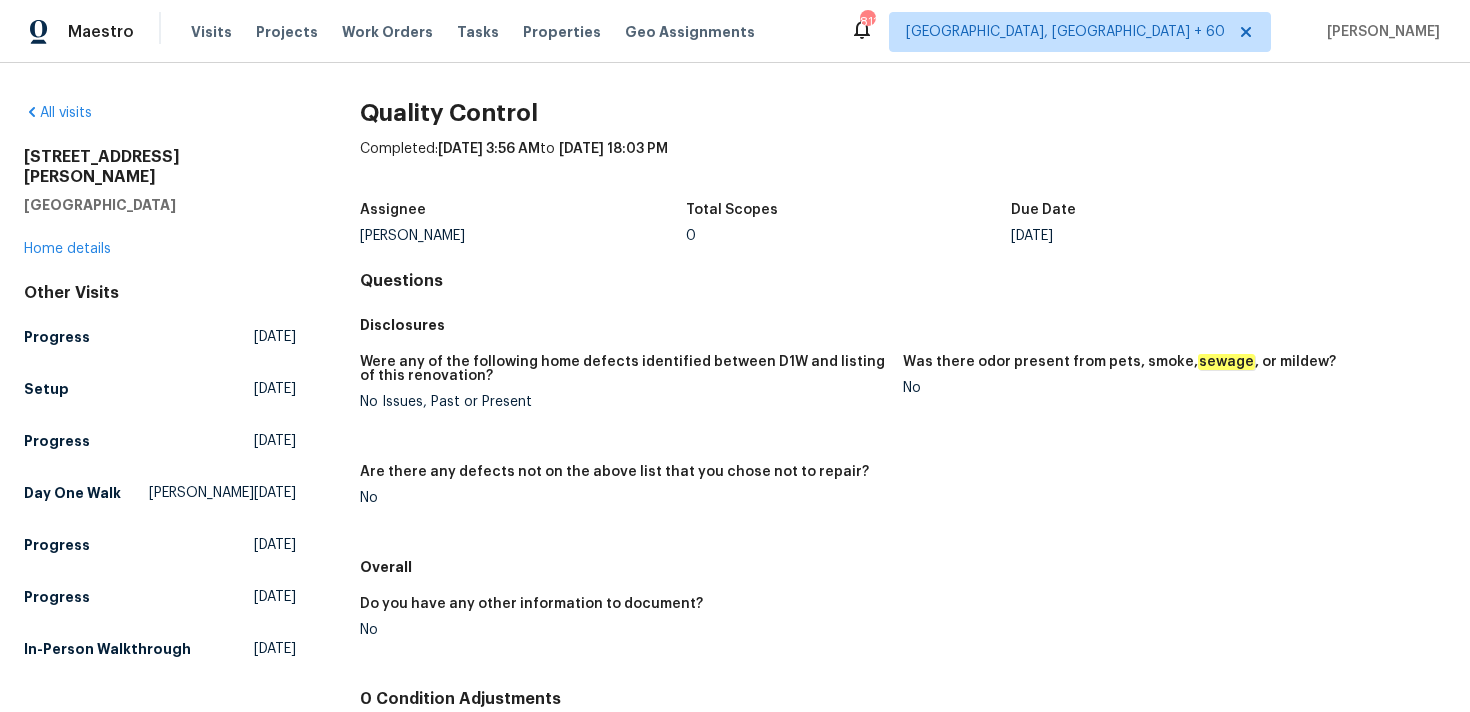 click on "[STREET_ADDRESS][PERSON_NAME] Home details" at bounding box center [160, 203] 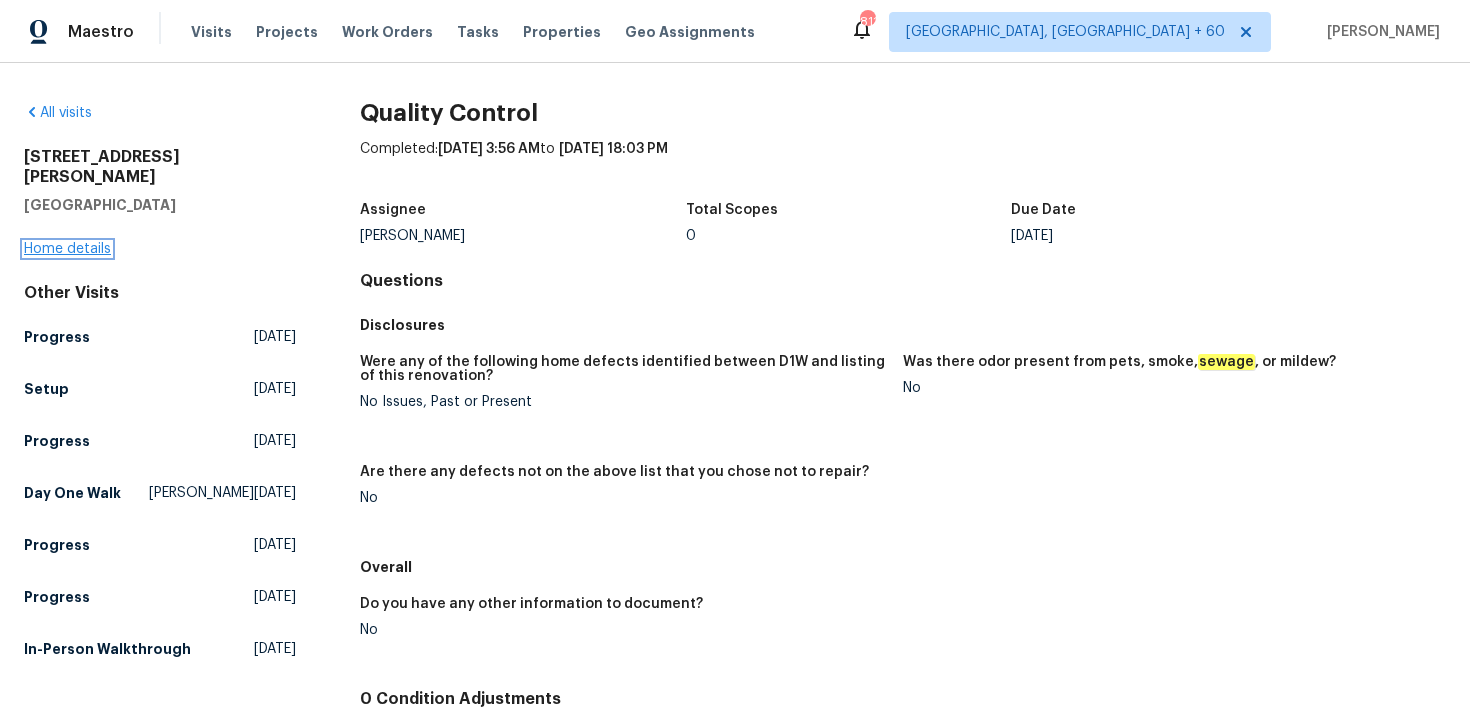 click on "Home details" at bounding box center [67, 249] 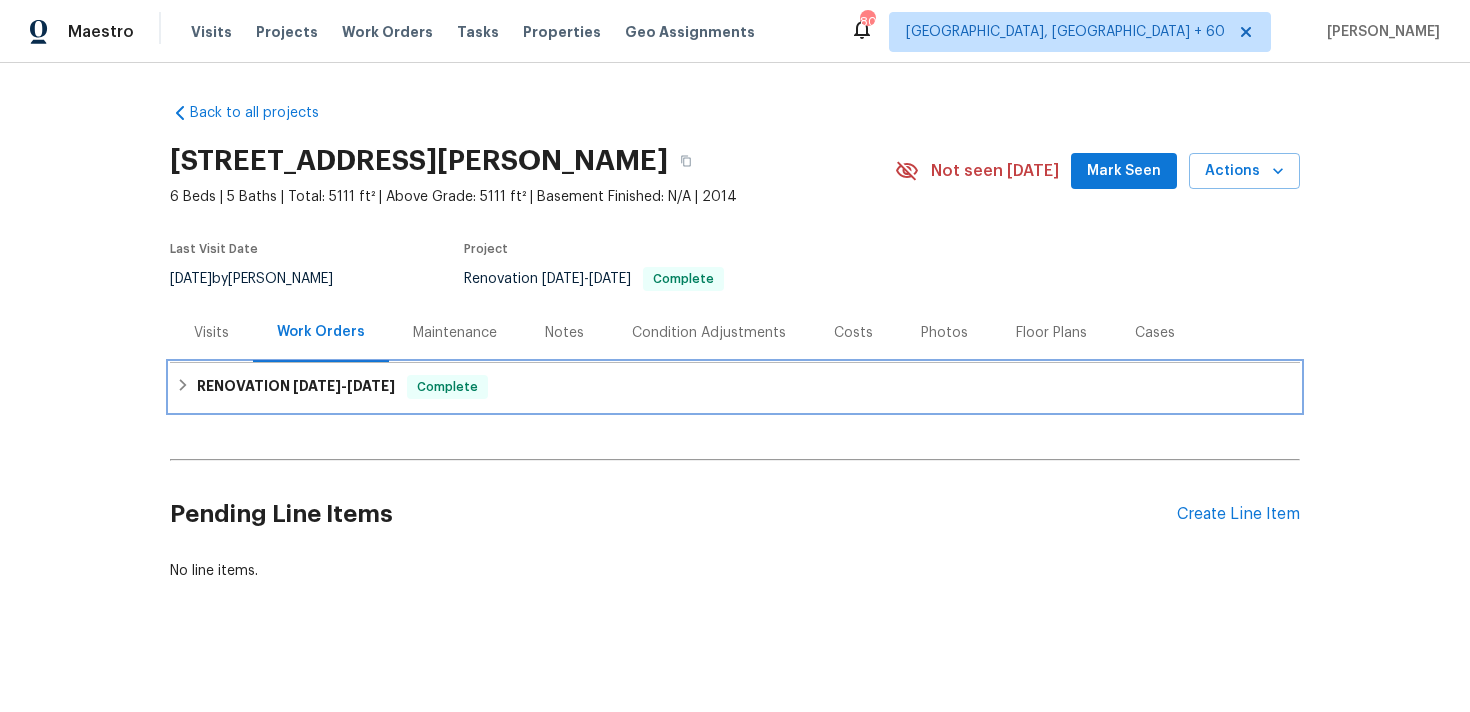 click on "RENOVATION   [DATE]  -  [DATE] Complete" at bounding box center (735, 387) 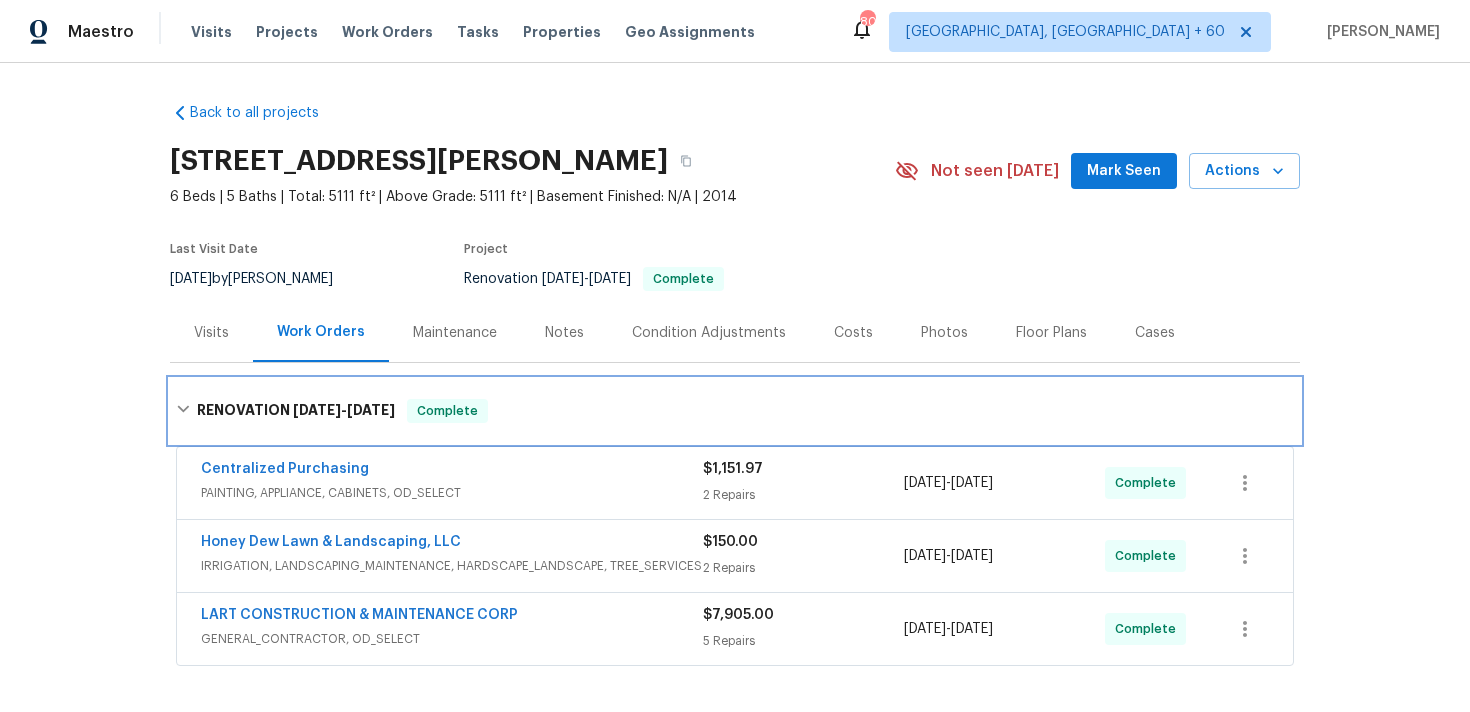 scroll, scrollTop: 266, scrollLeft: 0, axis: vertical 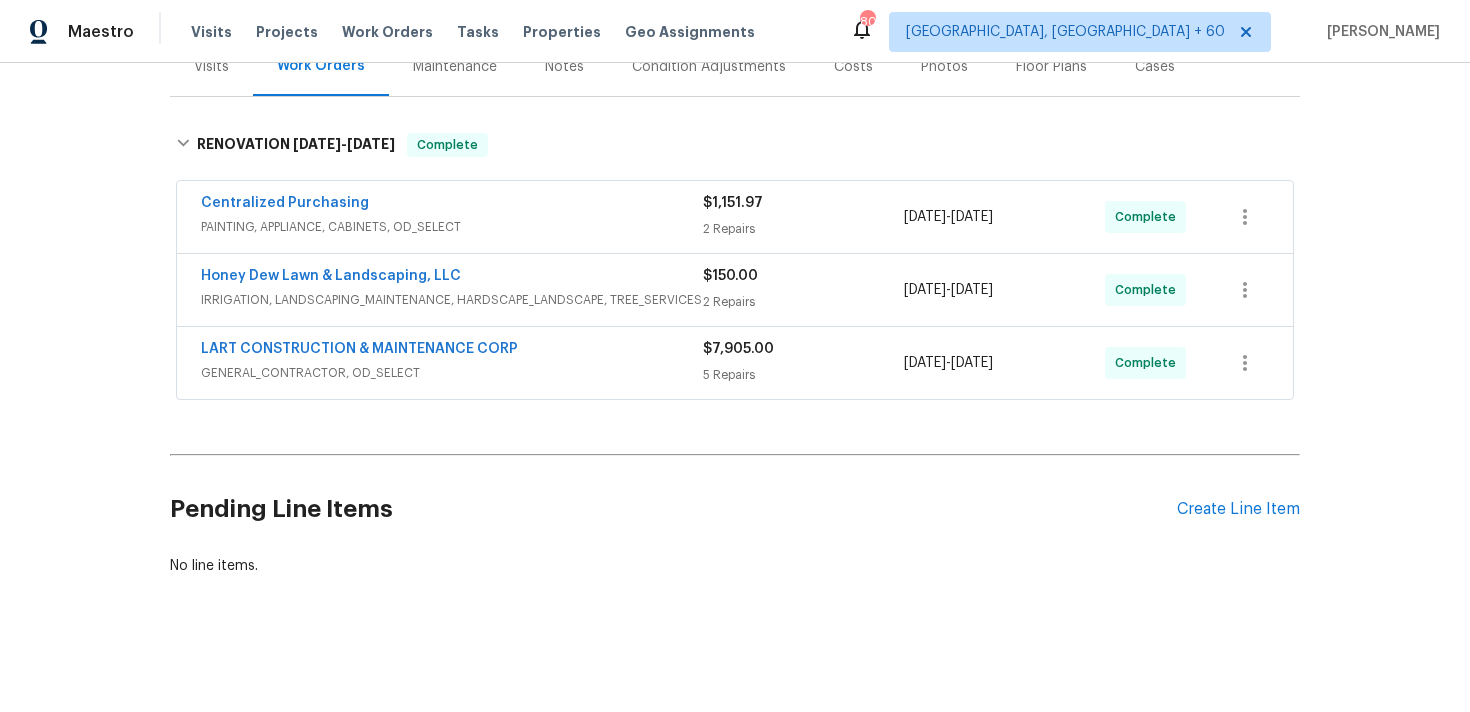 click on "5 Repairs" at bounding box center [803, 375] 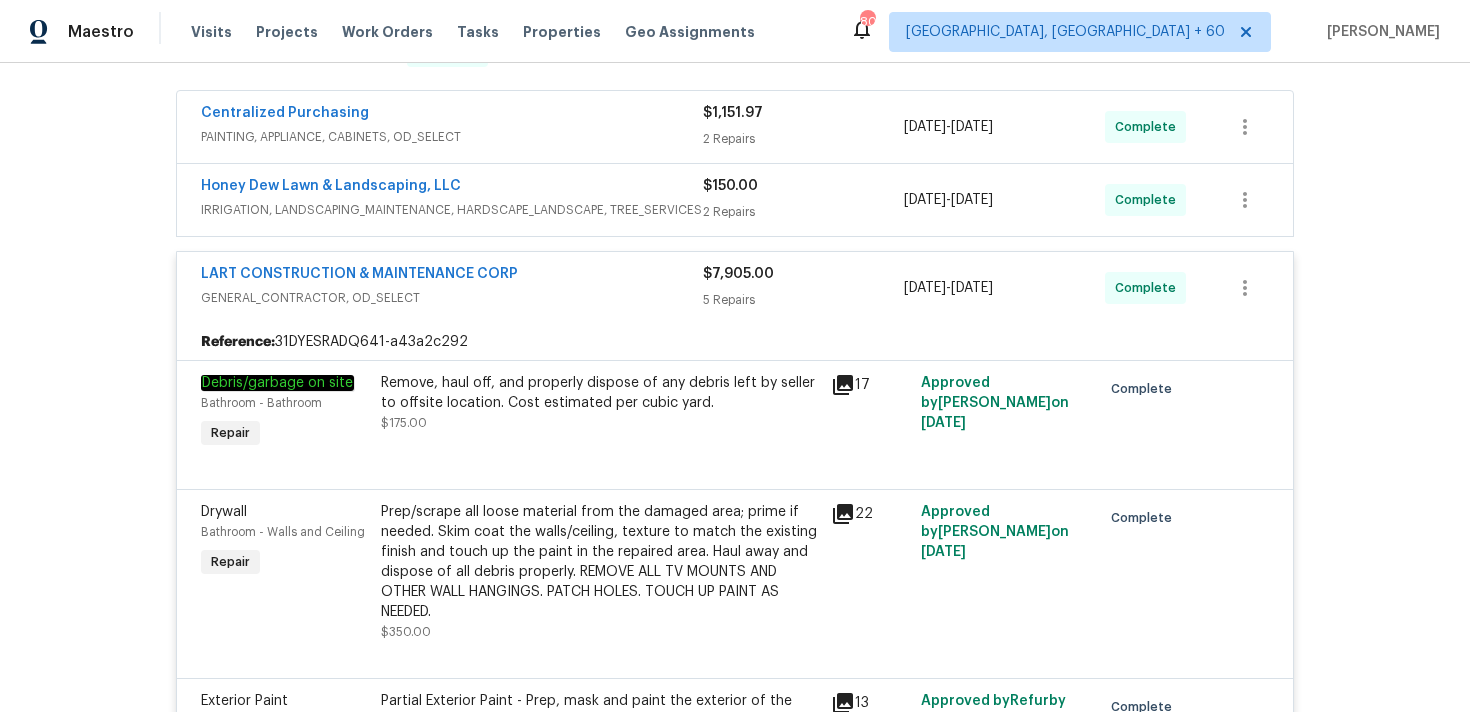 scroll, scrollTop: 353, scrollLeft: 0, axis: vertical 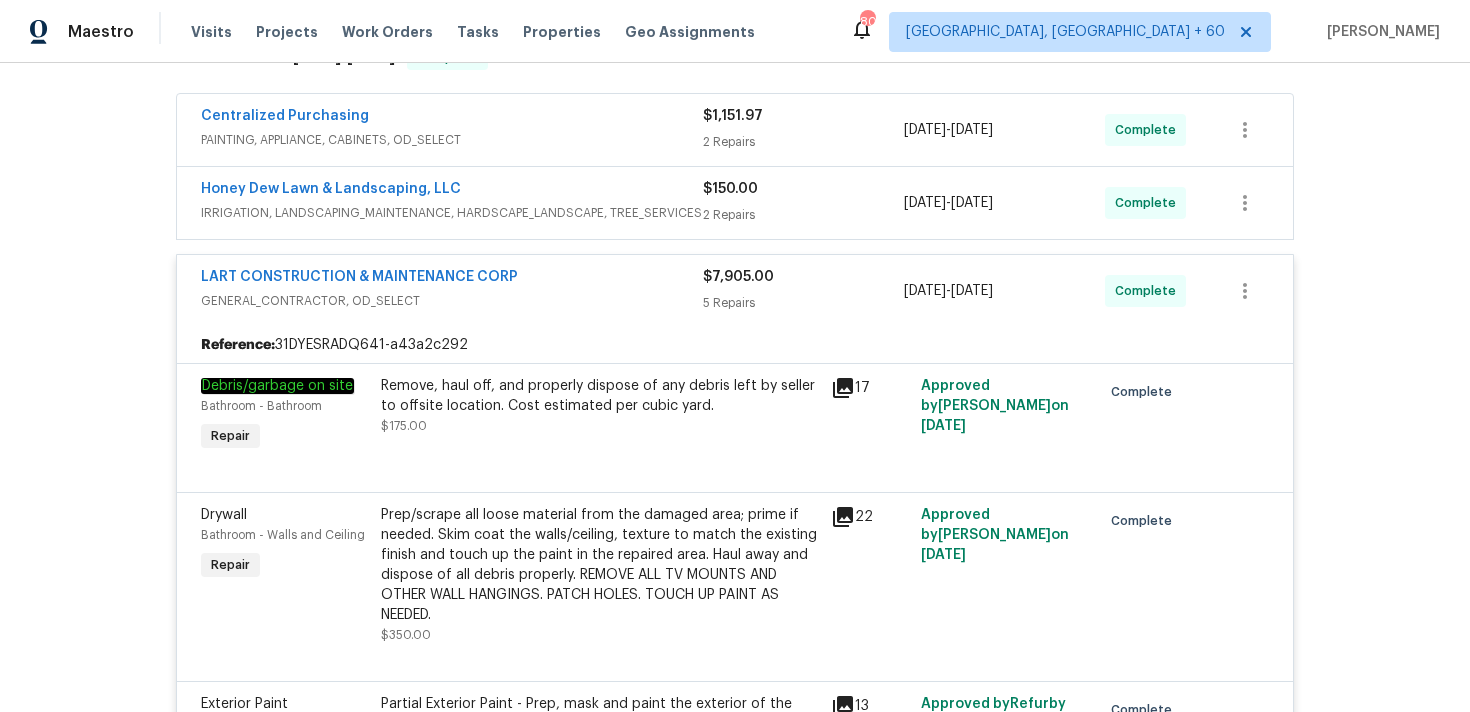 click on "2 Repairs" at bounding box center (803, 215) 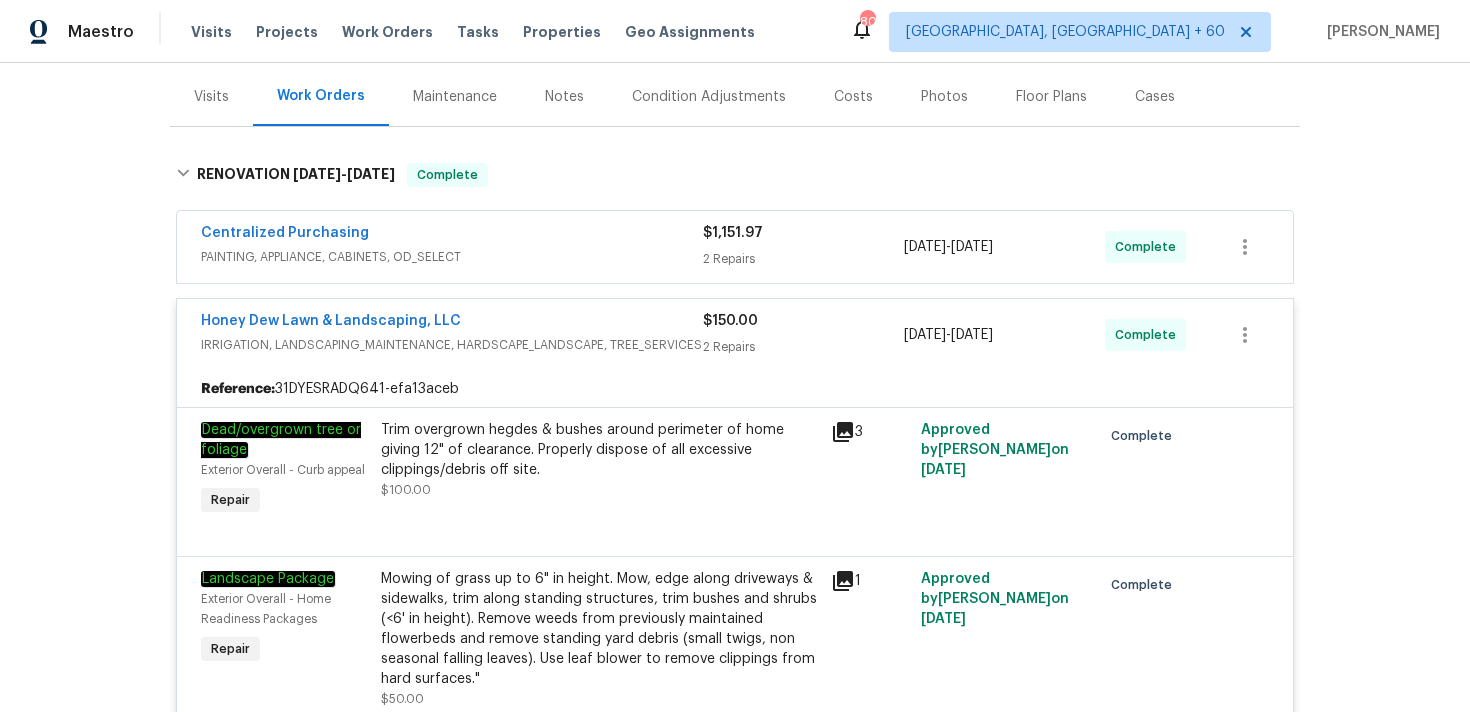 scroll, scrollTop: 228, scrollLeft: 0, axis: vertical 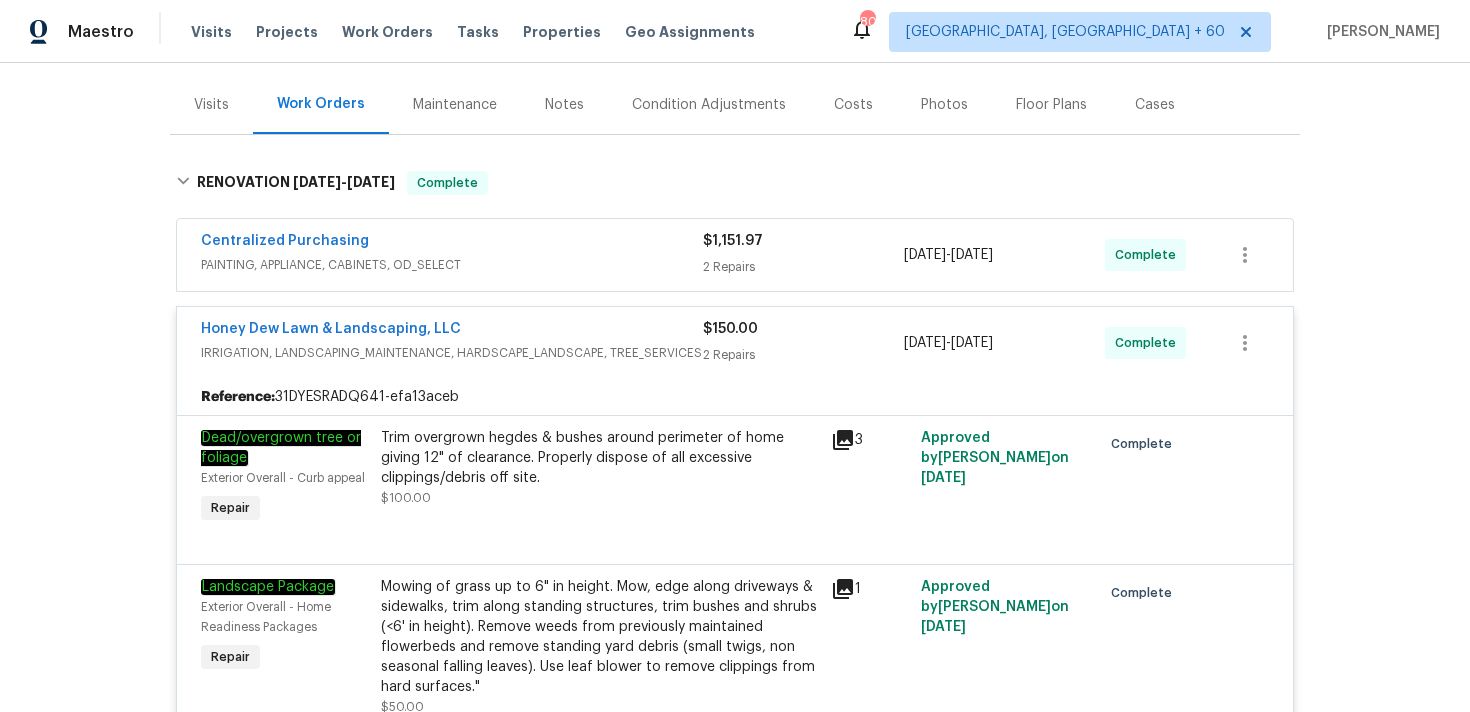 click on "2 Repairs" at bounding box center [803, 267] 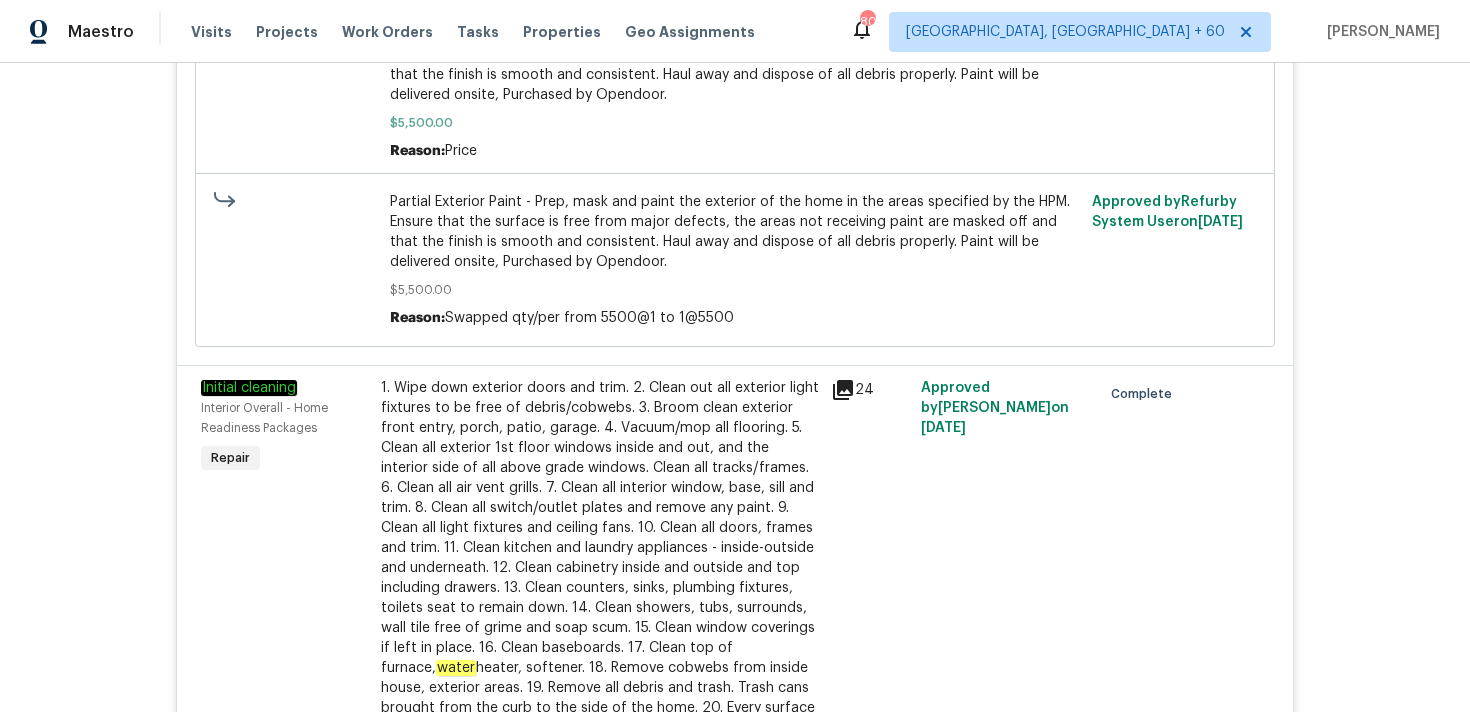 scroll, scrollTop: 2711, scrollLeft: 0, axis: vertical 